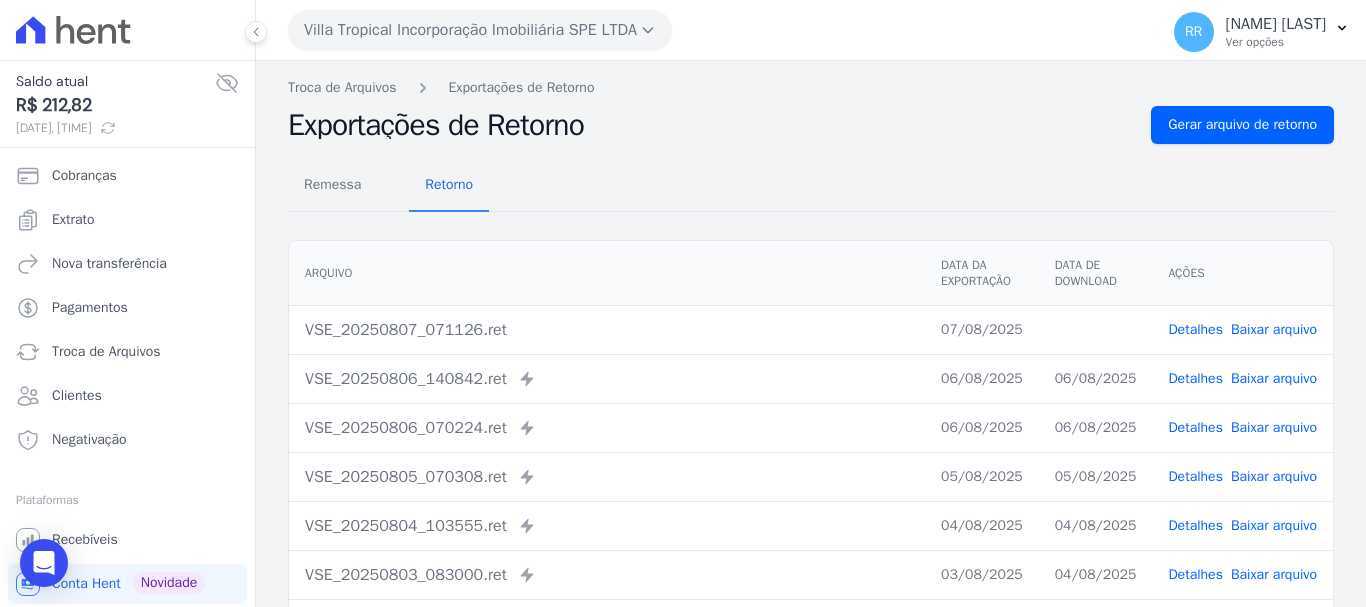 scroll, scrollTop: 0, scrollLeft: 0, axis: both 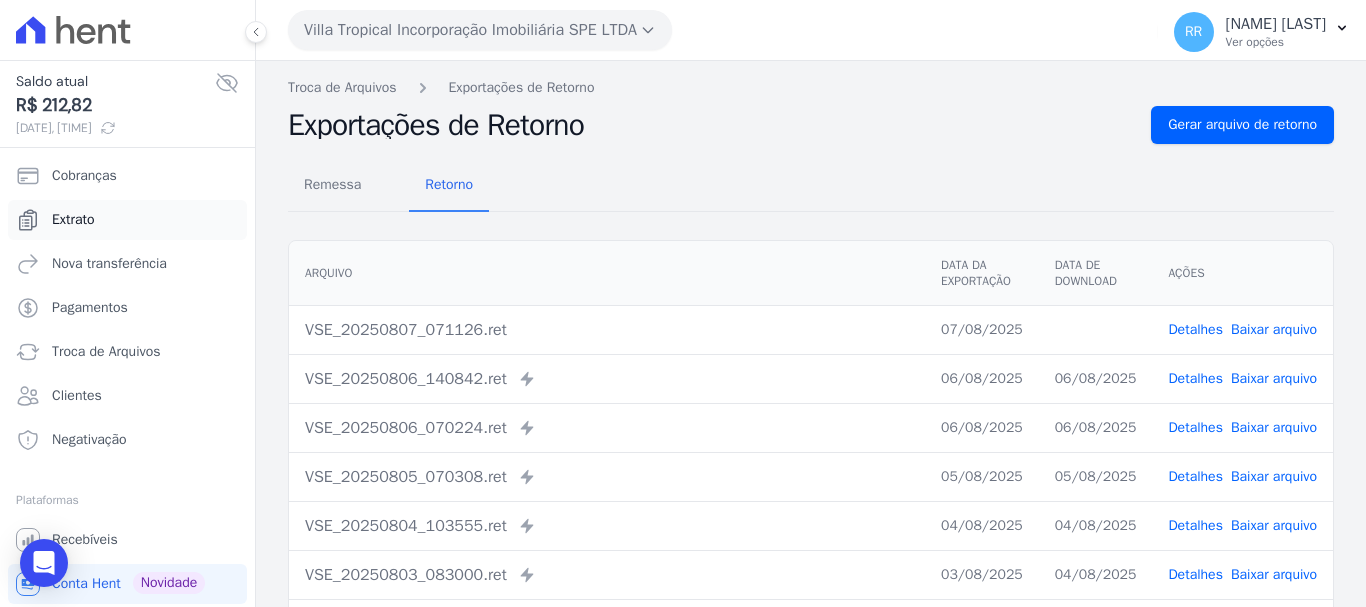 click on "Extrato" at bounding box center (73, 220) 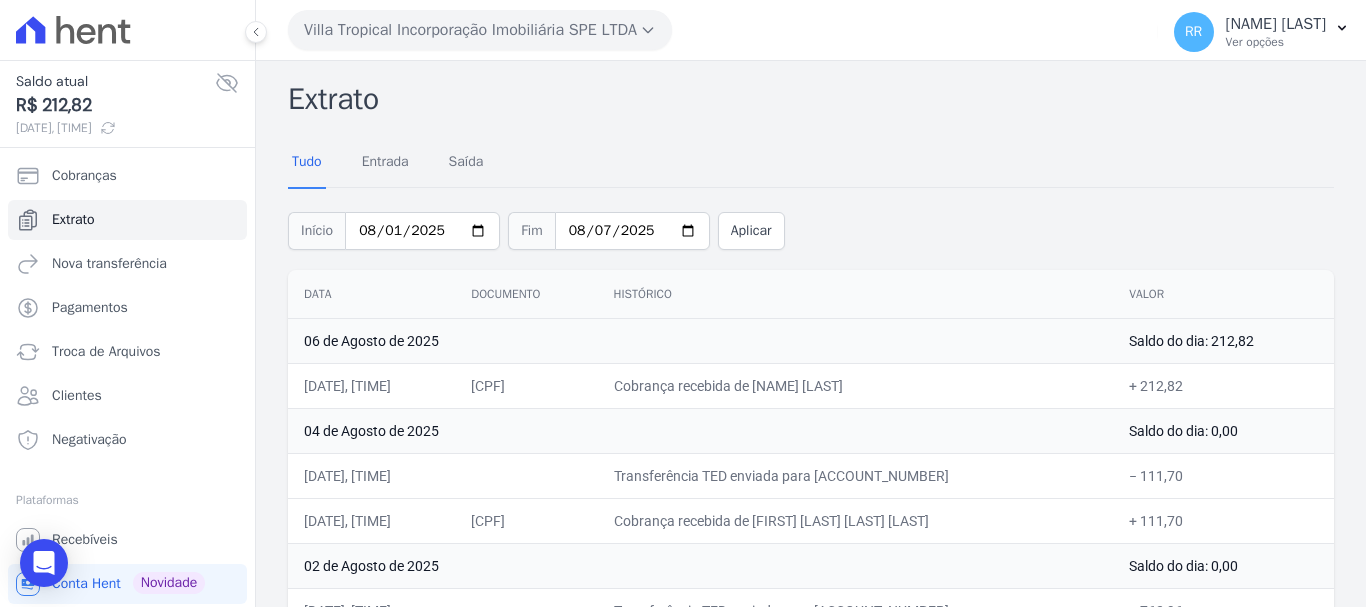 click on "Villa Tropical Incorporação Imobiliária SPE LTDA" at bounding box center (480, 30) 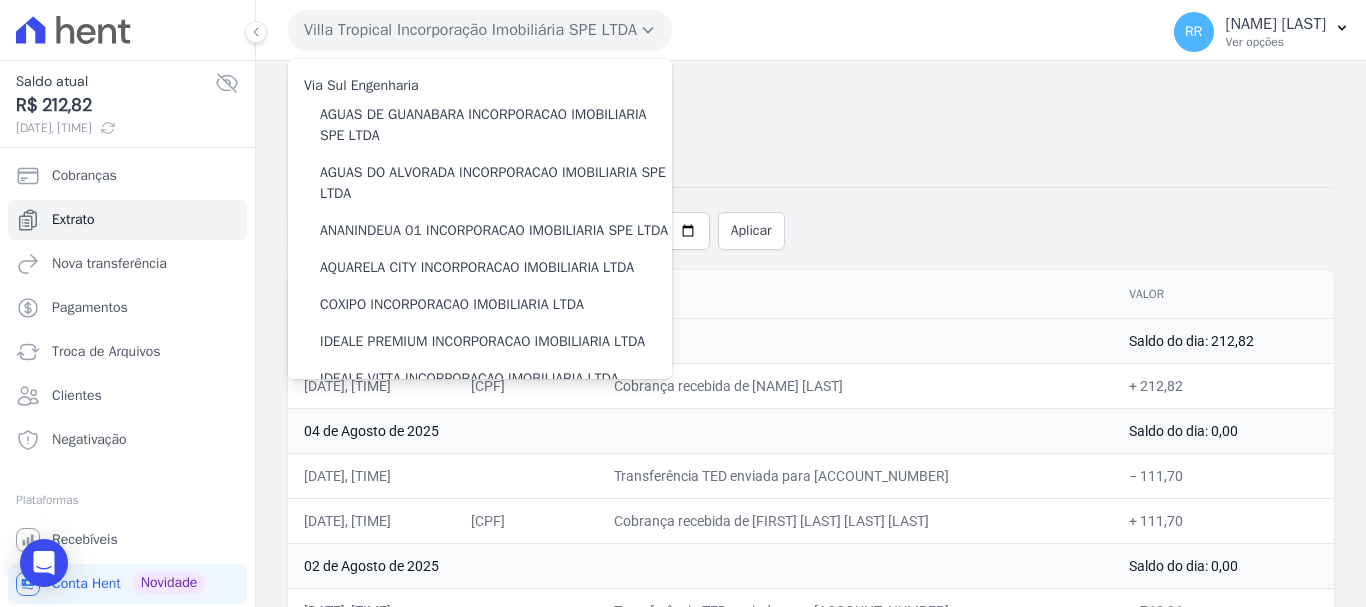 drag, startPoint x: 943, startPoint y: 247, endPoint x: 890, endPoint y: 219, distance: 59.94164 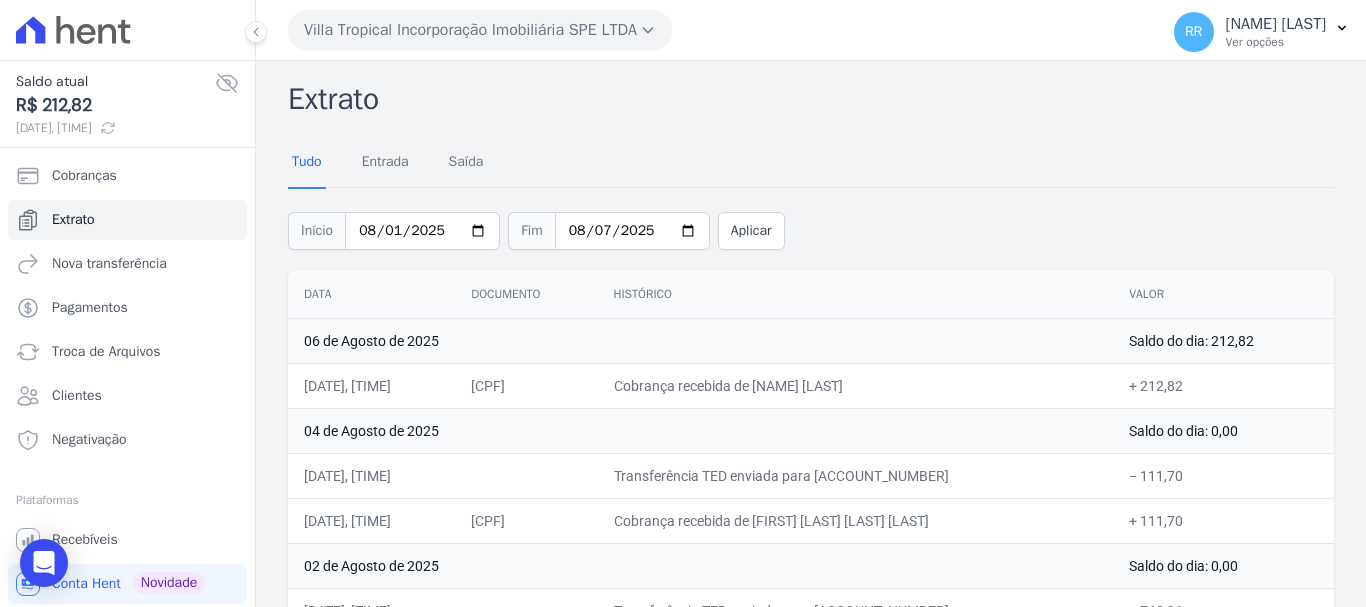 drag, startPoint x: 430, startPoint y: 22, endPoint x: 453, endPoint y: 24, distance: 23.086792 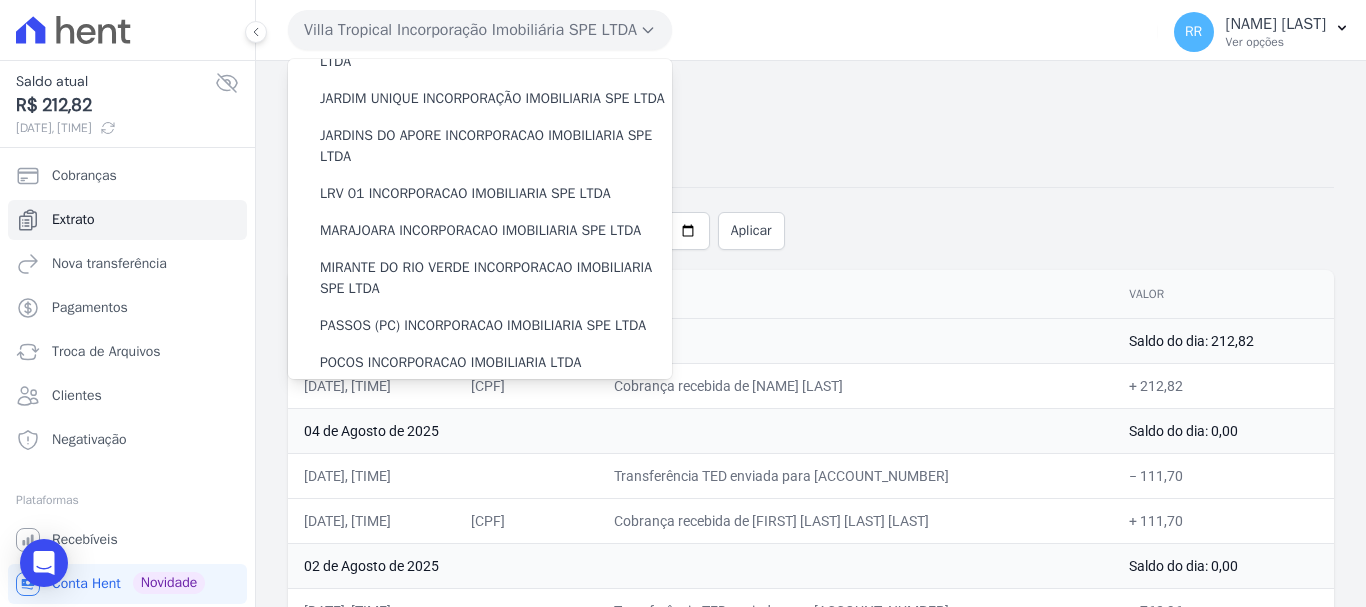 scroll, scrollTop: 600, scrollLeft: 0, axis: vertical 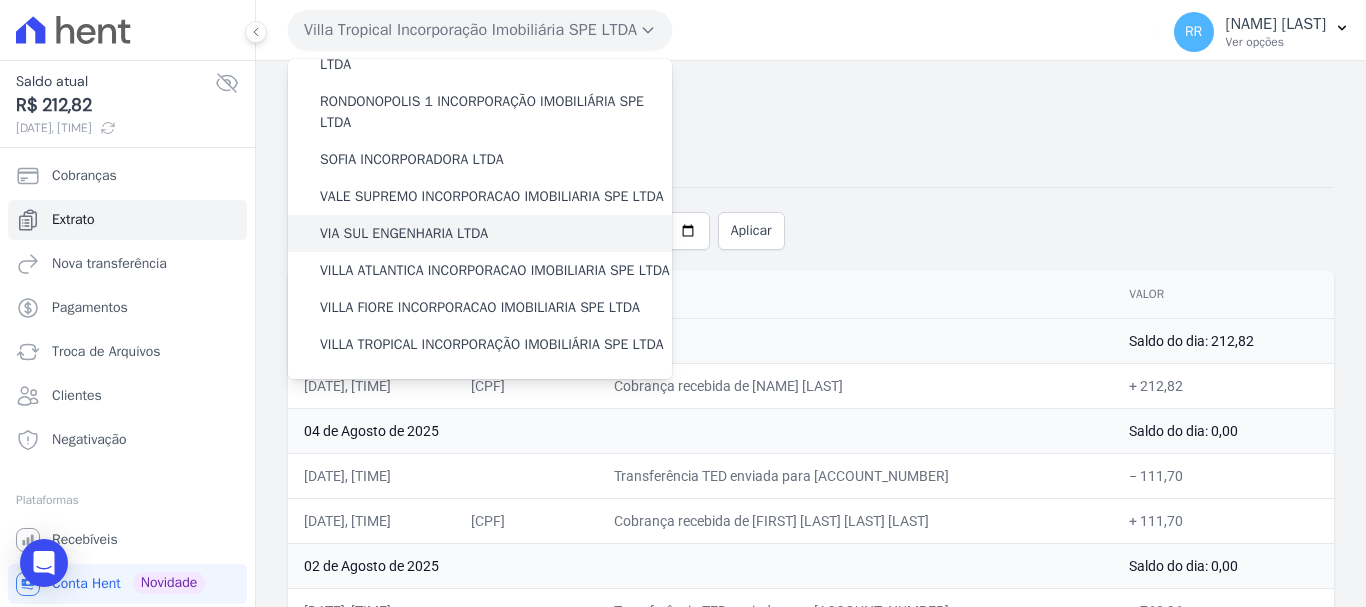 click on "VIA SUL ENGENHARIA LTDA" at bounding box center [480, 233] 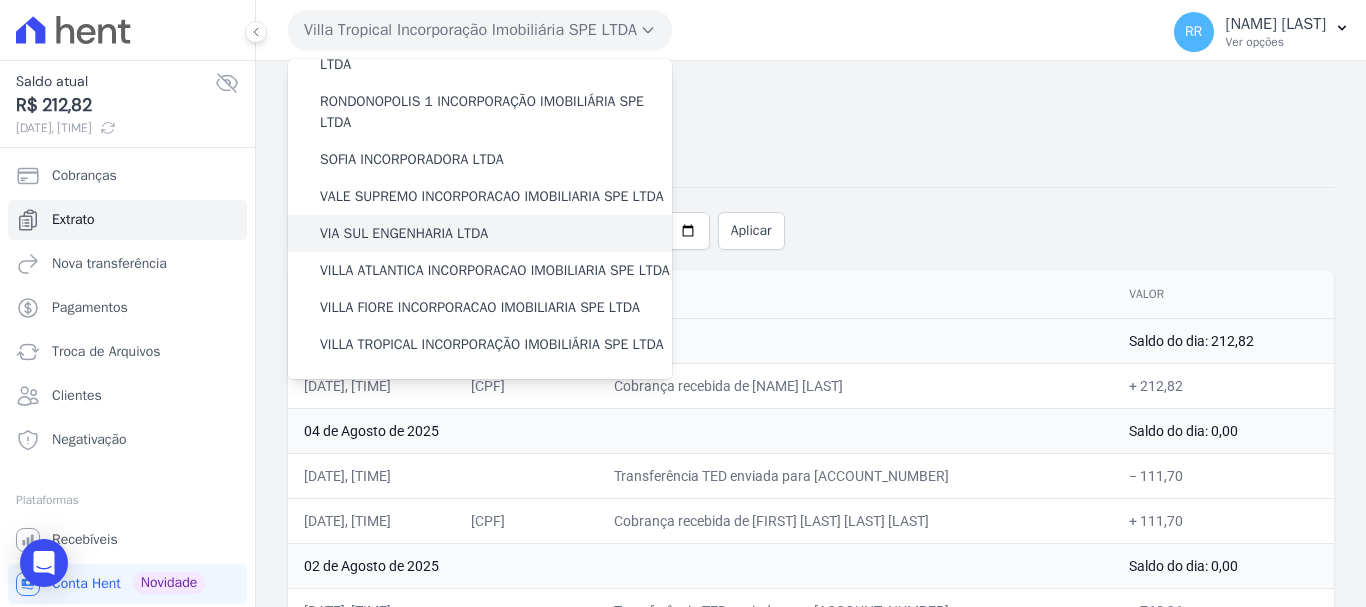 click on "VIA SUL ENGENHARIA LTDA" at bounding box center (404, 233) 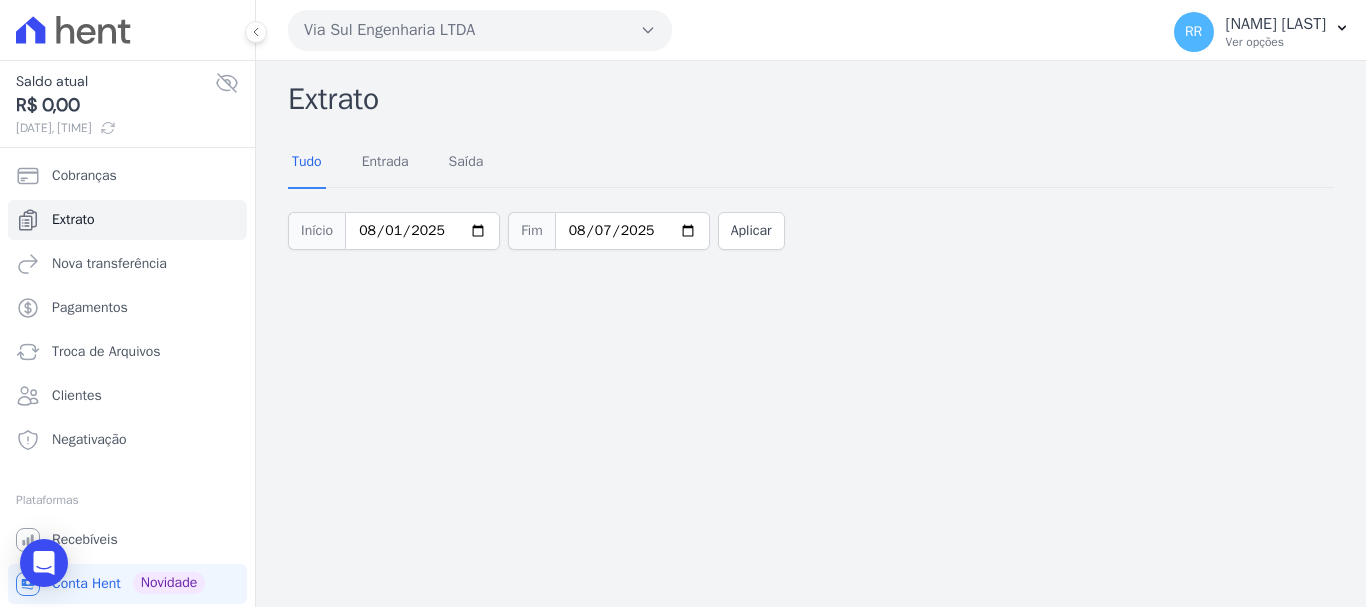 drag, startPoint x: 557, startPoint y: 22, endPoint x: 541, endPoint y: 29, distance: 17.464249 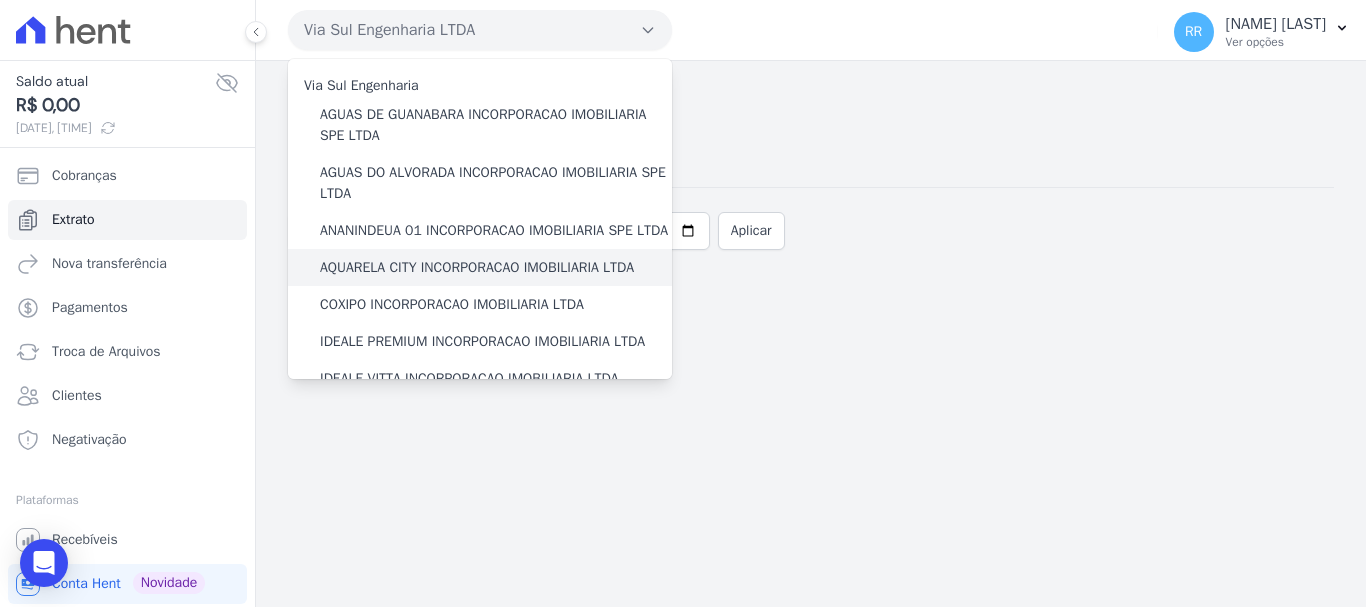 click on "AQUARELA CITY INCORPORACAO IMOBILIARIA LTDA" at bounding box center (477, 267) 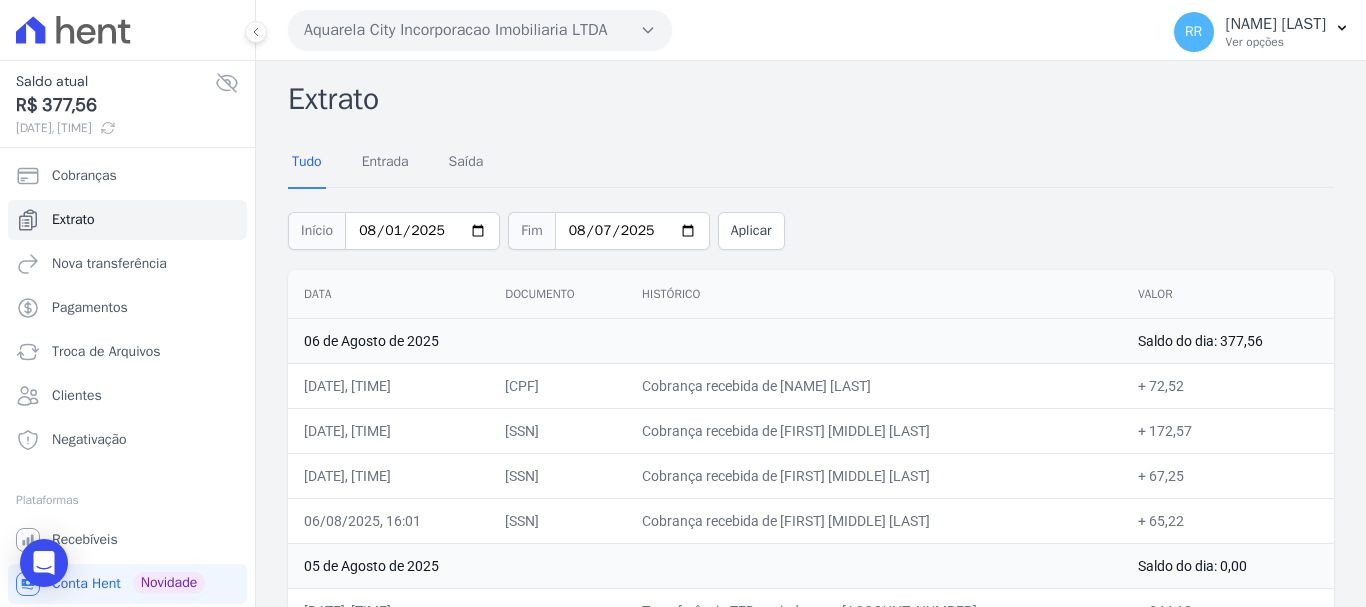 click on "Aquarela City Incorporacao Imobiliaria LTDA" at bounding box center [480, 30] 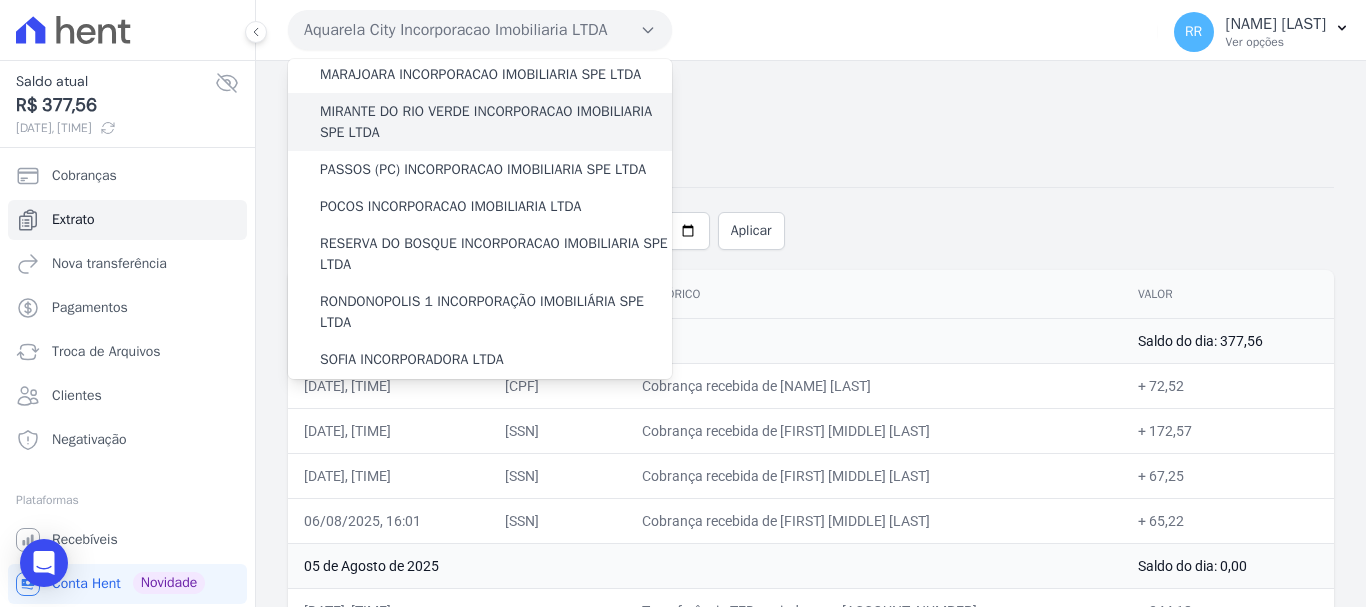 scroll, scrollTop: 600, scrollLeft: 0, axis: vertical 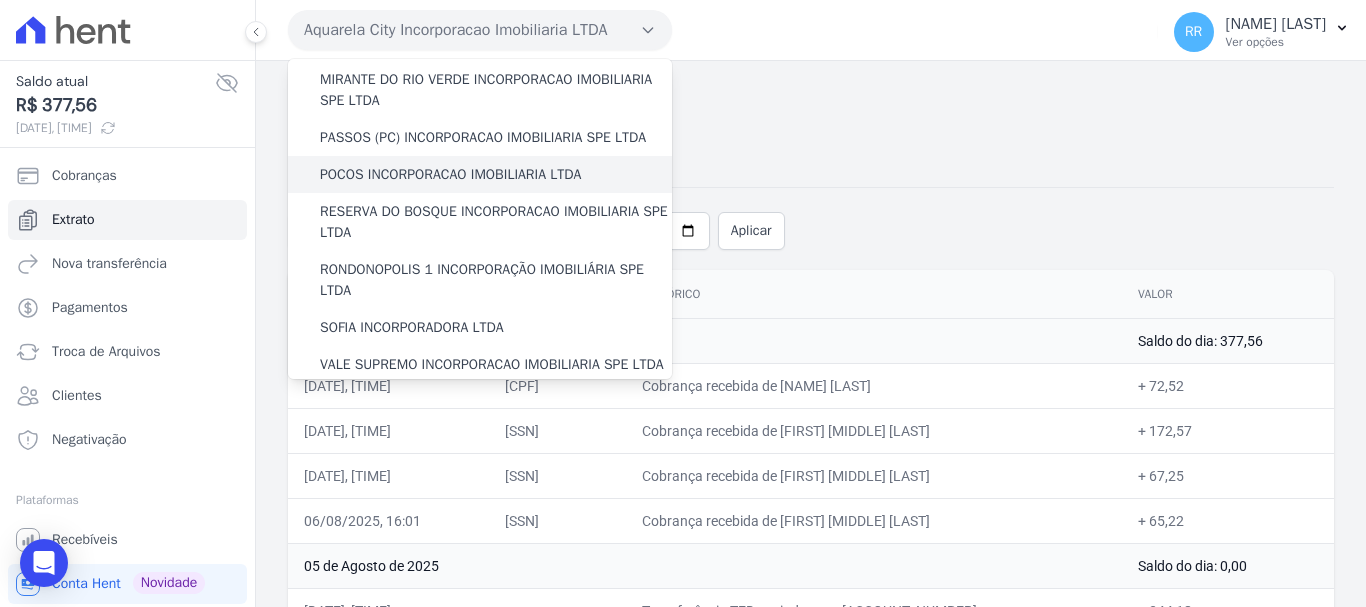 click on "POCOS INCORPORACAO IMOBILIARIA LTDA" at bounding box center (480, 174) 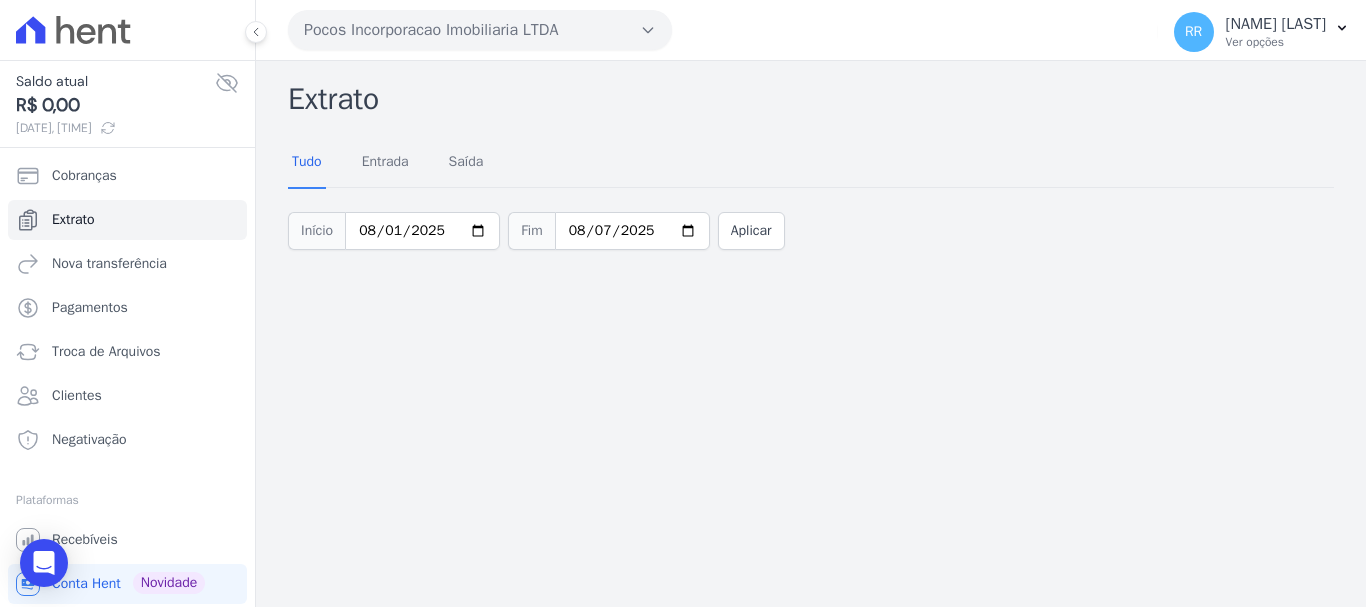 click on "Pocos Incorporacao Imobiliaria LTDA" at bounding box center [480, 30] 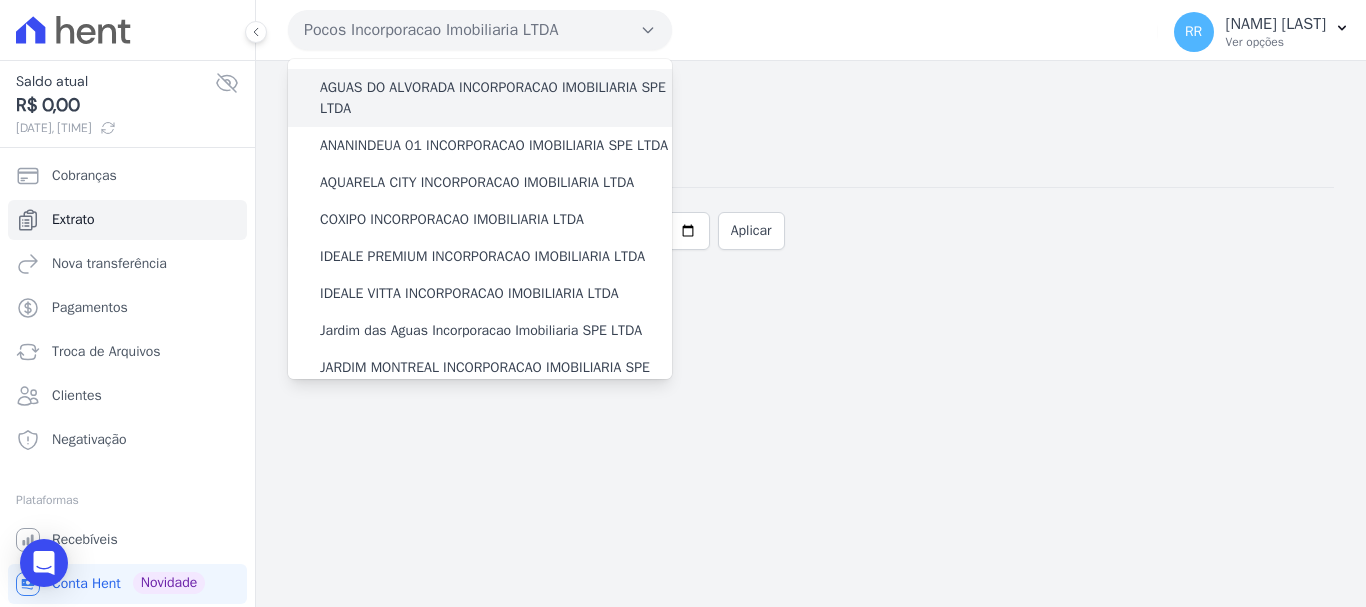 scroll, scrollTop: 200, scrollLeft: 0, axis: vertical 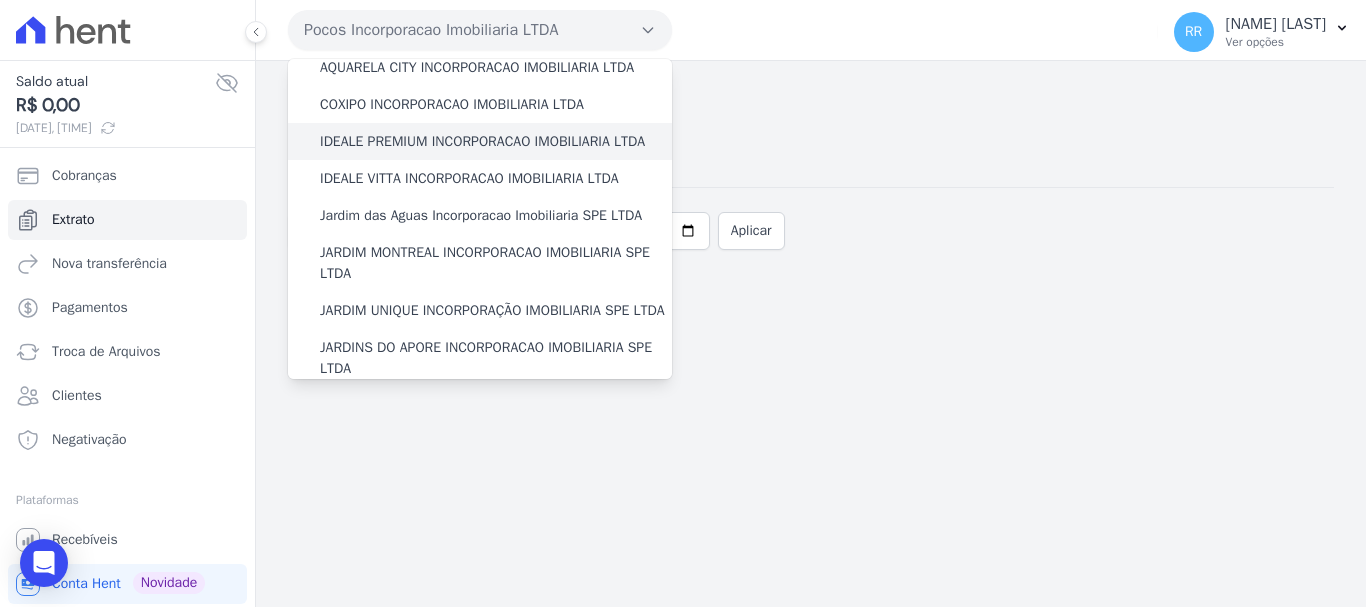 click on "IDEALE PREMIUM INCORPORACAO IMOBILIARIA LTDA" at bounding box center (482, 141) 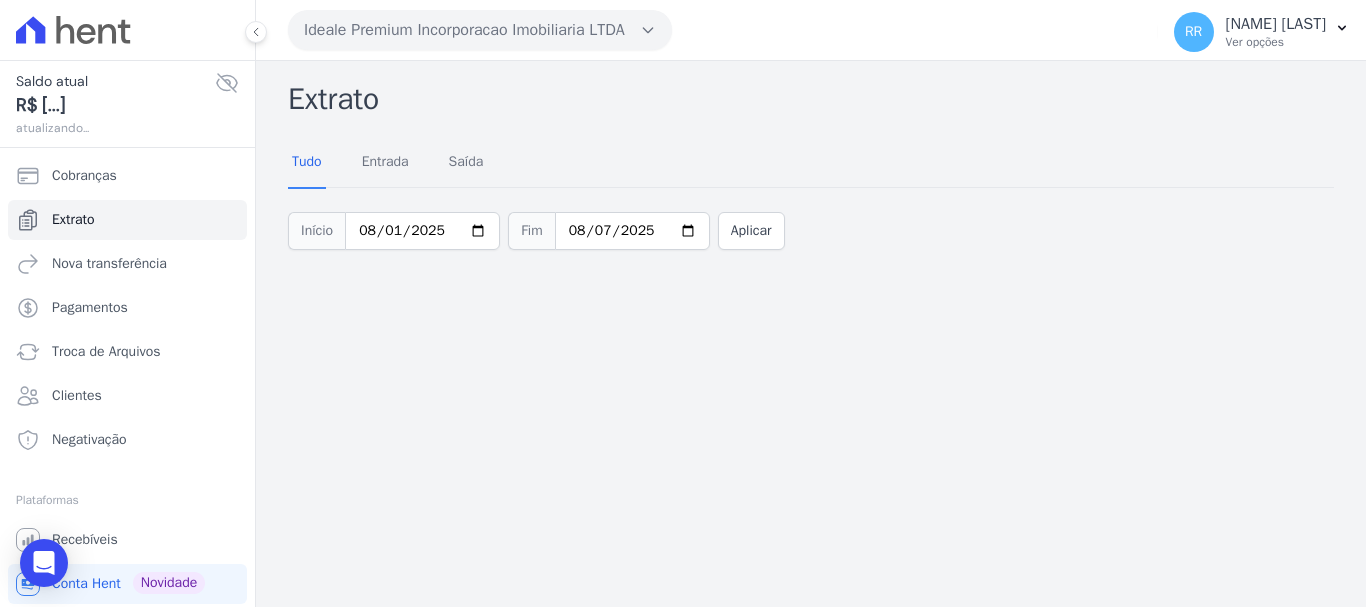 click on "Ideale Premium Incorporacao Imobiliaria LTDA" at bounding box center (480, 30) 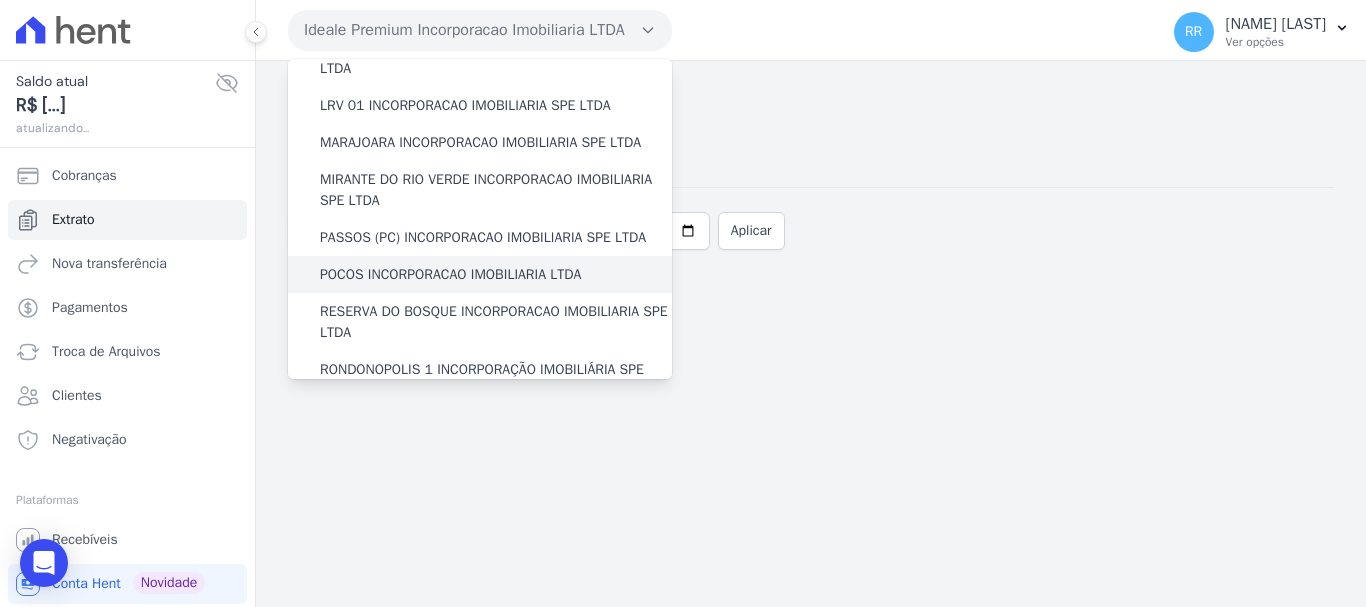 scroll, scrollTop: 700, scrollLeft: 0, axis: vertical 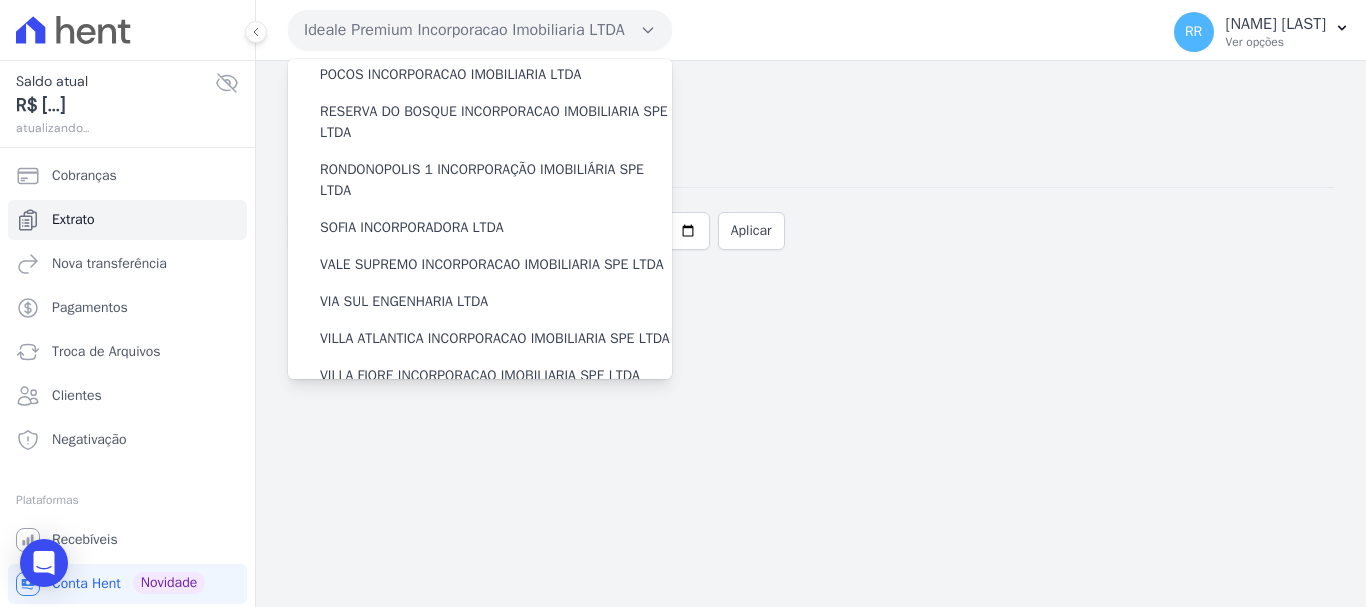 click on "PASSOS (PC) INCORPORACAO IMOBILIARIA SPE LTDA" at bounding box center [483, 37] 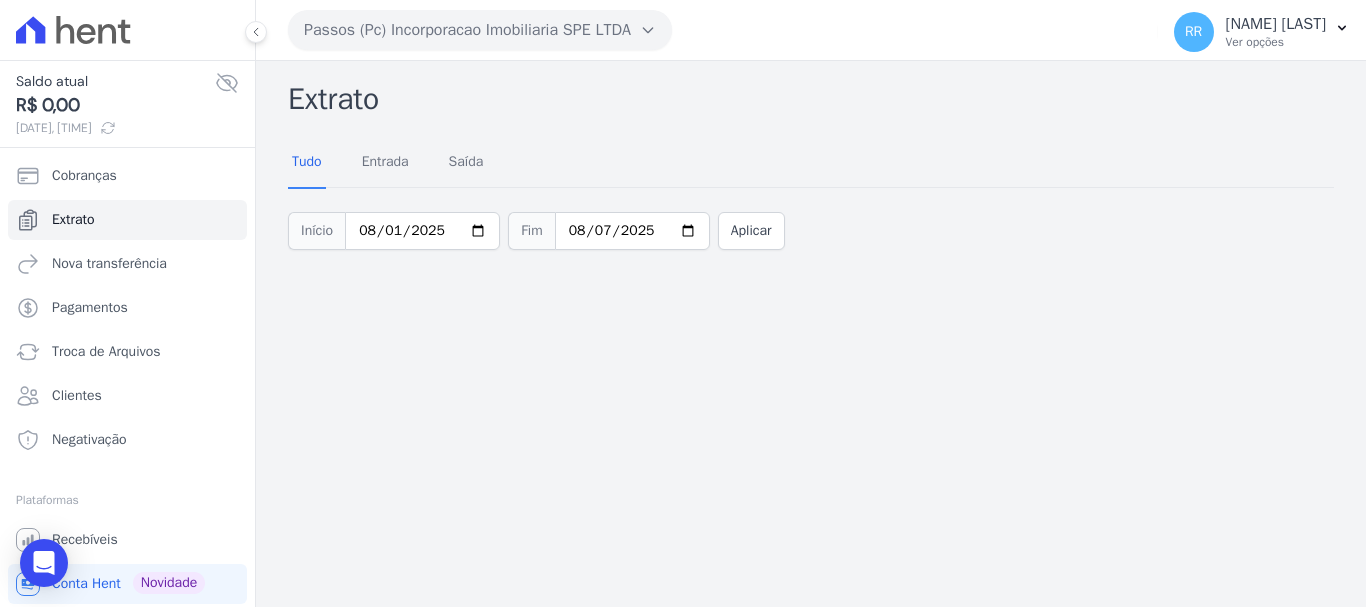 click on "Passos (Pc) Incorporacao Imobiliaria SPE LTDA" at bounding box center [480, 30] 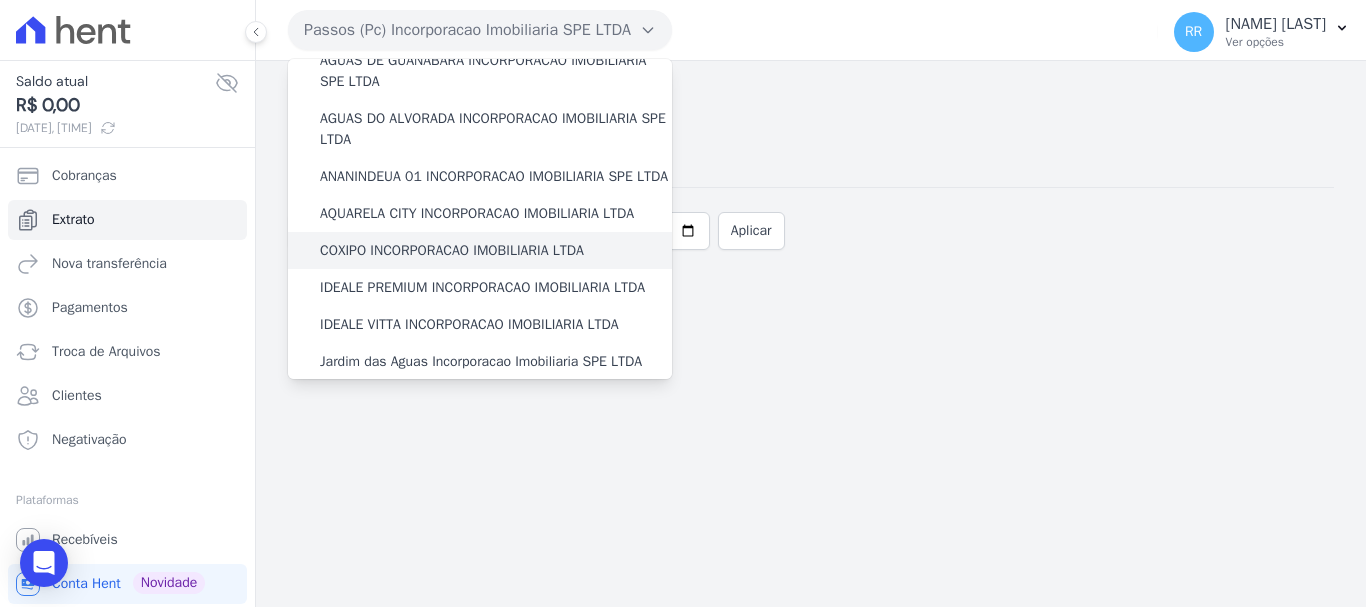scroll, scrollTop: 100, scrollLeft: 0, axis: vertical 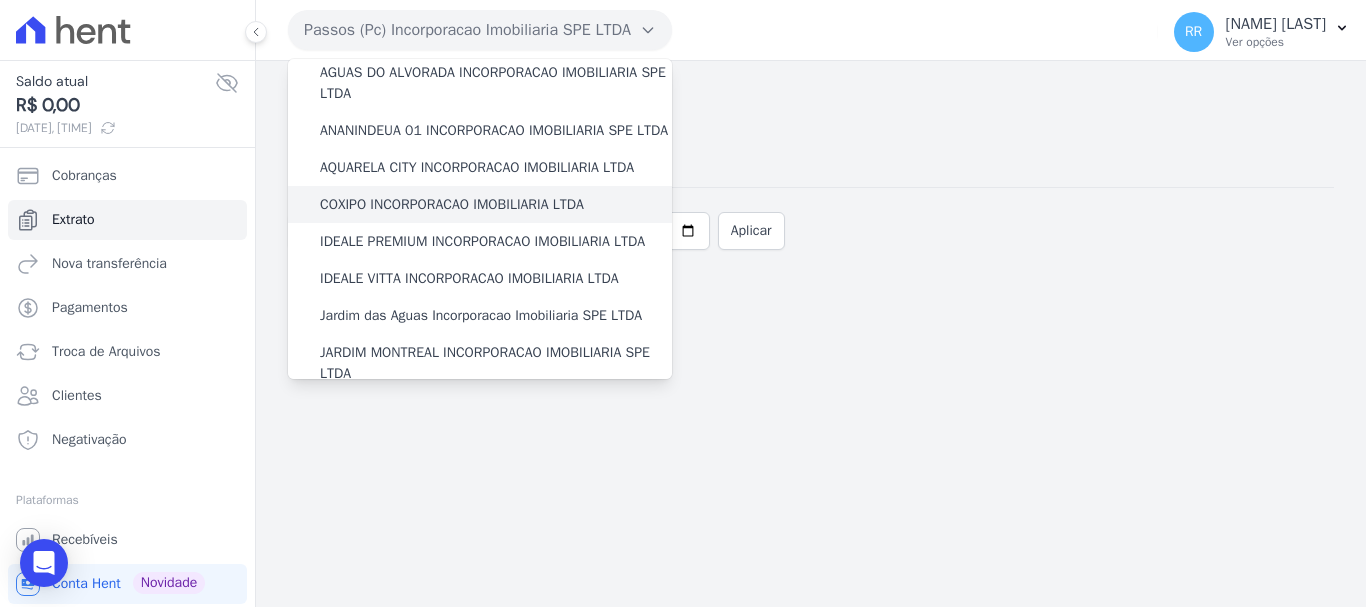 click on "COXIPO INCORPORACAO IMOBILIARIA LTDA" at bounding box center (452, 204) 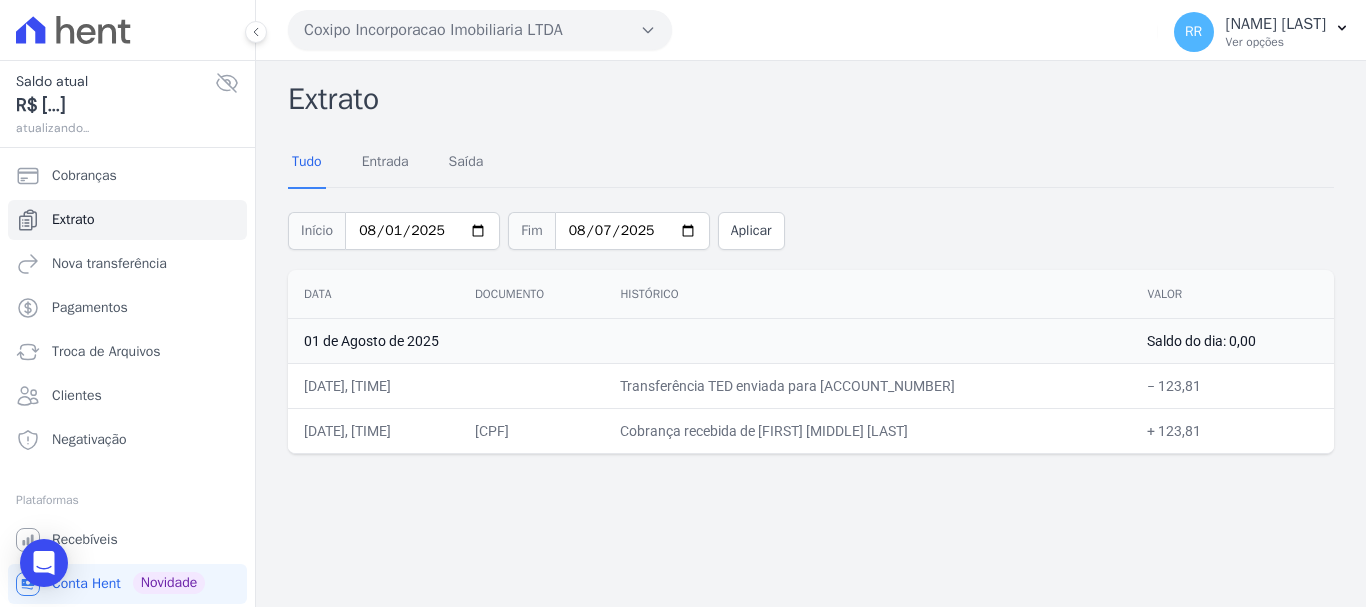 click on "Coxipo Incorporacao Imobiliaria LTDA" at bounding box center [480, 30] 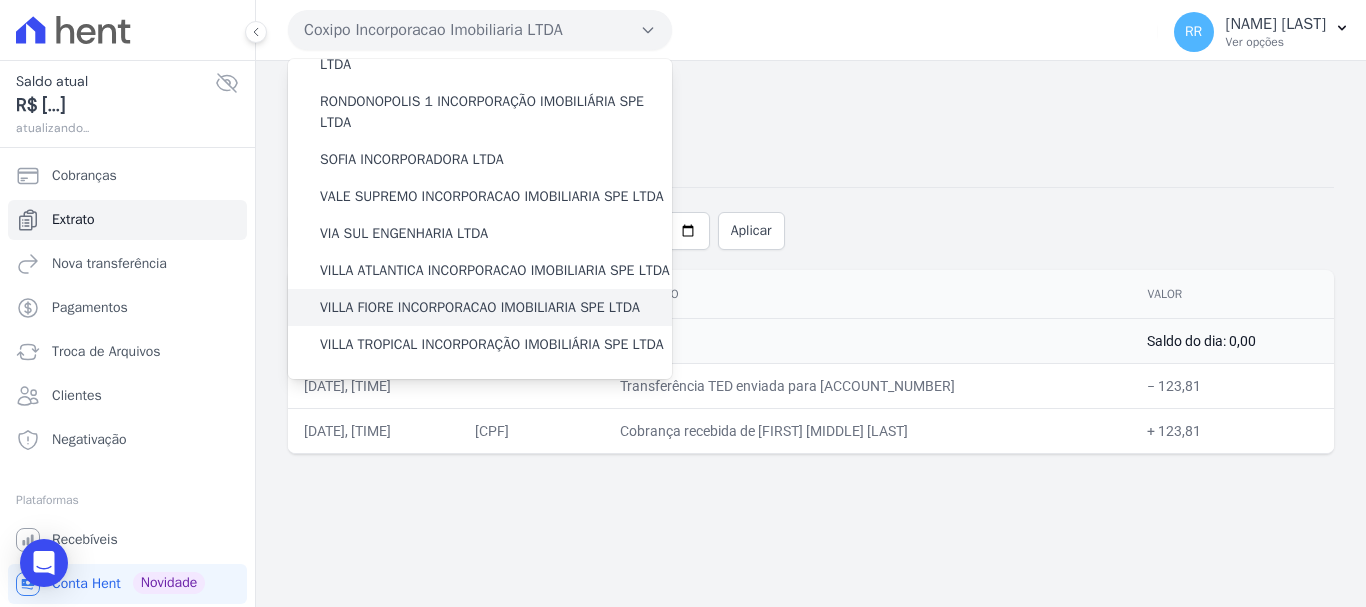scroll, scrollTop: 873, scrollLeft: 0, axis: vertical 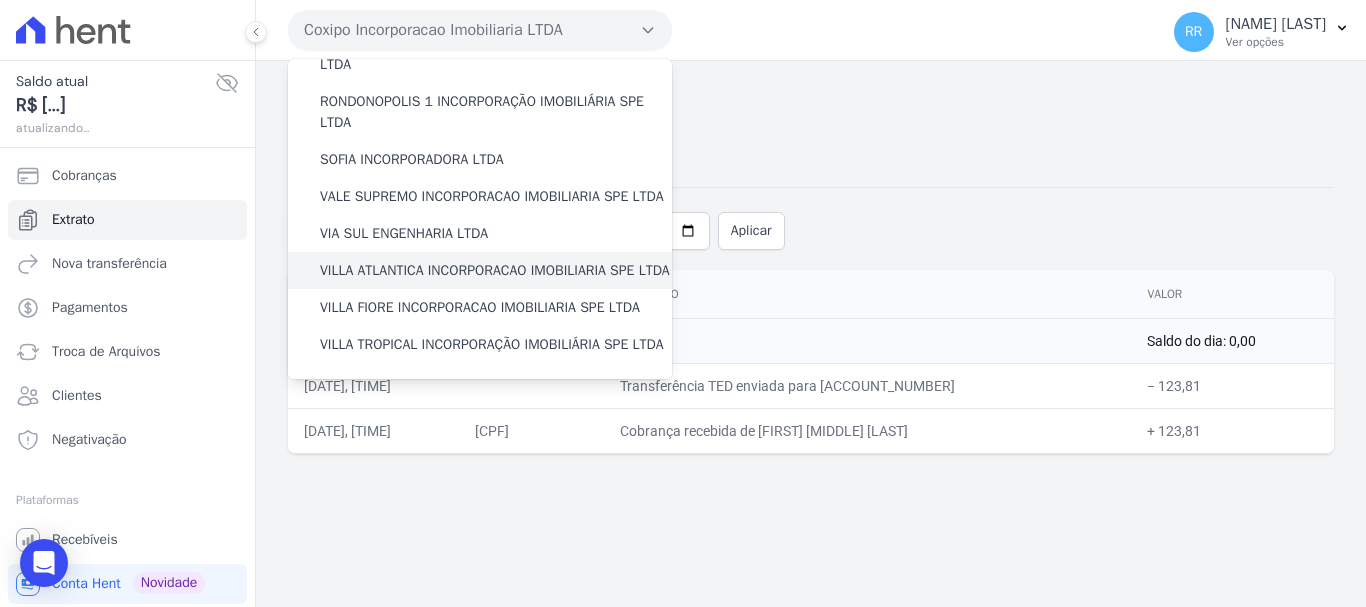 click on "VILLA ATLANTICA INCORPORACAO IMOBILIARIA SPE LTDA" at bounding box center (495, 270) 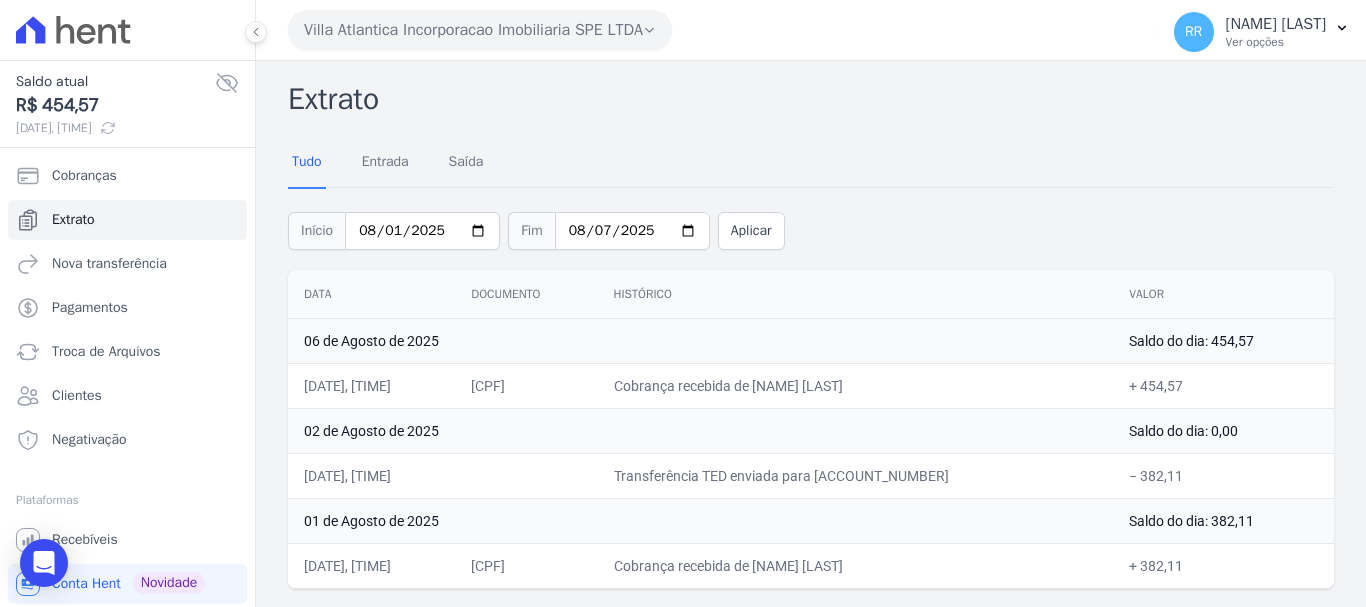 click on "Villa Atlantica Incorporacao Imobiliaria SPE LTDA" at bounding box center [480, 30] 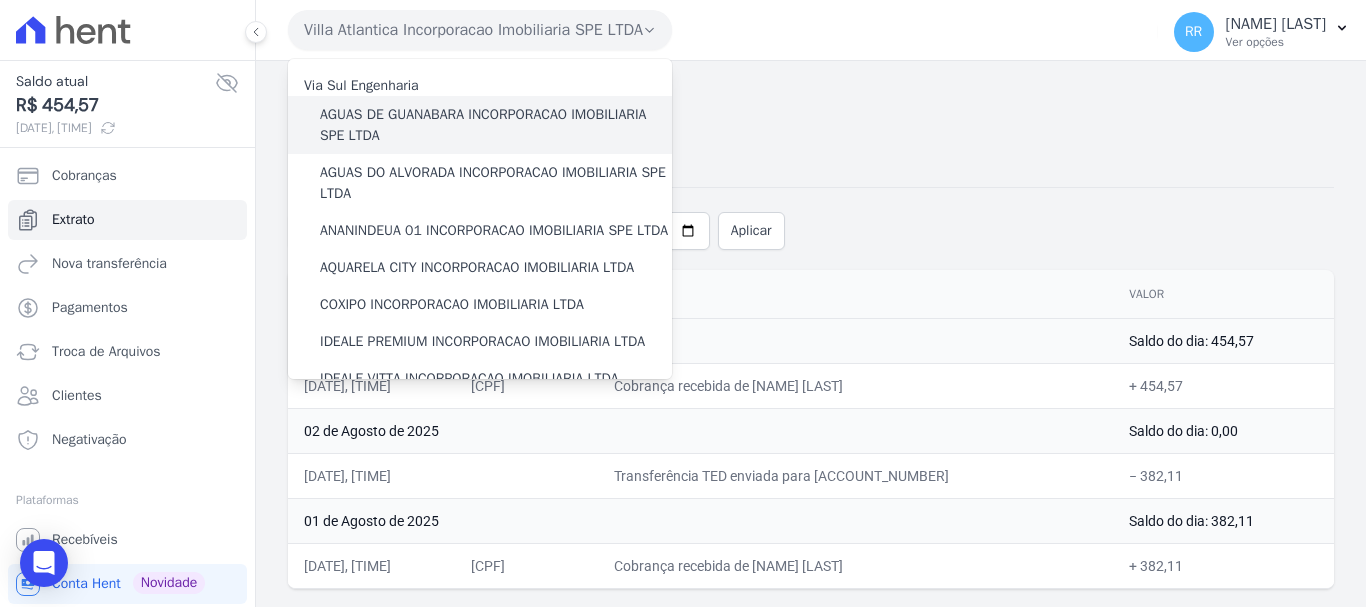 click on "AGUAS DE GUANABARA INCORPORACAO IMOBILIARIA SPE LTDA" at bounding box center [496, 125] 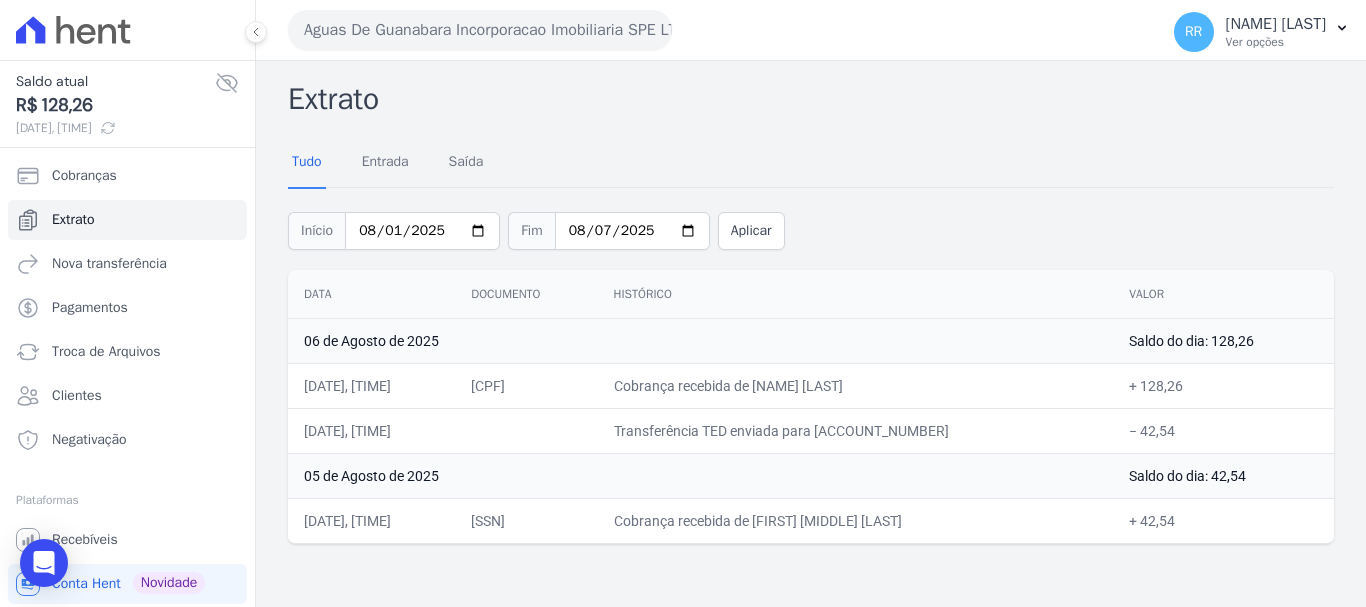 click on "Aguas De Guanabara Incorporacao Imobiliaria SPE LTDA
Via Sul Engenharia
AGUAS DE GUANABARA INCORPORACAO IMOBILIARIA SPE LTDA
AGUAS DO ALVORADA INCORPORACAO IMOBILIARIA SPE LTDA
ANANINDEUA 01 INCORPORACAO IMOBILIARIA SPE LTDA
AQUARELA CITY INCORPORACAO IMOBILIARIA LTDA" at bounding box center (719, 30) 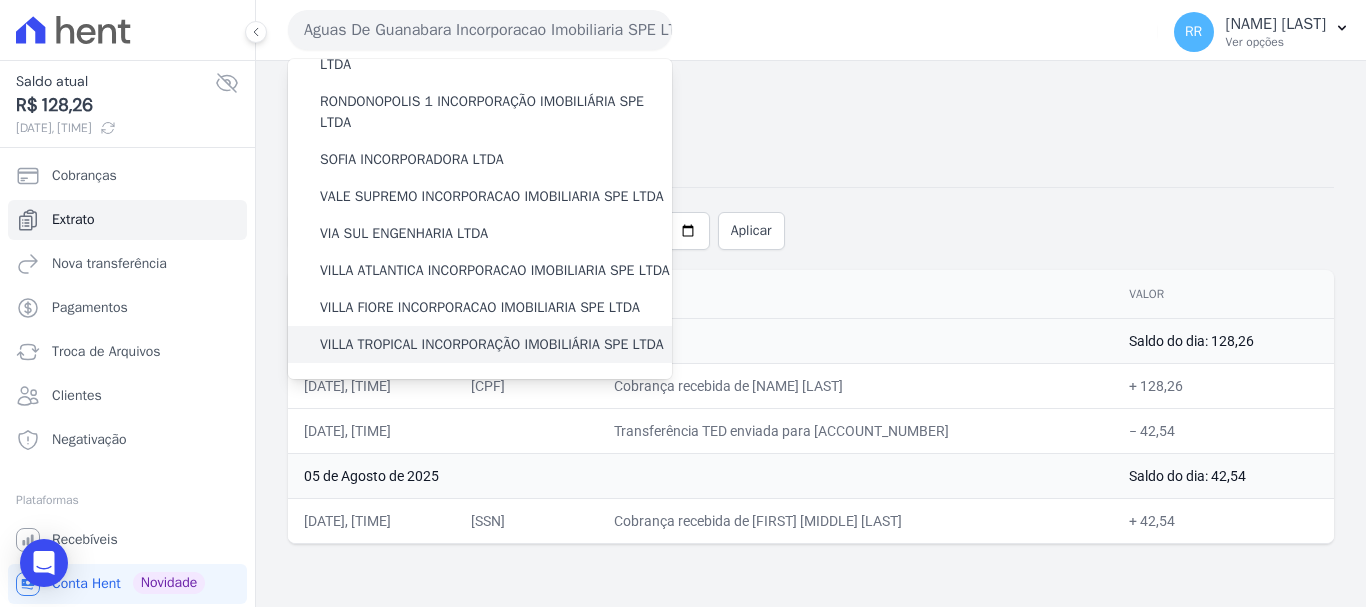 scroll, scrollTop: 873, scrollLeft: 0, axis: vertical 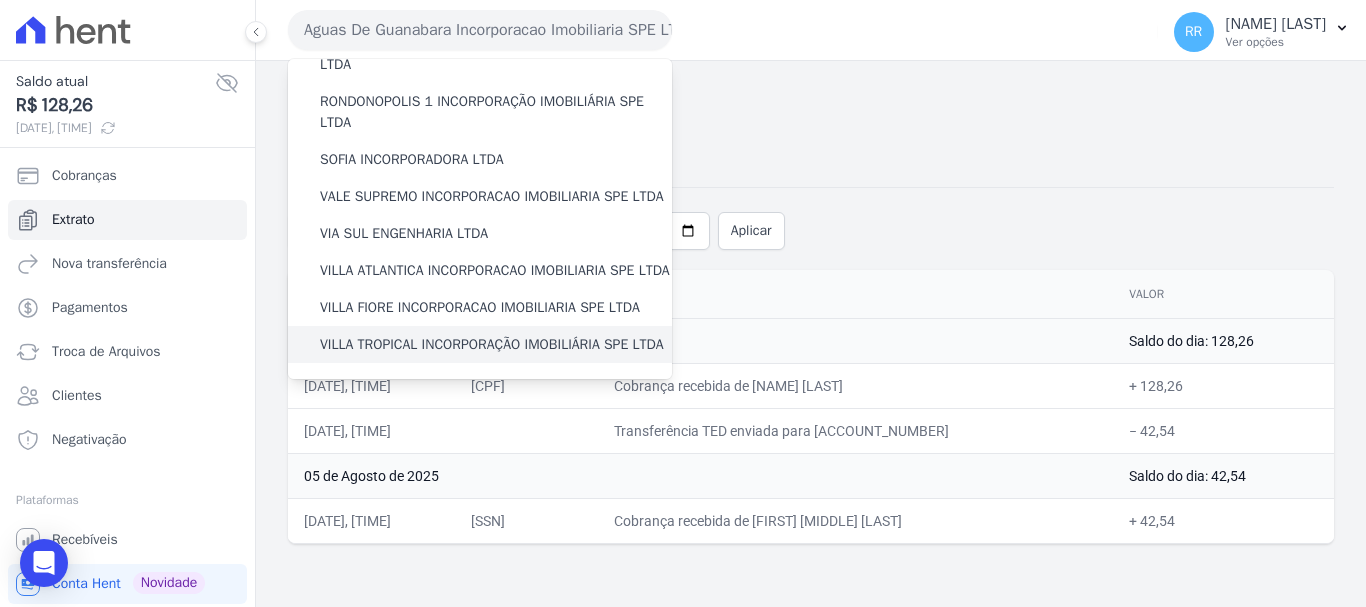 click on "VILLA TROPICAL INCORPORAÇÃO IMOBILIÁRIA SPE LTDA" at bounding box center (492, 344) 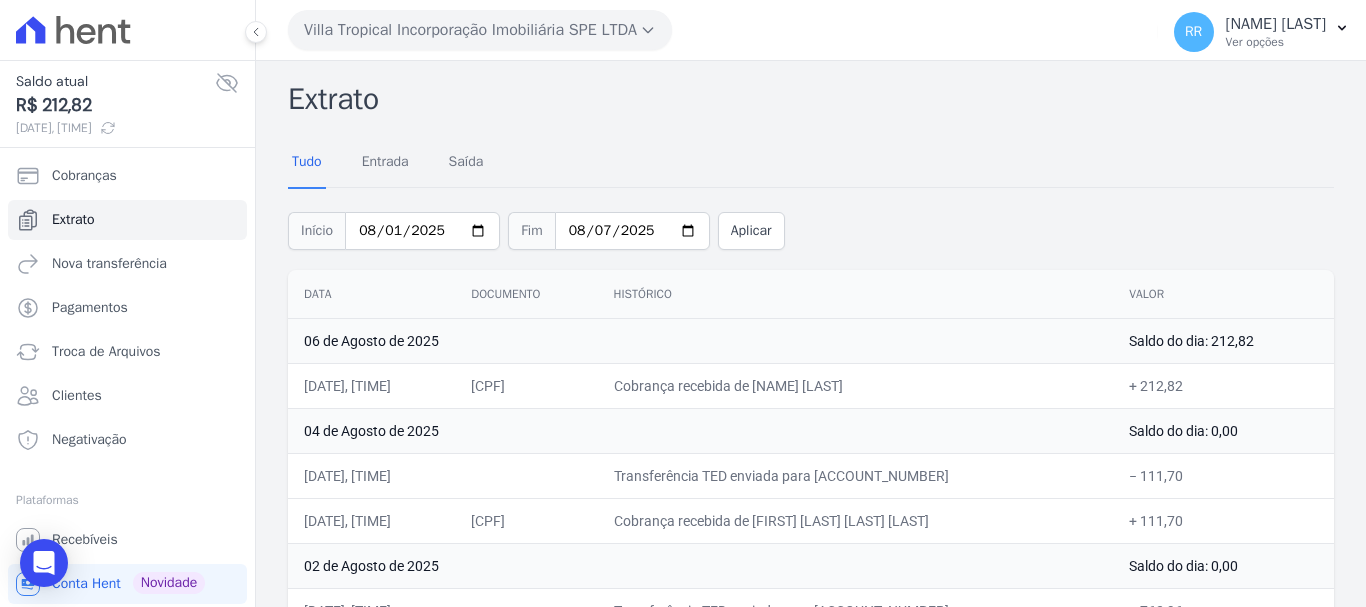 click on "Villa Tropical Incorporação Imobiliária SPE LTDA" at bounding box center [480, 30] 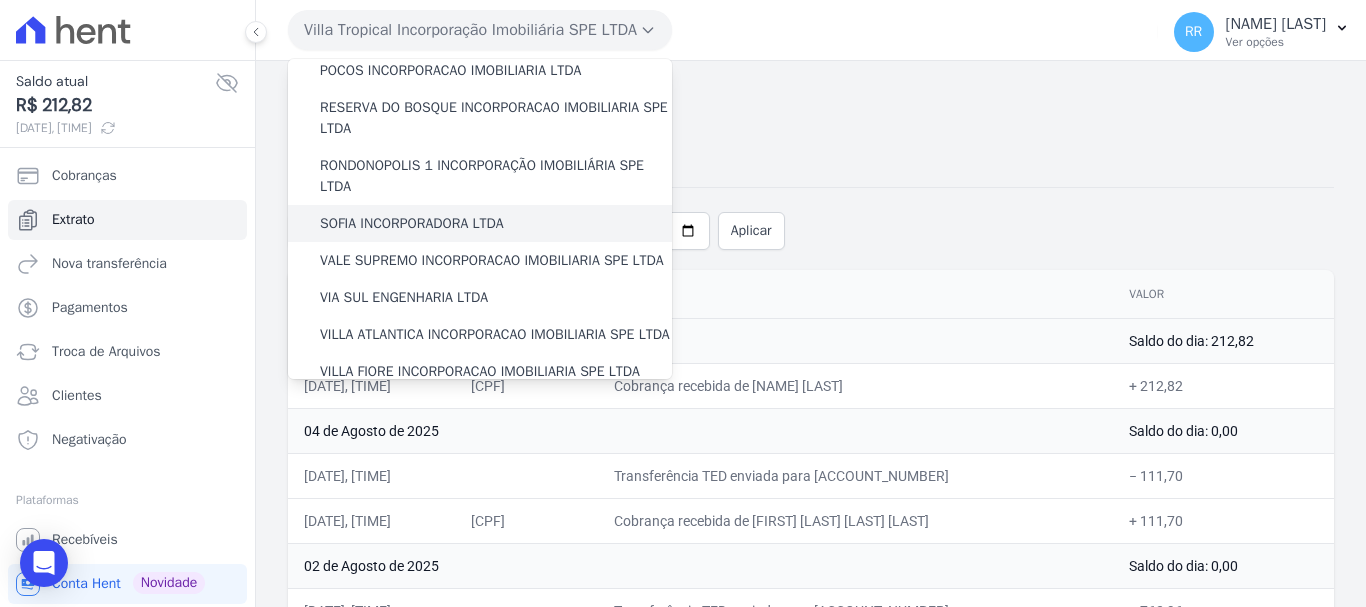 scroll, scrollTop: 873, scrollLeft: 0, axis: vertical 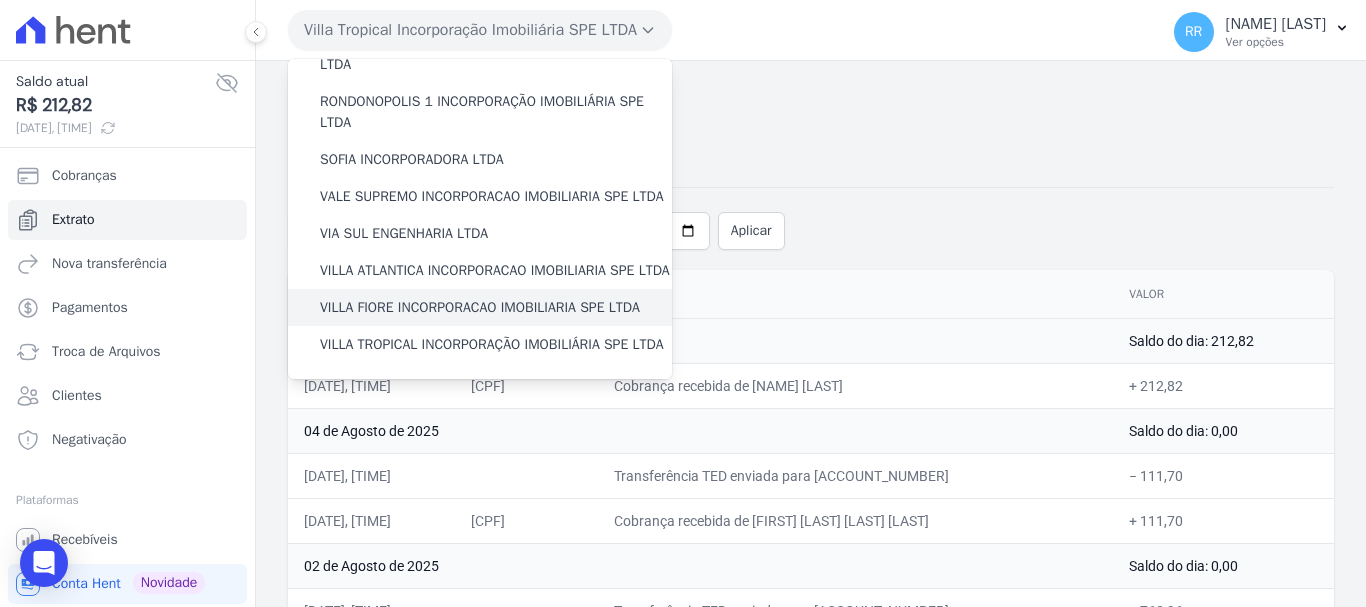 click on "VILLA FIORE INCORPORACAO IMOBILIARIA SPE LTDA" at bounding box center [480, 307] 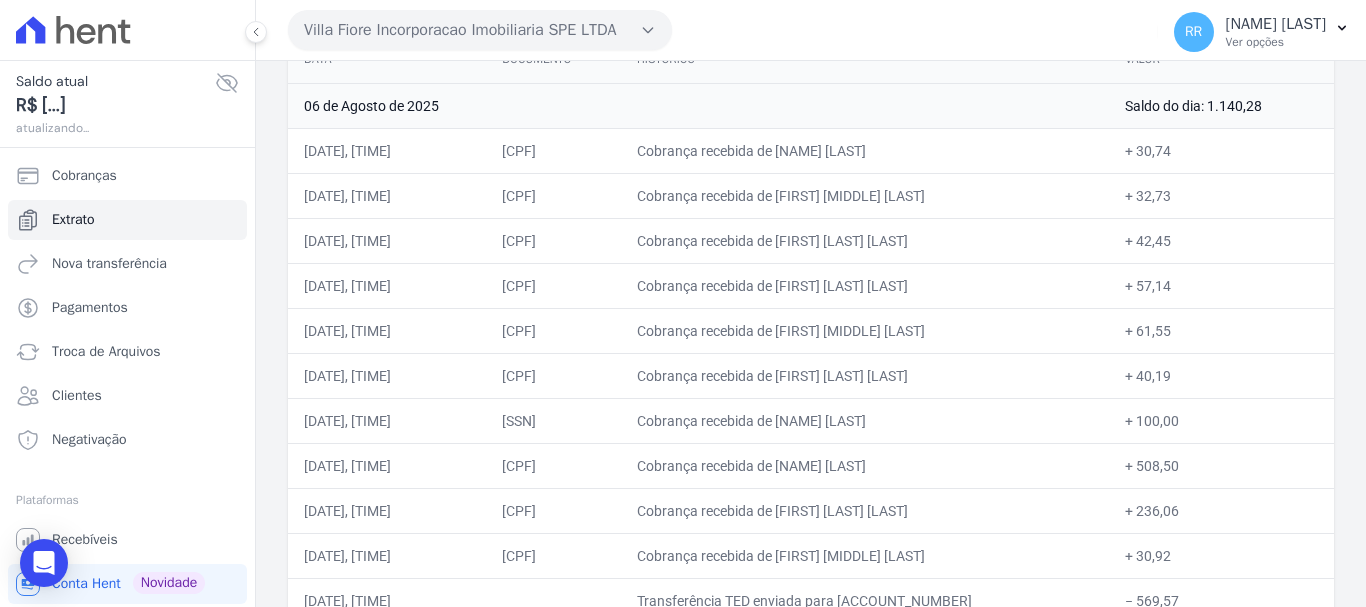 scroll, scrollTop: 200, scrollLeft: 0, axis: vertical 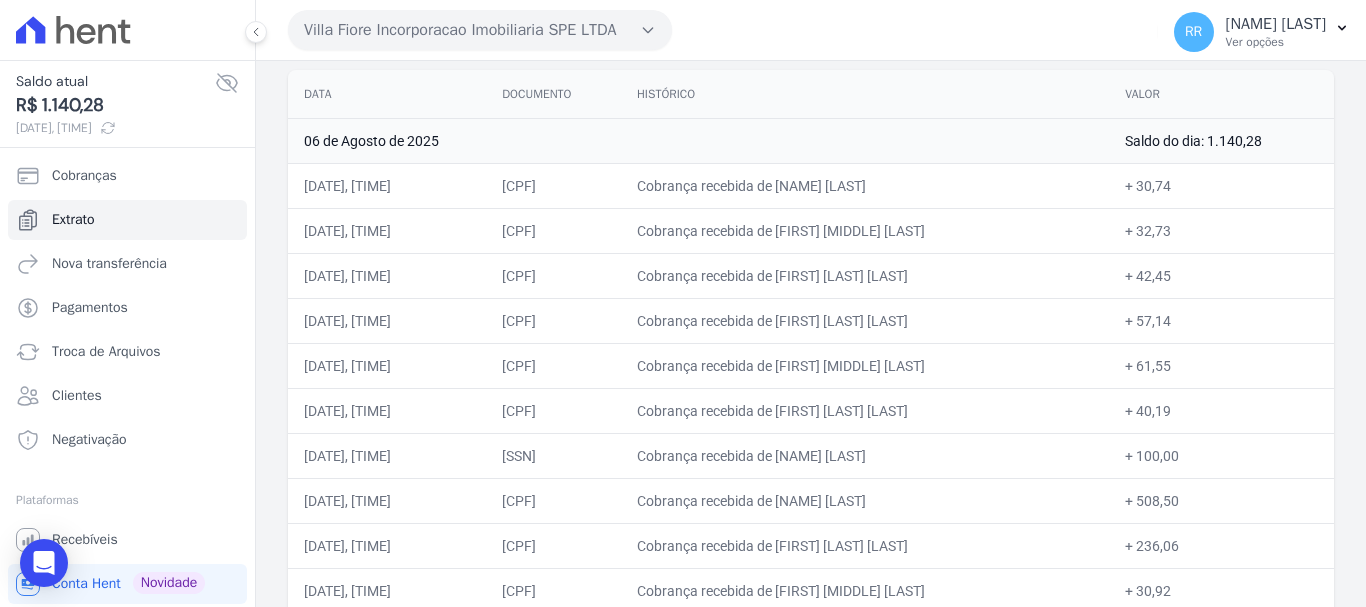 click on "Villa Fiore Incorporacao Imobiliaria SPE LTDA
Via Sul Engenharia
AGUAS DE GUANABARA INCORPORACAO IMOBILIARIA SPE LTDA
AGUAS DO ALVORADA INCORPORACAO IMOBILIARIA SPE LTDA
ANANINDEUA 01 INCORPORACAO IMOBILIARIA SPE LTDA
AQUARELA CITY INCORPORACAO IMOBILIARIA LTDA" at bounding box center [719, 30] 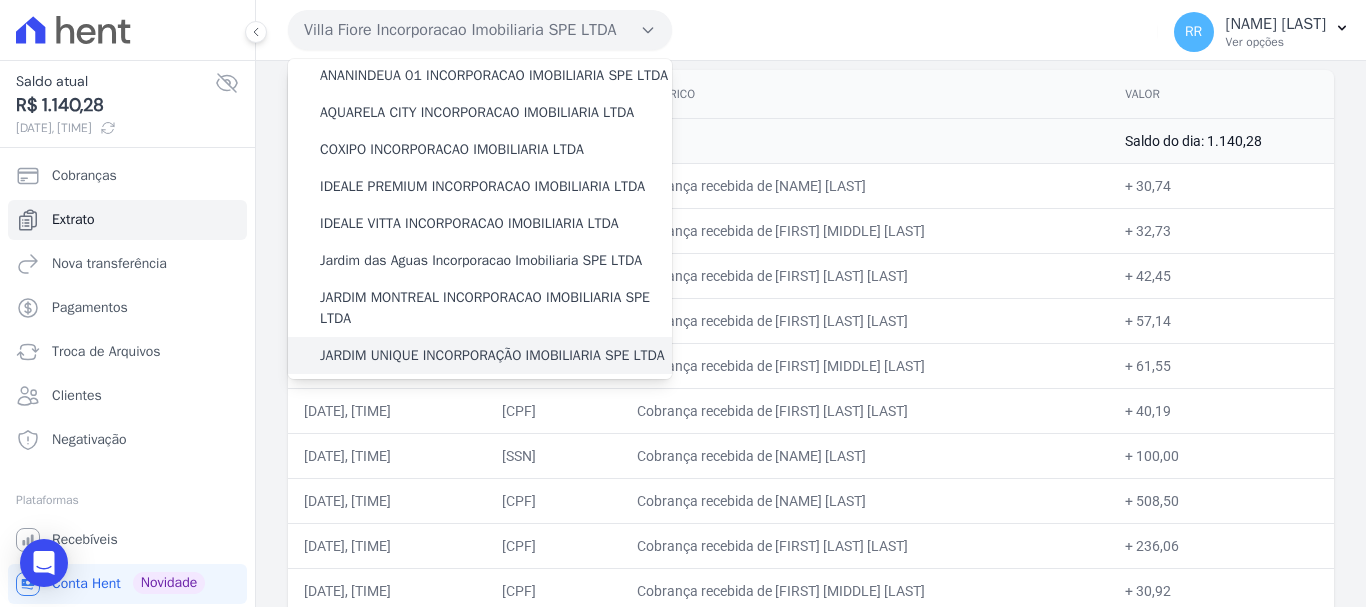 scroll, scrollTop: 400, scrollLeft: 0, axis: vertical 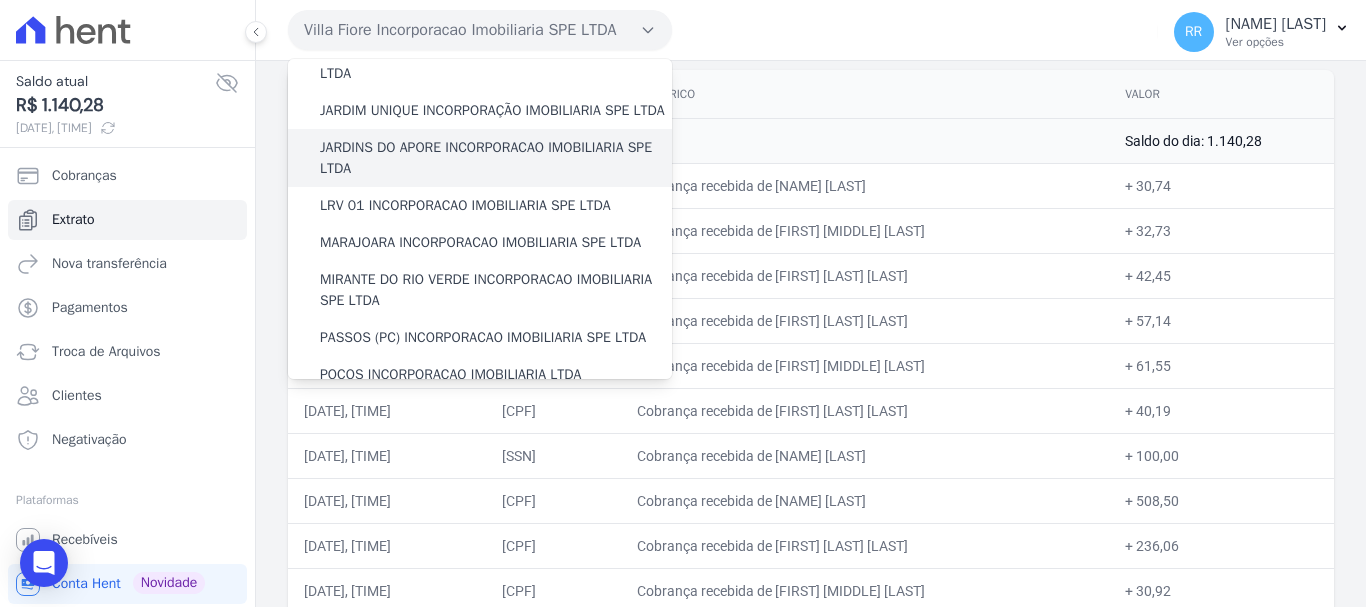 click on "JARDINS DO APORE INCORPORACAO IMOBILIARIA SPE LTDA" at bounding box center [496, 158] 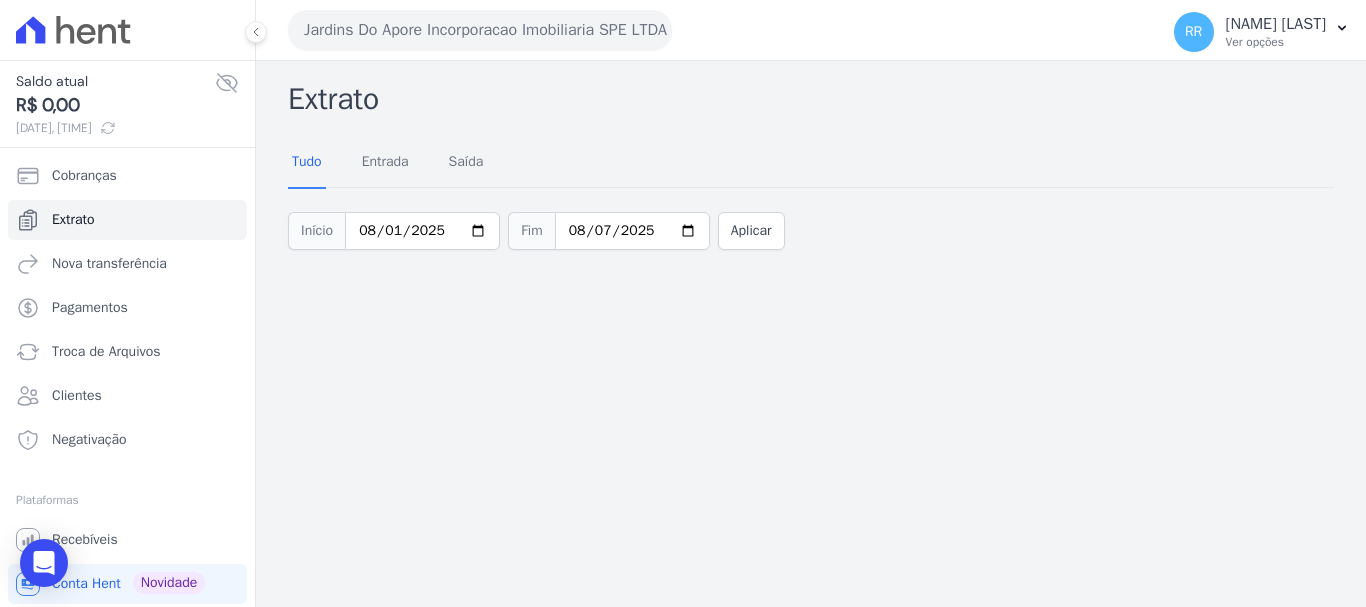 click on "Jardins Do Apore Incorporacao Imobiliaria SPE LTDA" at bounding box center [480, 30] 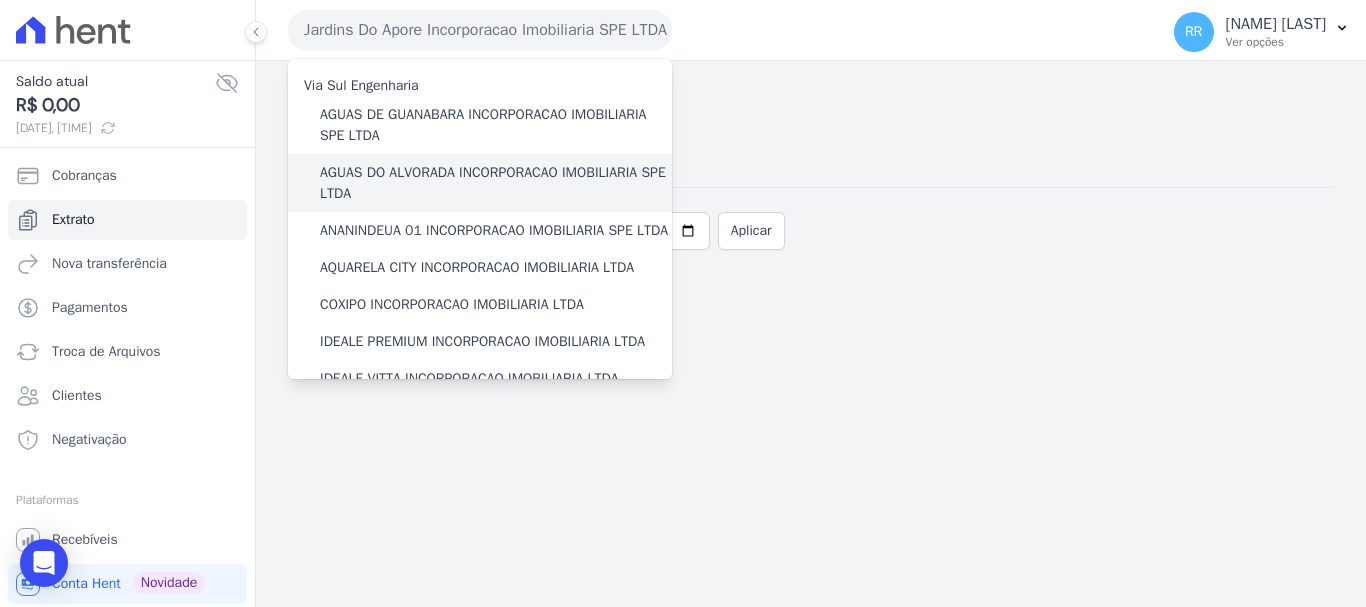 click on "AGUAS DO ALVORADA INCORPORACAO IMOBILIARIA SPE LTDA" at bounding box center [496, 183] 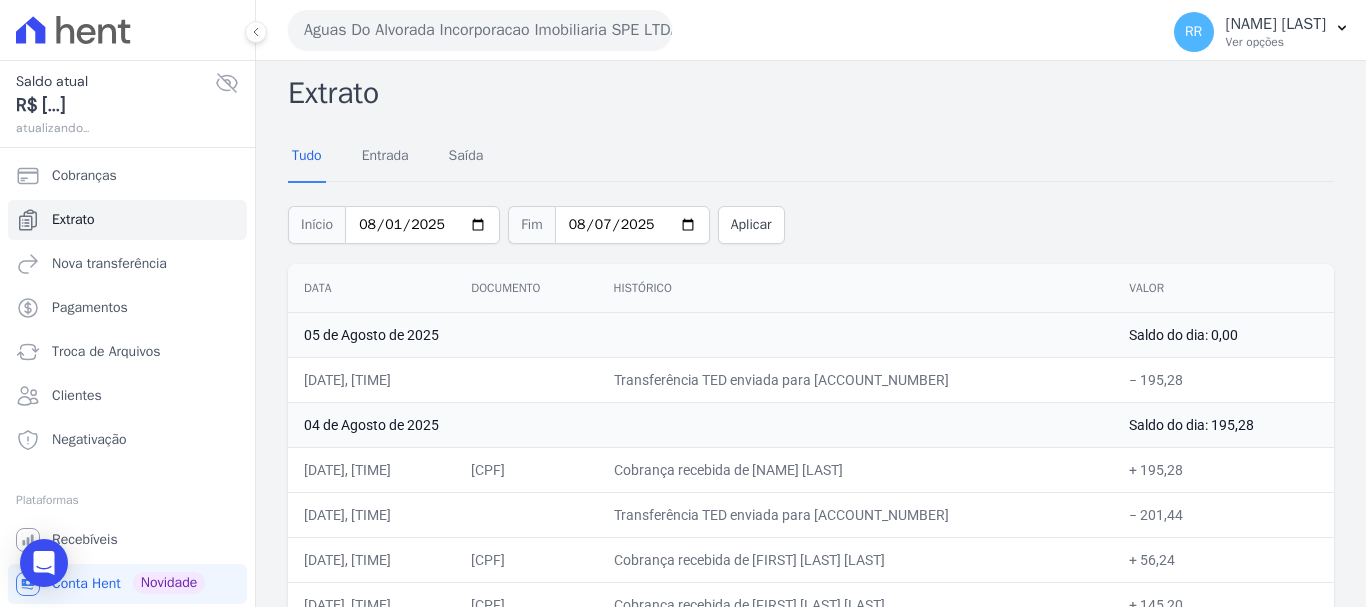scroll, scrollTop: 0, scrollLeft: 0, axis: both 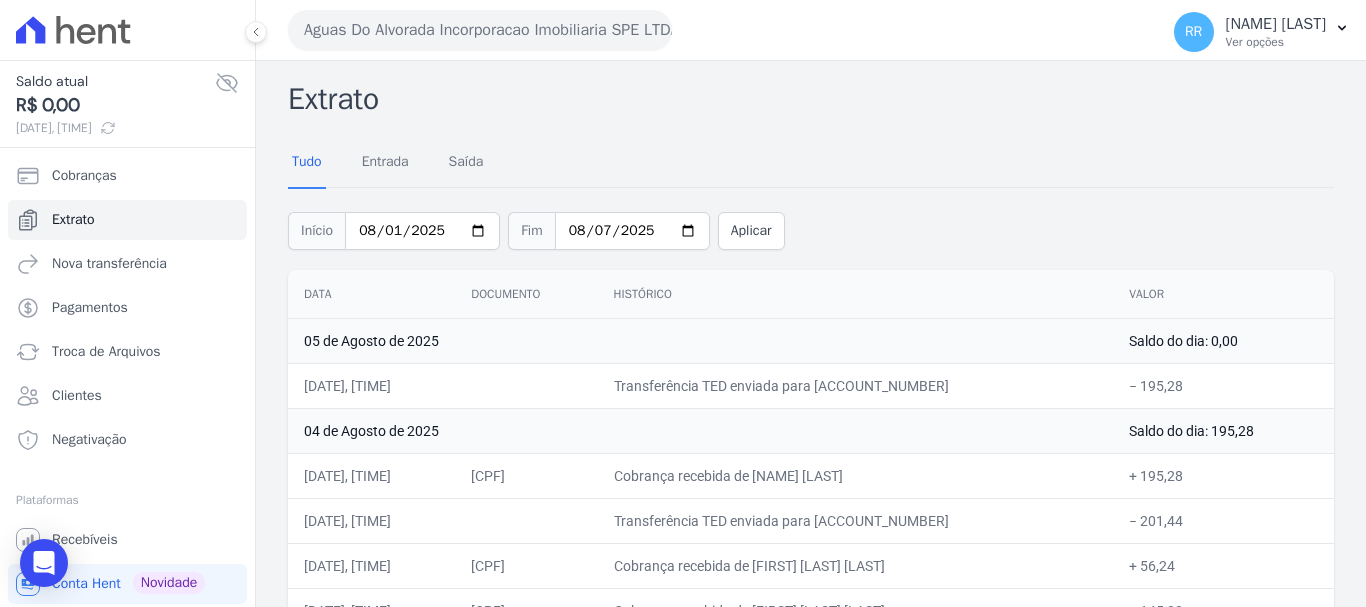 click on "Aguas Do Alvorada Incorporacao Imobiliaria SPE LTDA" at bounding box center [480, 30] 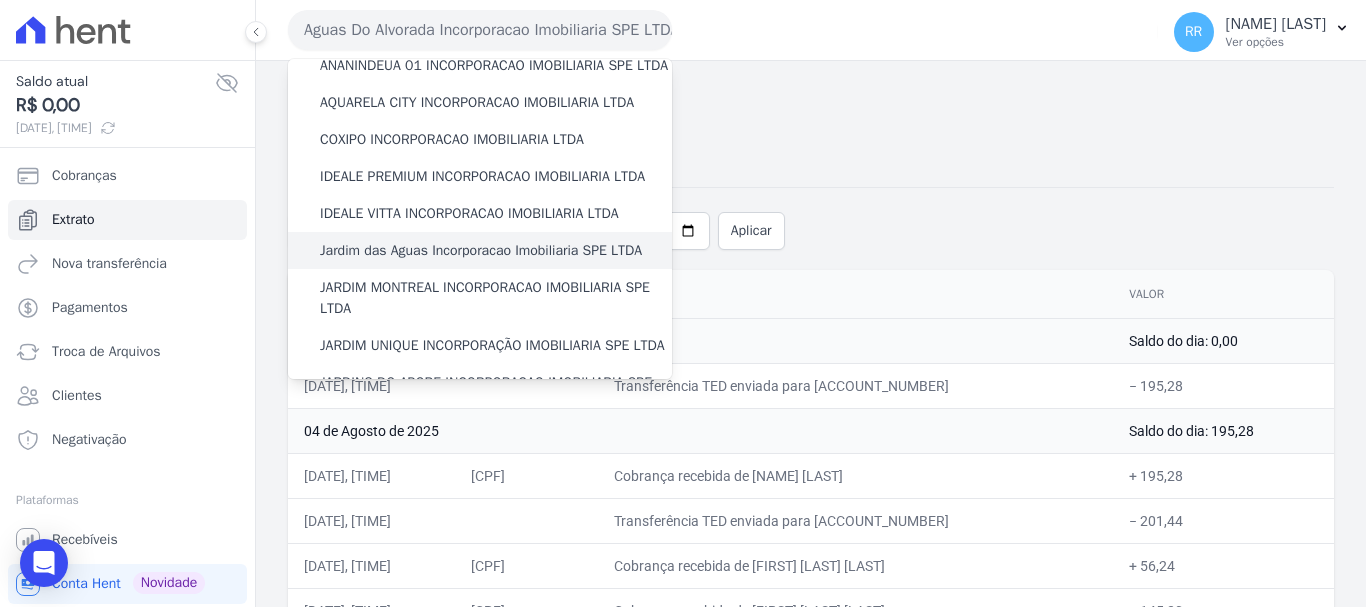 scroll, scrollTop: 200, scrollLeft: 0, axis: vertical 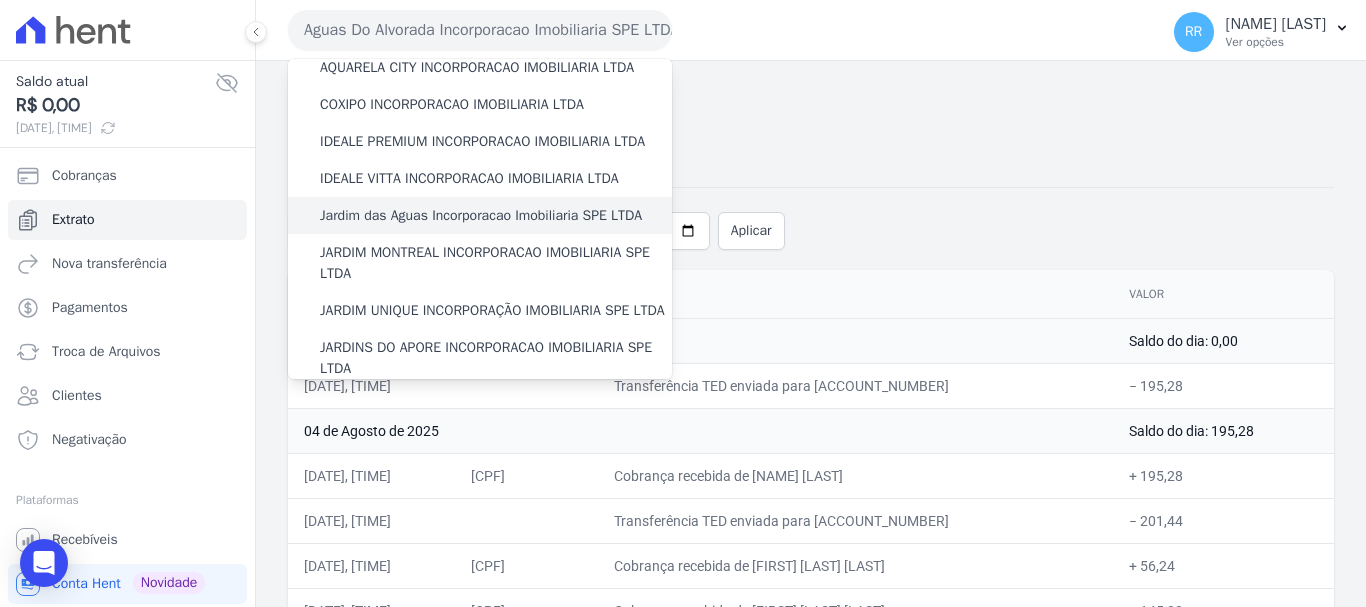 click on "Jardim das Aguas Incorporacao Imobiliaria SPE LTDA" at bounding box center (481, 215) 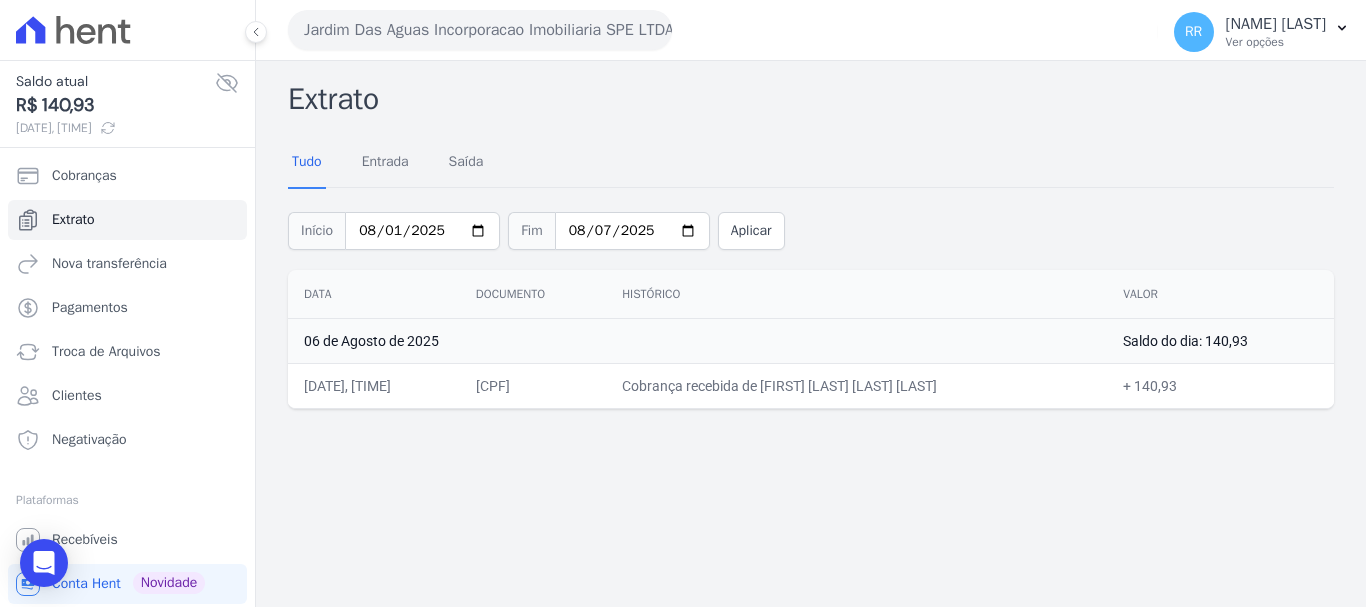 click on "Jardim Das Aguas Incorporacao Imobiliaria SPE LTDA" at bounding box center [480, 30] 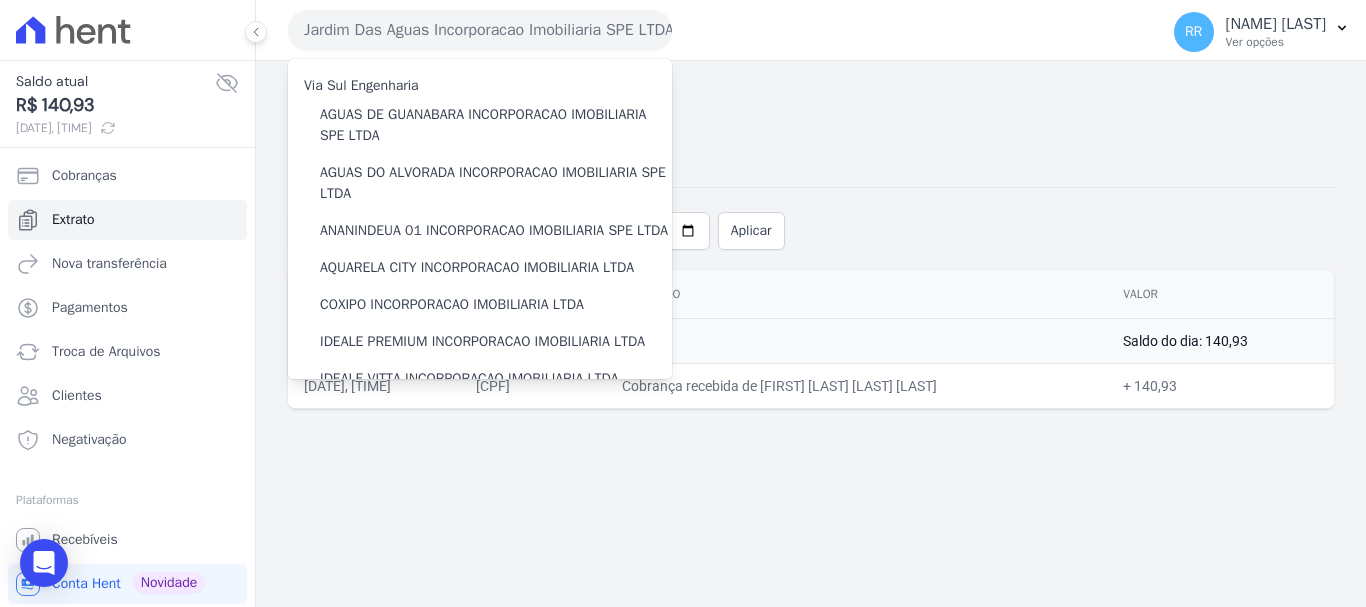 click on "Data
Documento
Histórico
Valor
06 de Agosto de 2025
Saldo do dia:  140,93
06/08/2025, 22:25
[CPF]
Cobrança recebida de [NAME] [LAST]" at bounding box center (811, 334) 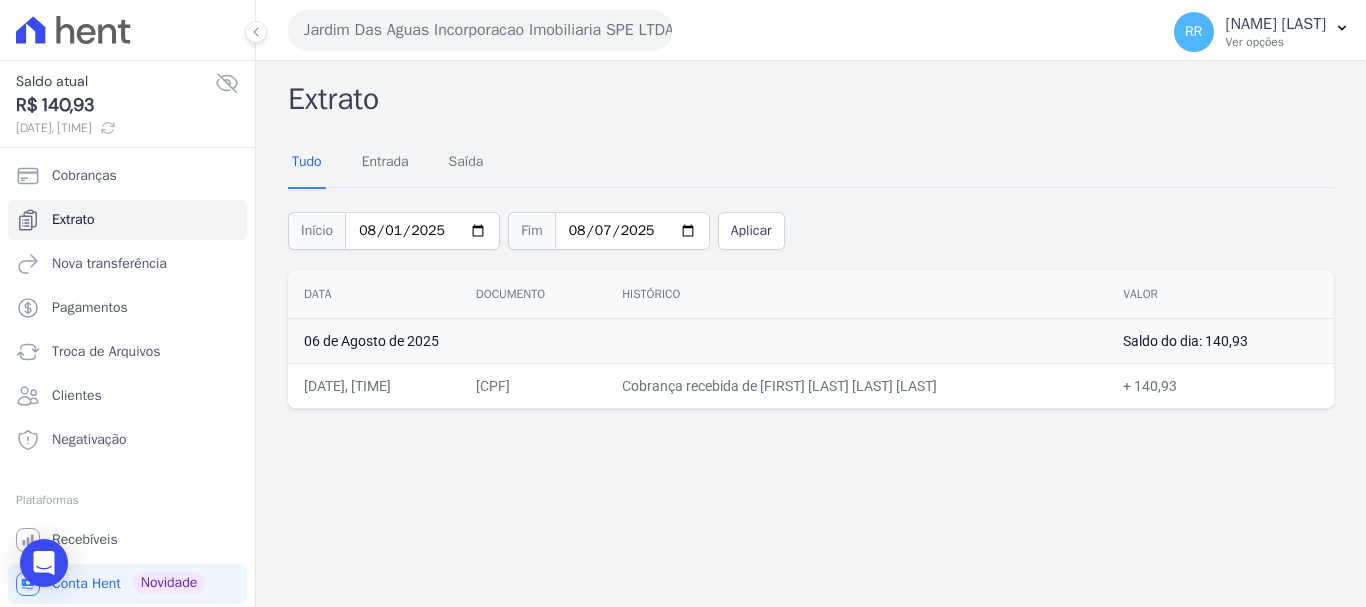 click on "Jardim Das Aguas Incorporacao Imobiliaria SPE LTDA" at bounding box center [480, 30] 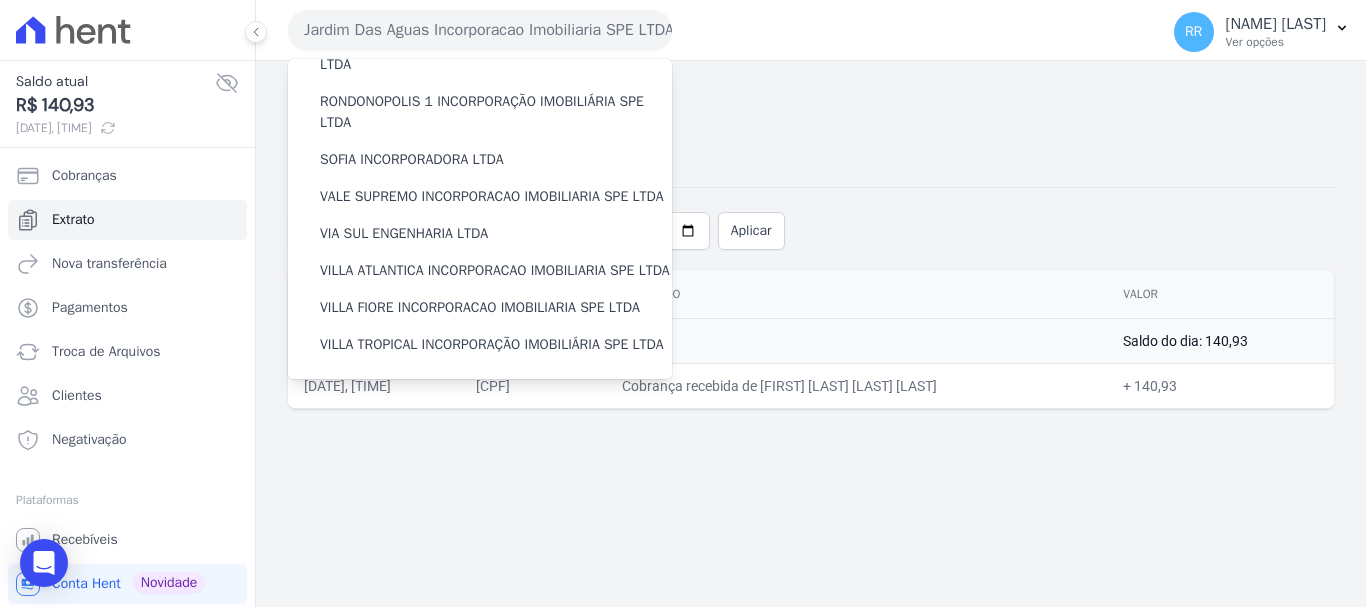 scroll, scrollTop: 873, scrollLeft: 0, axis: vertical 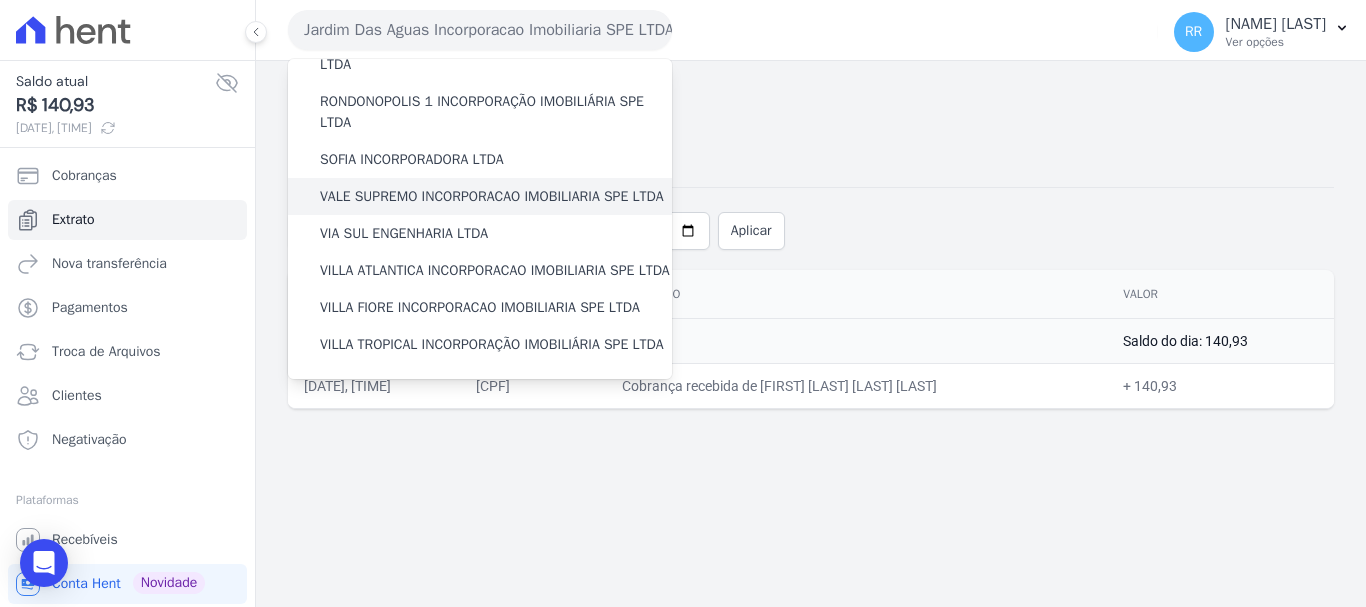 click on "VALE SUPREMO INCORPORACAO IMOBILIARIA SPE LTDA" at bounding box center [492, 196] 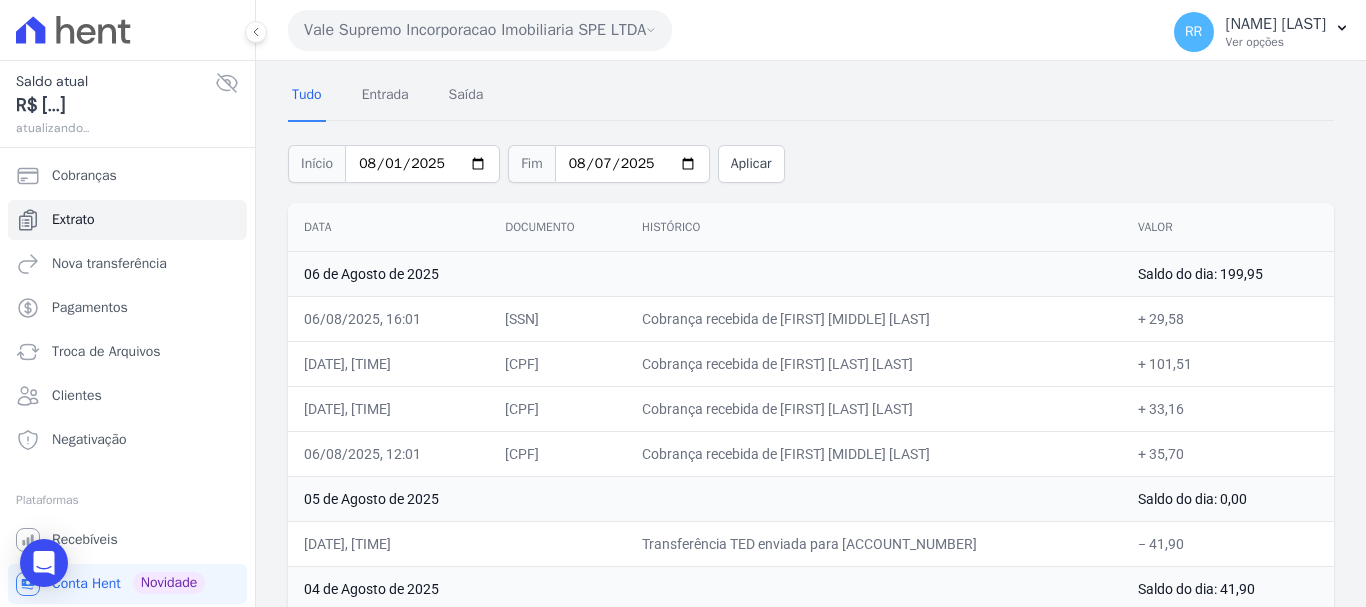scroll, scrollTop: 100, scrollLeft: 0, axis: vertical 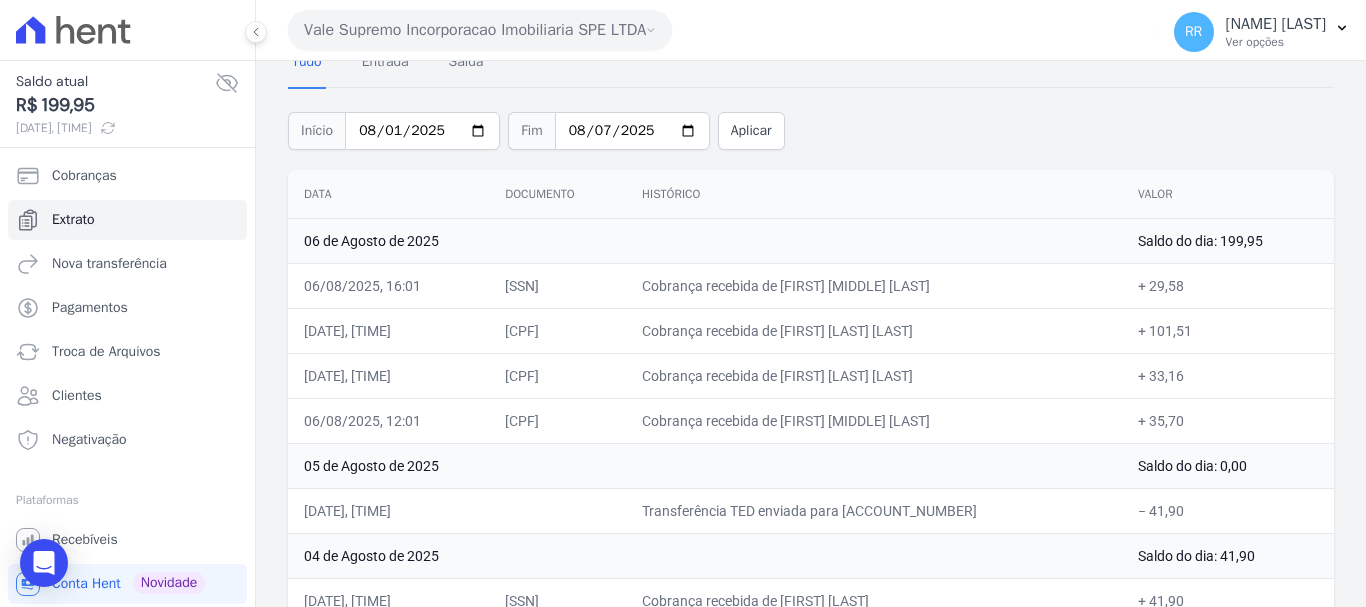 click on "Vale Supremo Incorporacao Imobiliaria SPE LTDA" at bounding box center [480, 30] 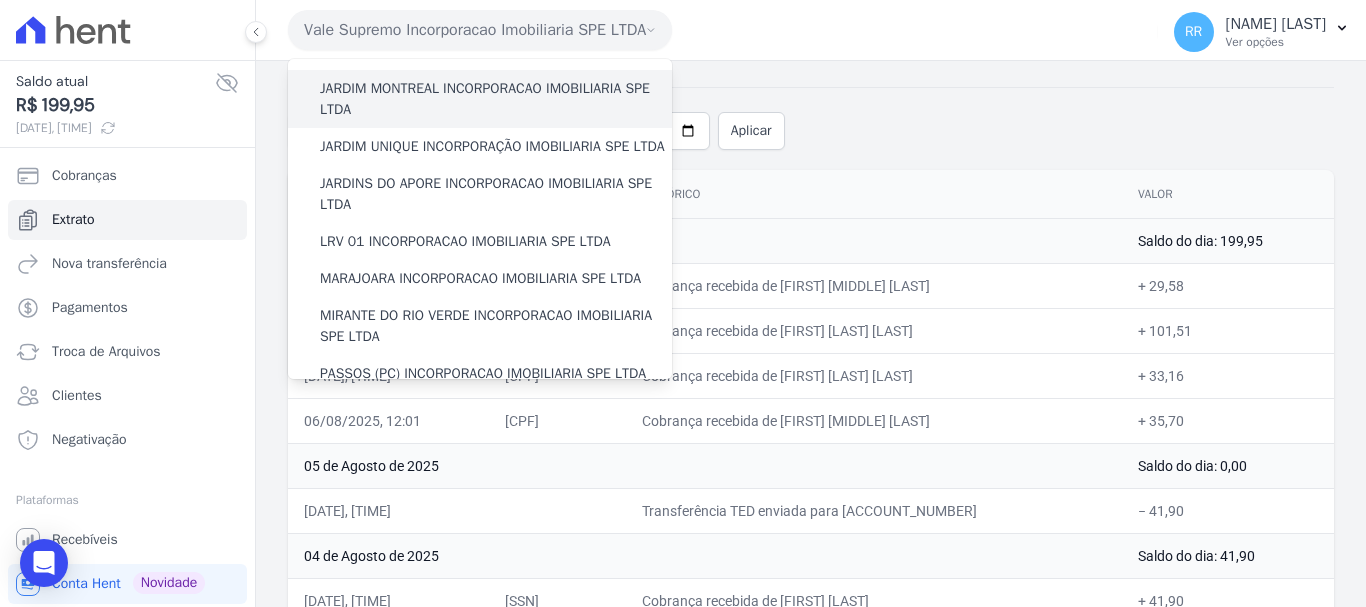 scroll, scrollTop: 400, scrollLeft: 0, axis: vertical 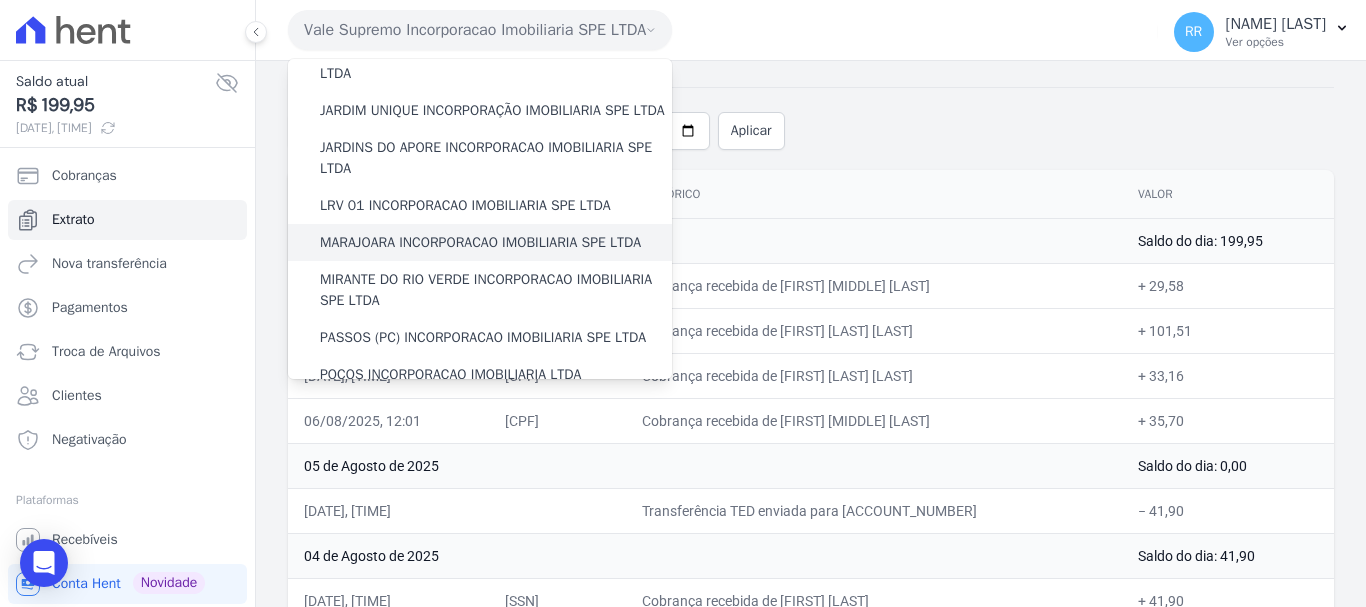 click on "MARAJOARA INCORPORACAO IMOBILIARIA SPE LTDA" at bounding box center [480, 242] 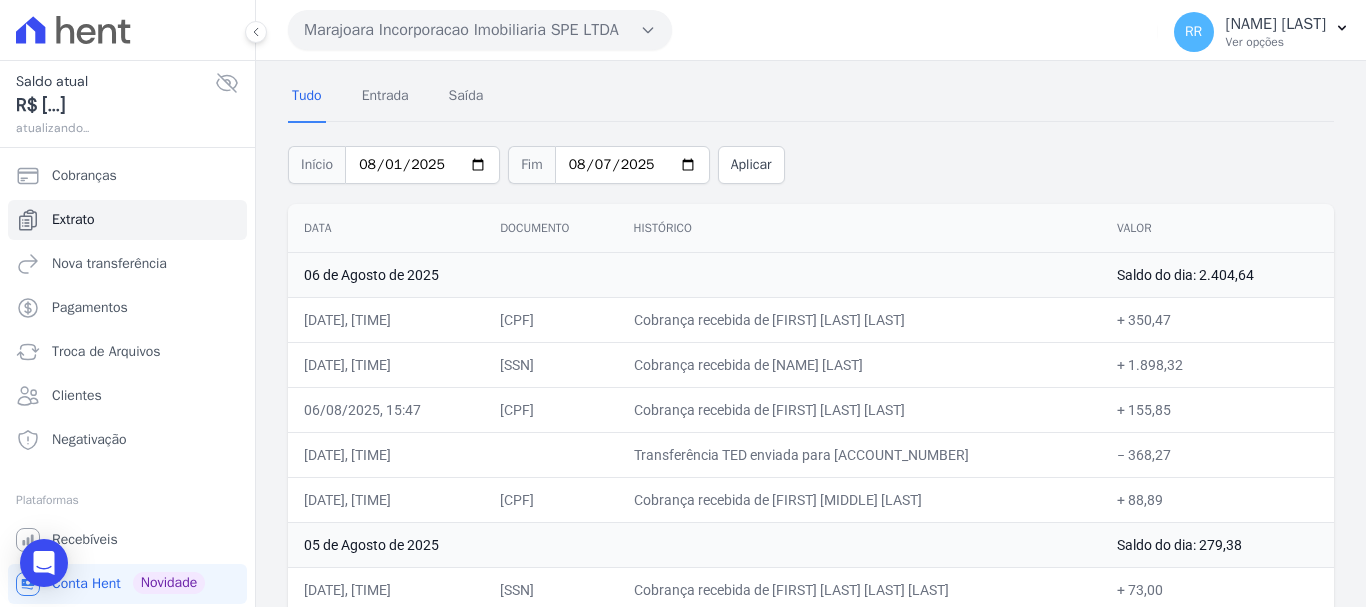 scroll, scrollTop: 100, scrollLeft: 0, axis: vertical 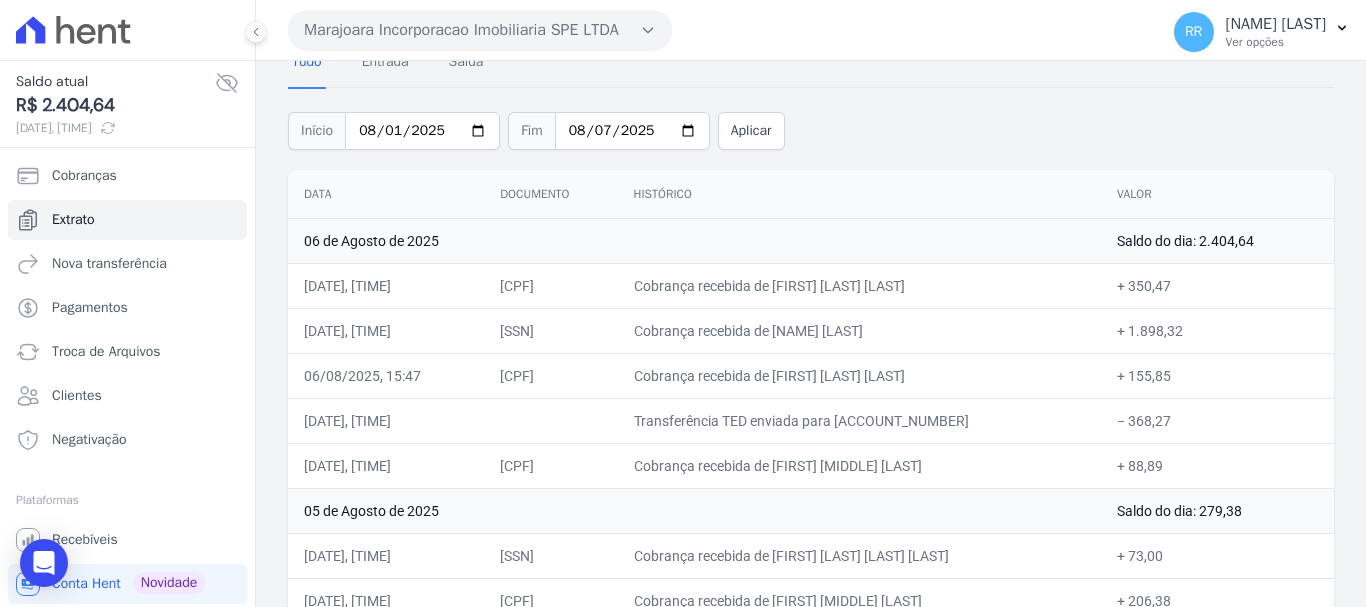click on "−
368,27" at bounding box center (1217, 420) 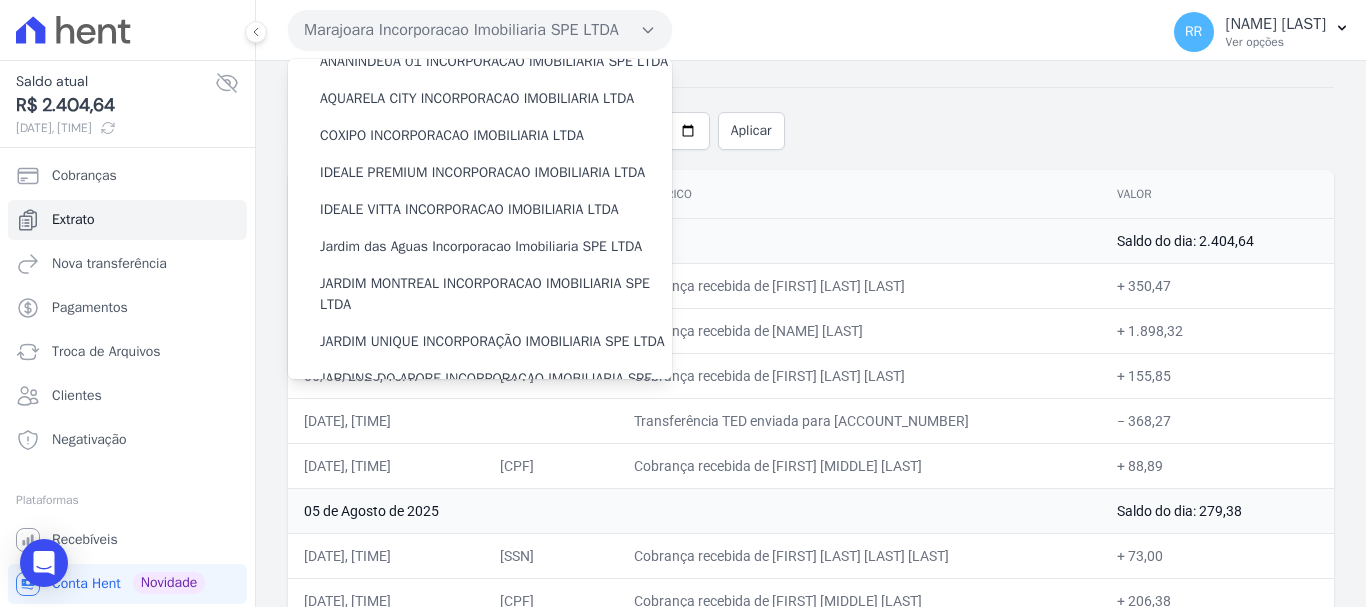 scroll, scrollTop: 500, scrollLeft: 0, axis: vertical 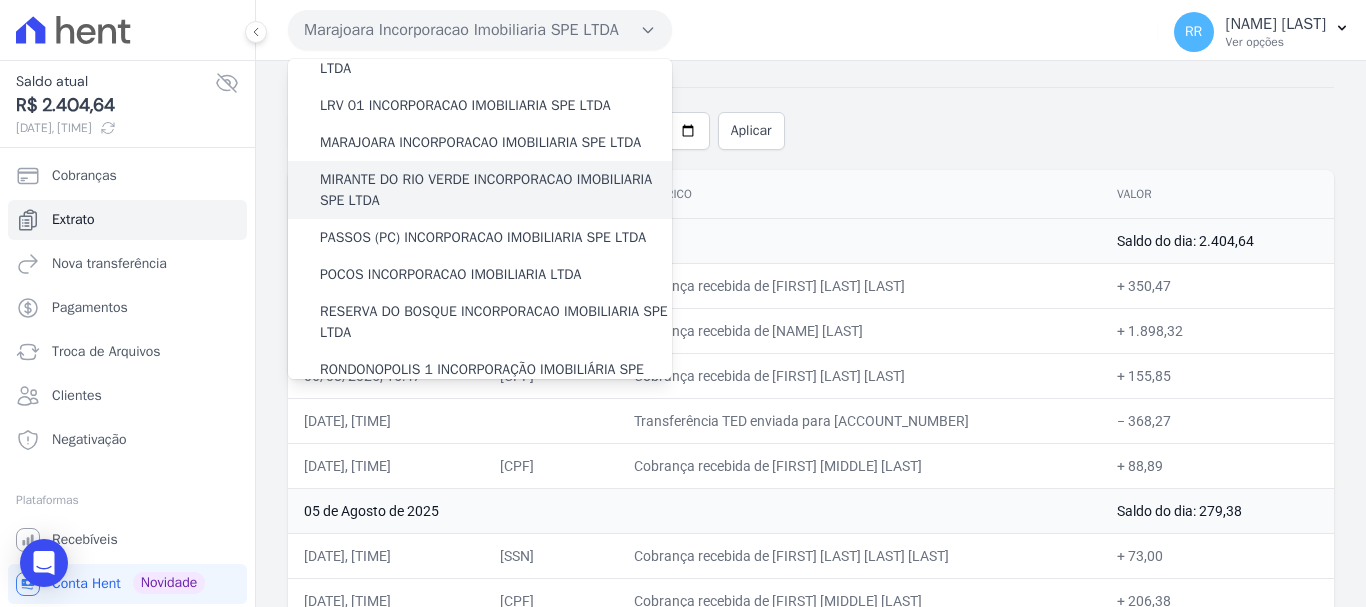 click on "MIRANTE DO RIO VERDE INCORPORACAO IMOBILIARIA SPE LTDA" at bounding box center [496, 190] 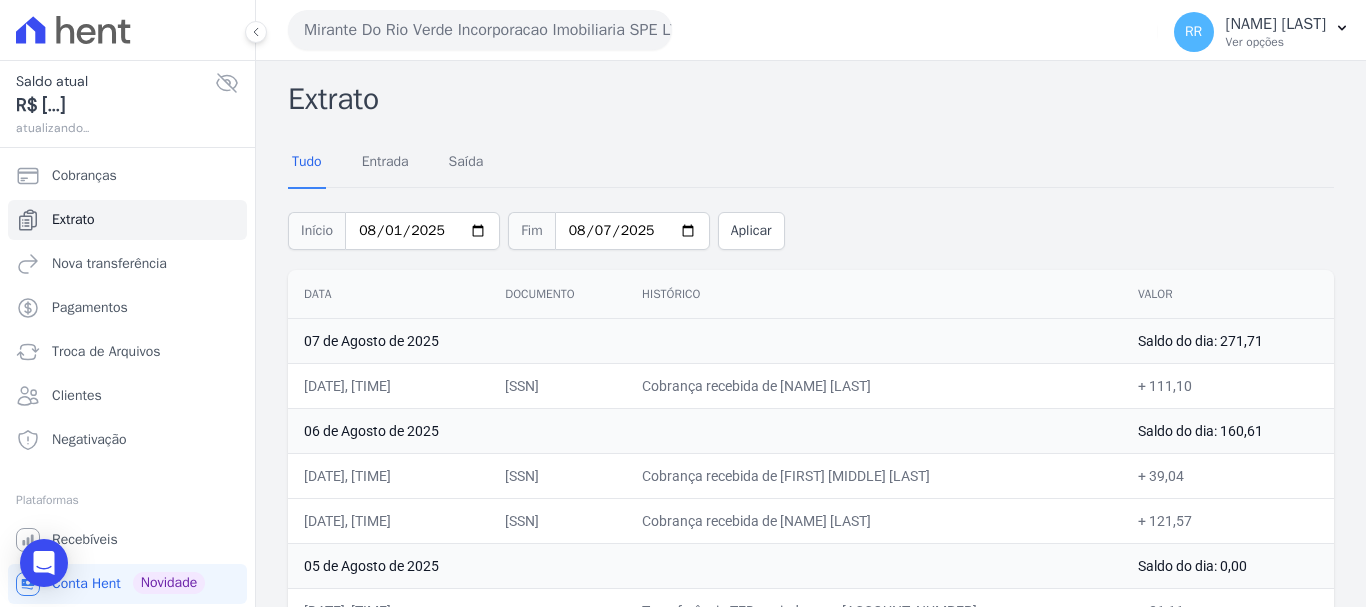 click on "Mirante Do Rio Verde Incorporacao Imobiliaria SPE LTDA" at bounding box center [480, 30] 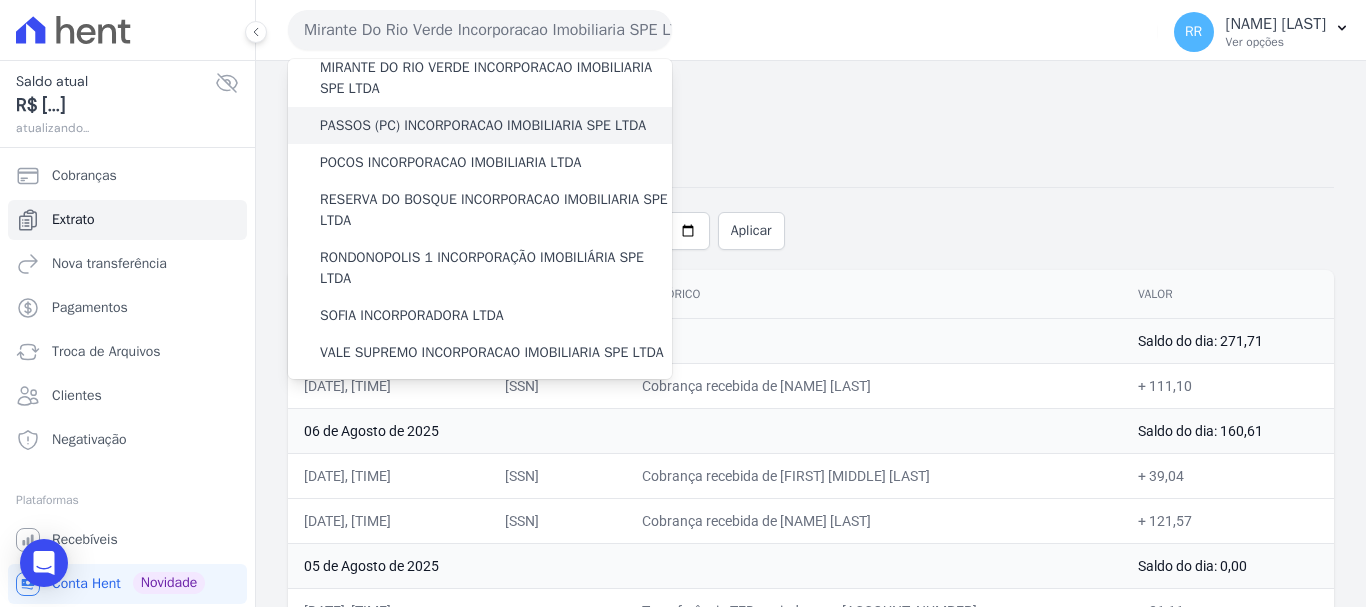 scroll, scrollTop: 600, scrollLeft: 0, axis: vertical 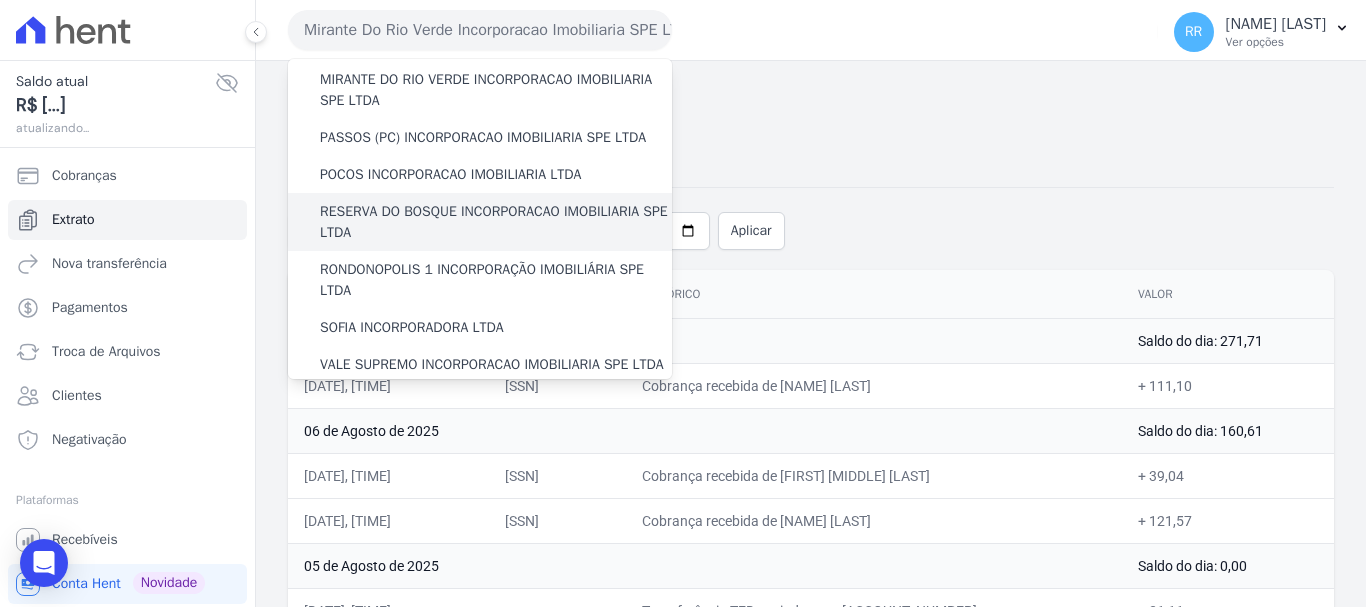 click on "RESERVA DO BOSQUE INCORPORACAO IMOBILIARIA SPE LTDA" at bounding box center (496, 222) 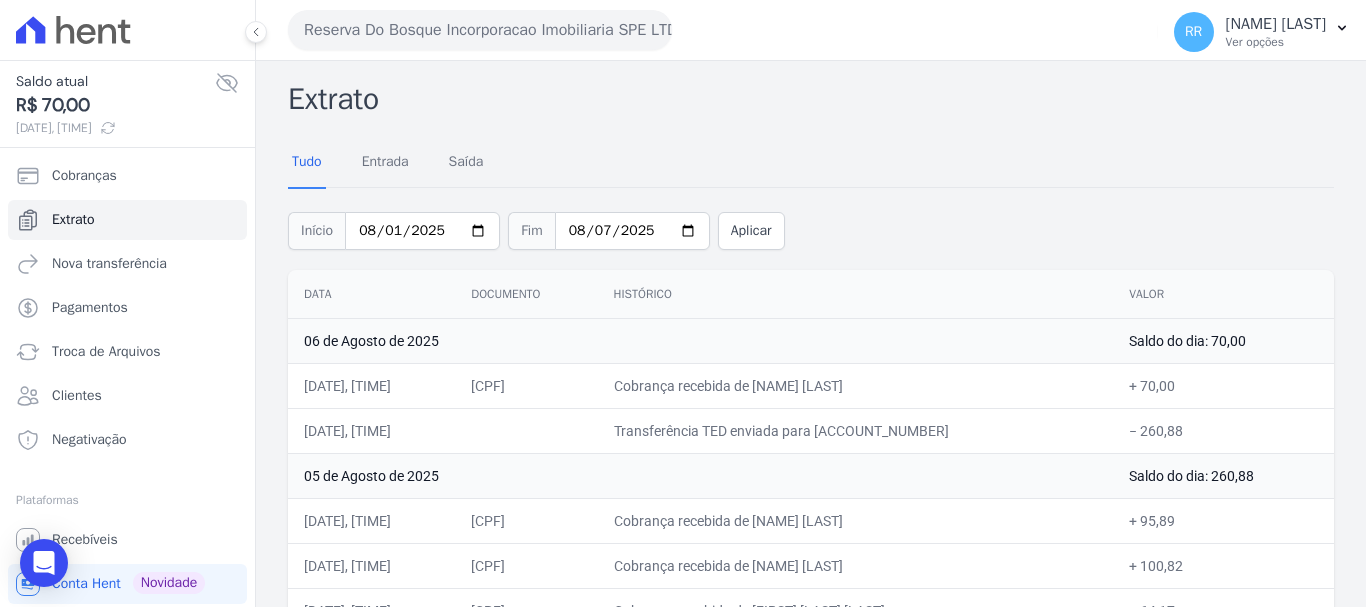click on "Reserva Do Bosque Incorporacao Imobiliaria SPE LTDA" at bounding box center [480, 30] 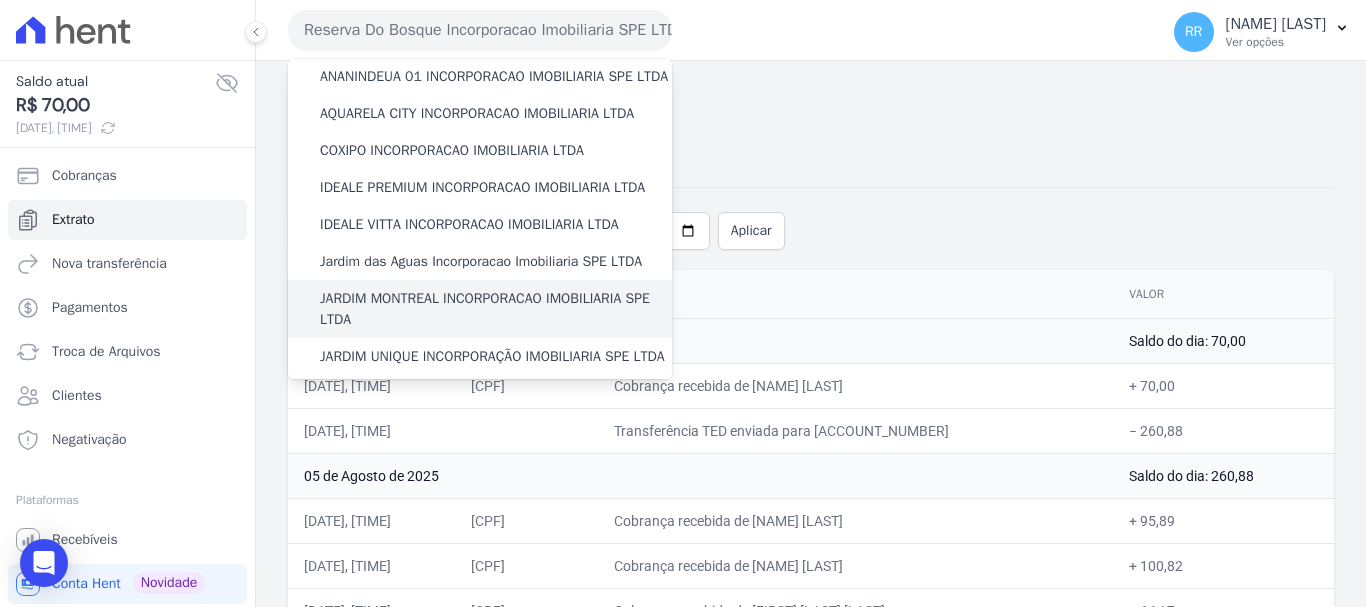 scroll, scrollTop: 300, scrollLeft: 0, axis: vertical 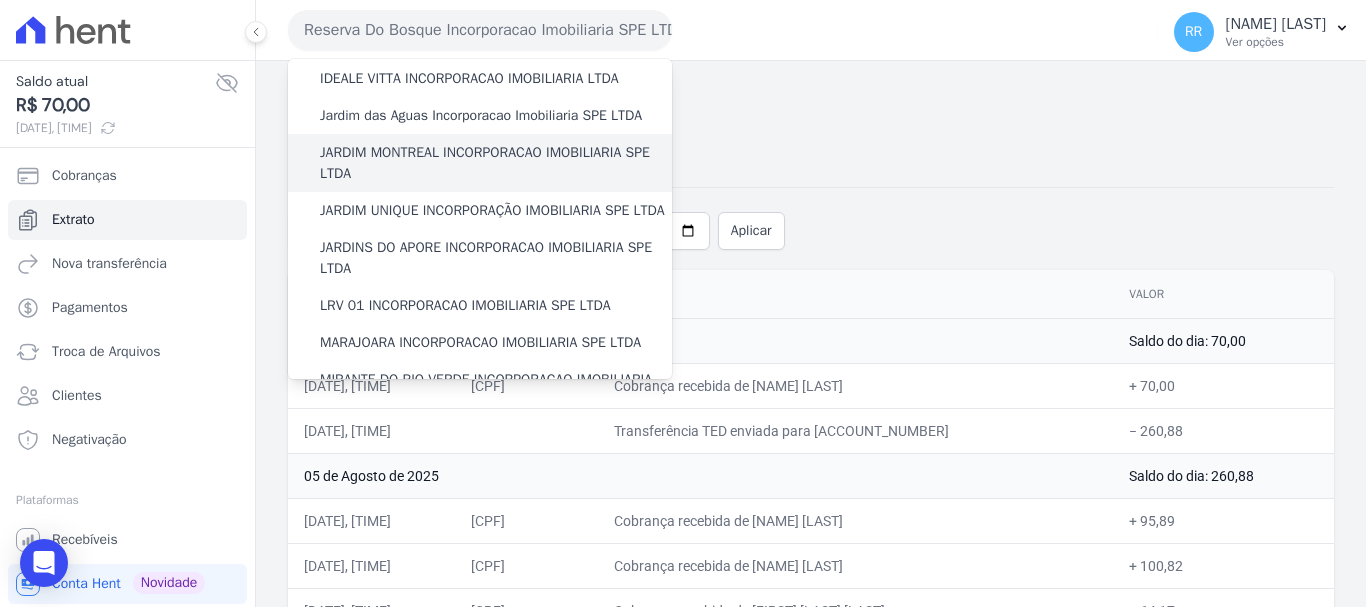 click on "JARDIM MONTREAL INCORPORACAO IMOBILIARIA SPE LTDA" at bounding box center [496, 163] 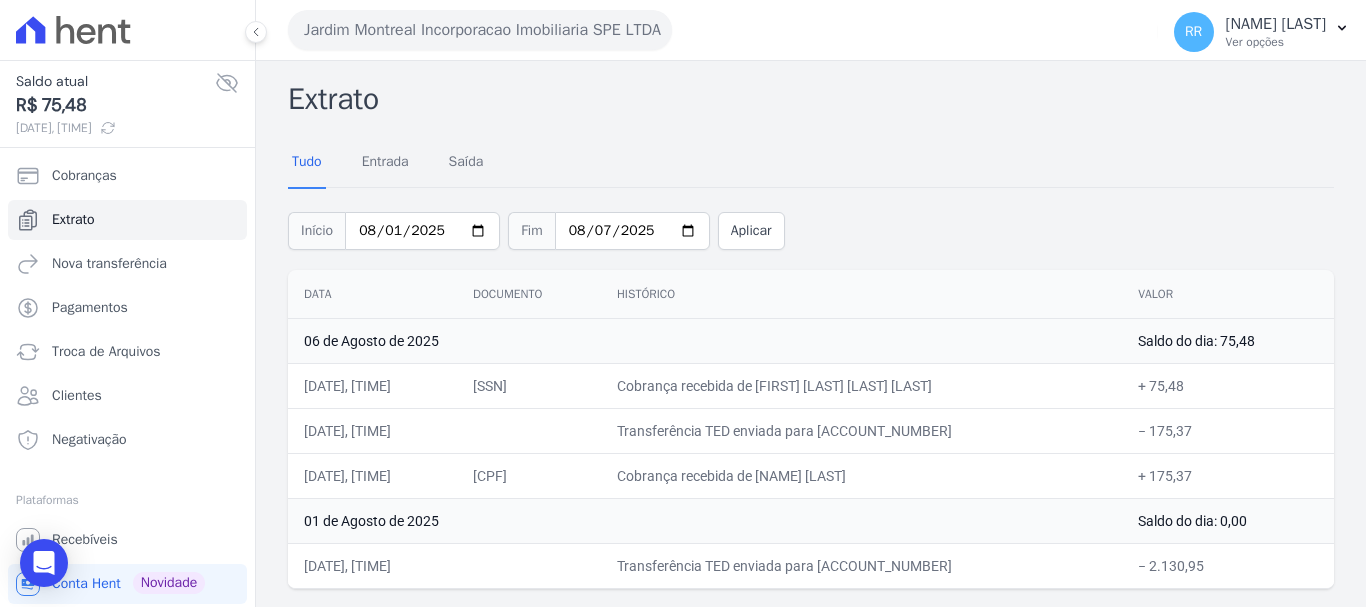 click on "Cobrança recebida de [FIRST] [LAST] [LAST] [LAST]" at bounding box center (811, 333) 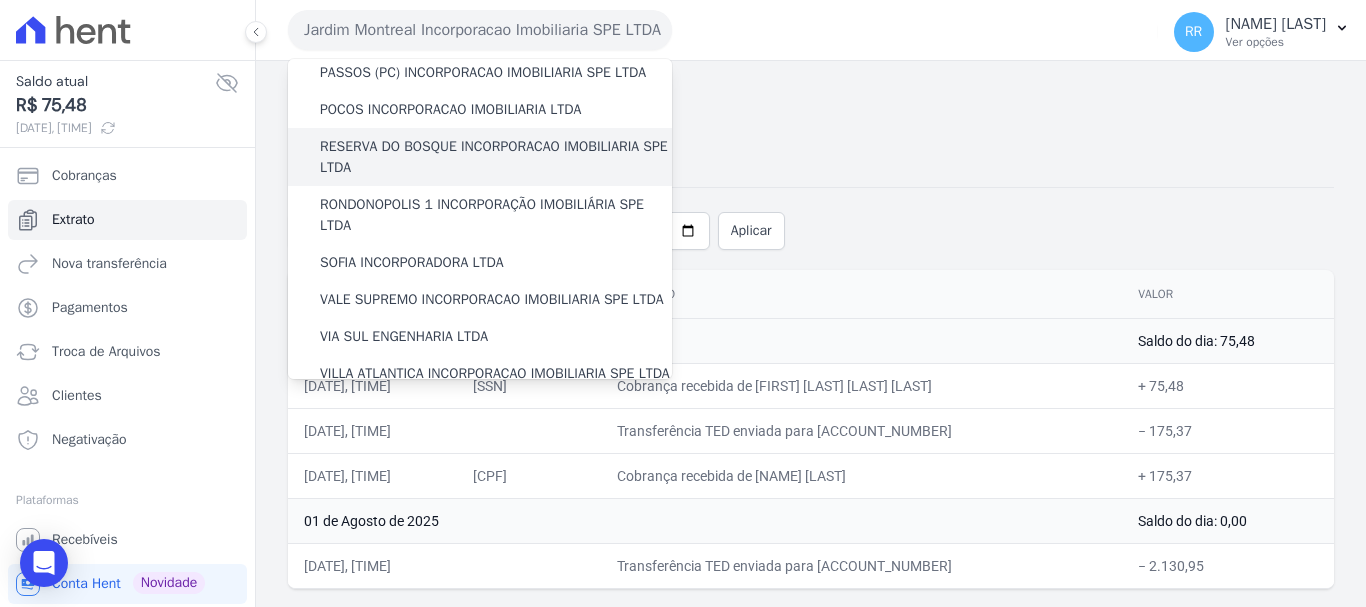 scroll, scrollTop: 700, scrollLeft: 0, axis: vertical 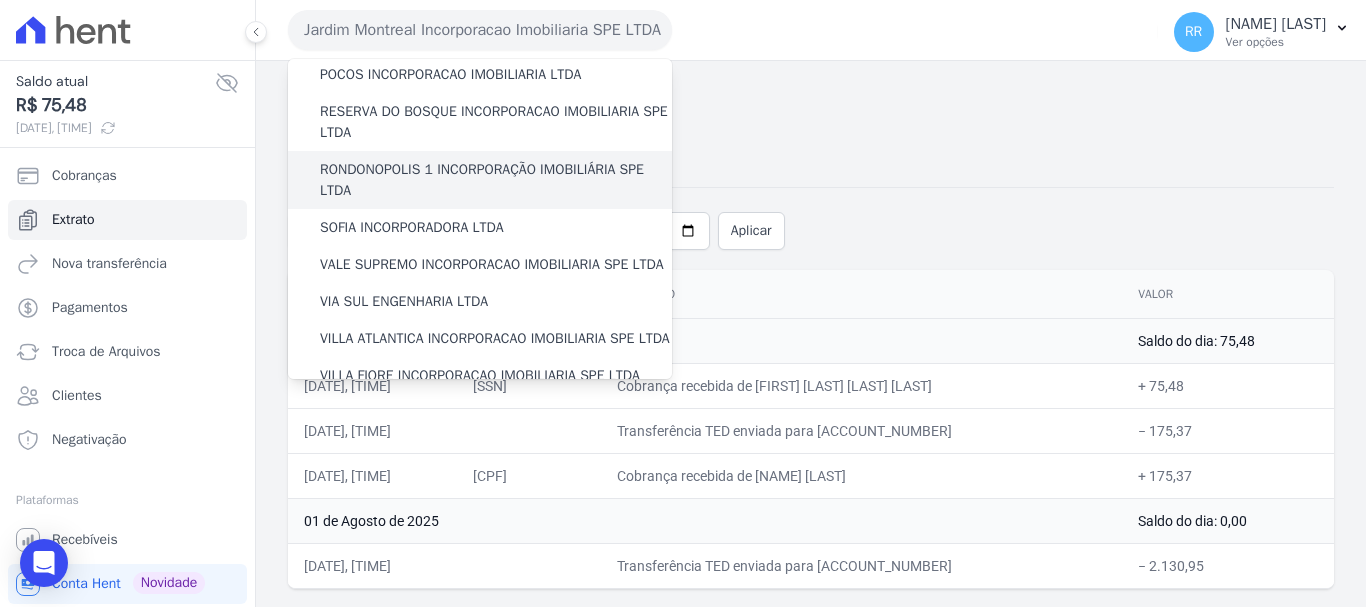 click on "RONDONOPOLIS 1 INCORPORAÇÃO IMOBILIÁRIA SPE LTDA" at bounding box center [496, 180] 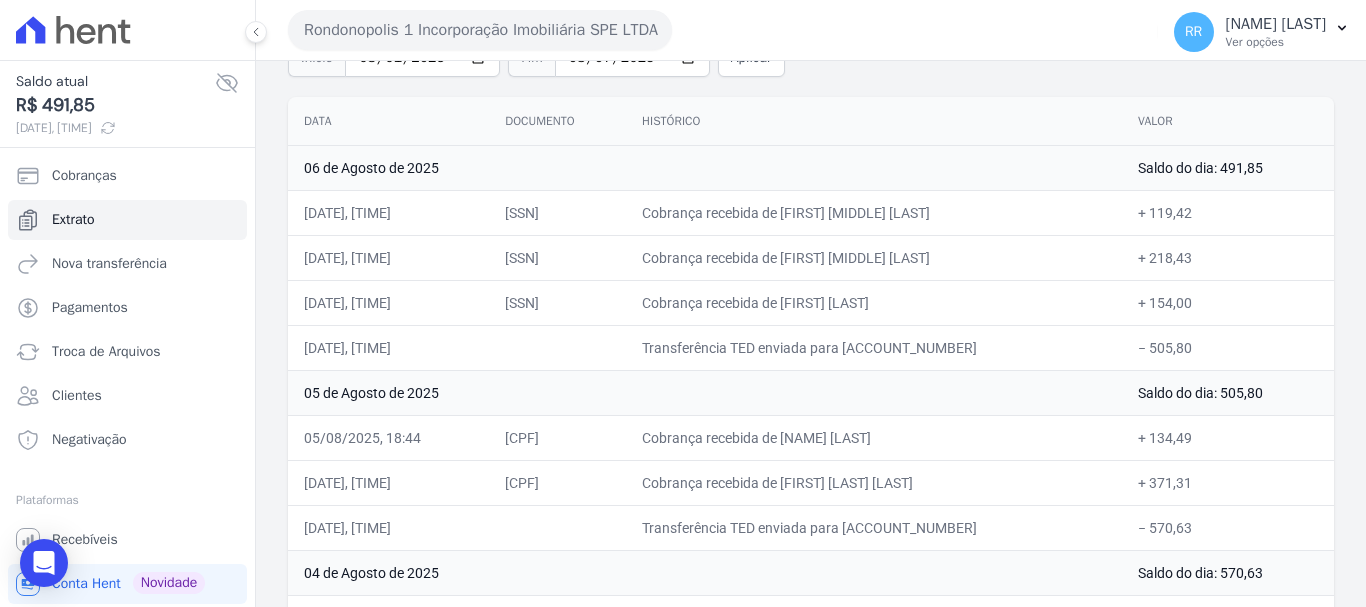 scroll, scrollTop: 200, scrollLeft: 0, axis: vertical 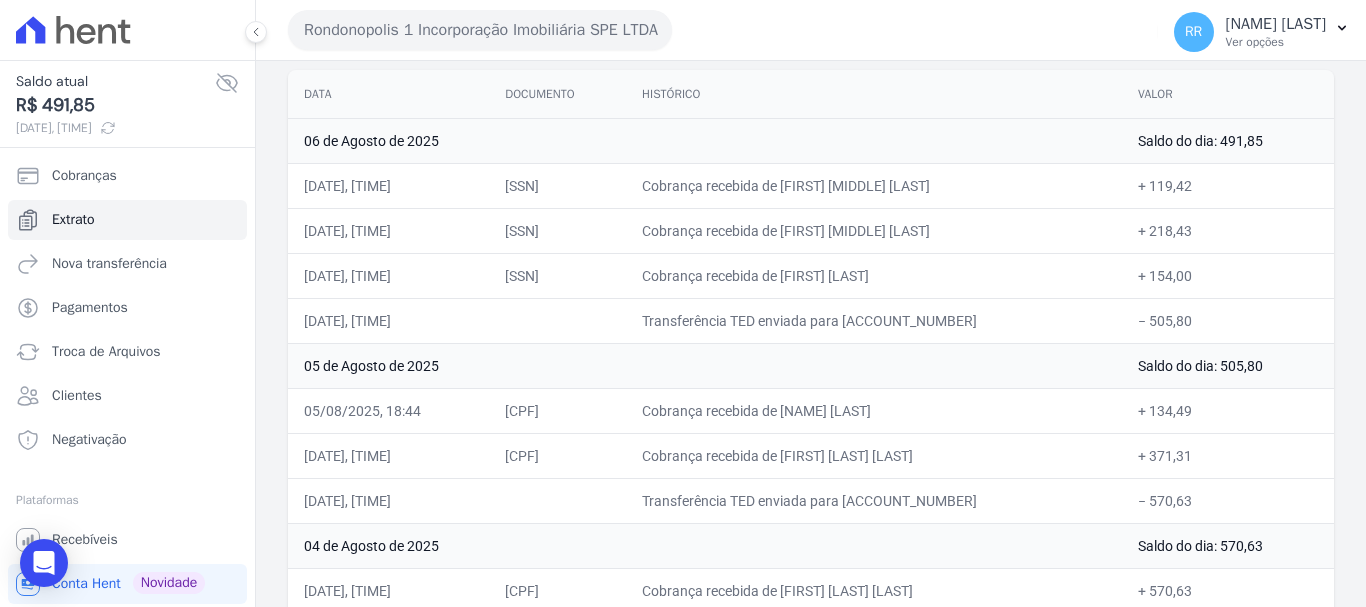 drag, startPoint x: 587, startPoint y: 11, endPoint x: 584, endPoint y: 122, distance: 111.040535 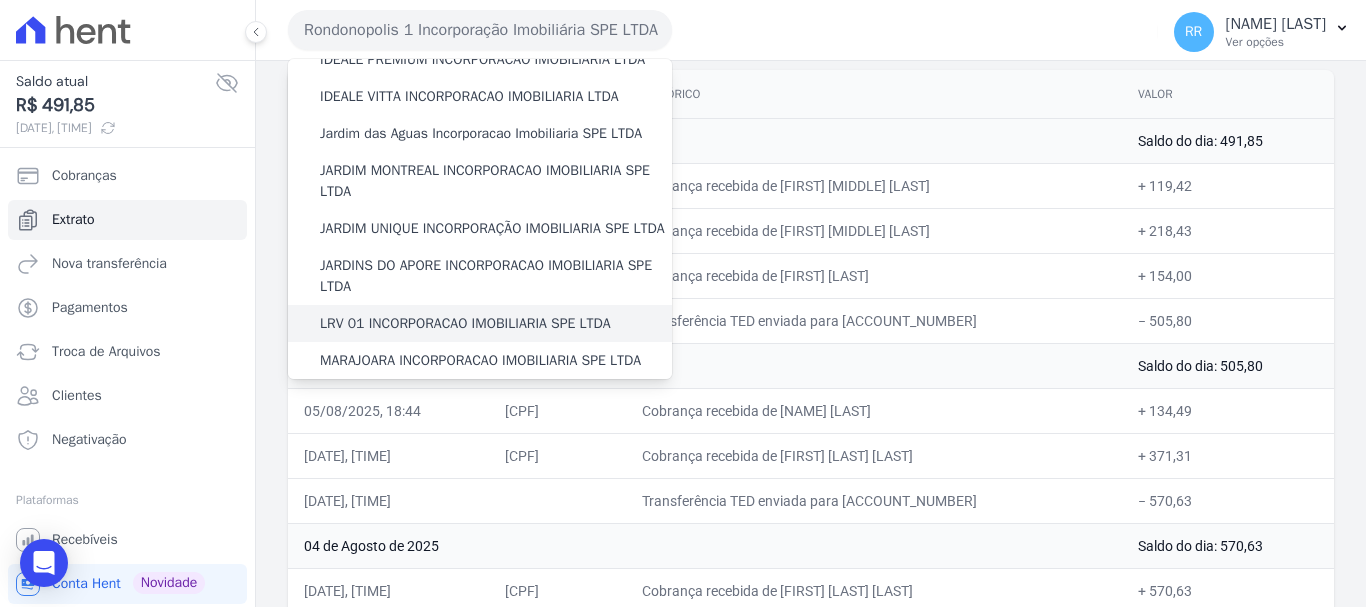 scroll, scrollTop: 273, scrollLeft: 0, axis: vertical 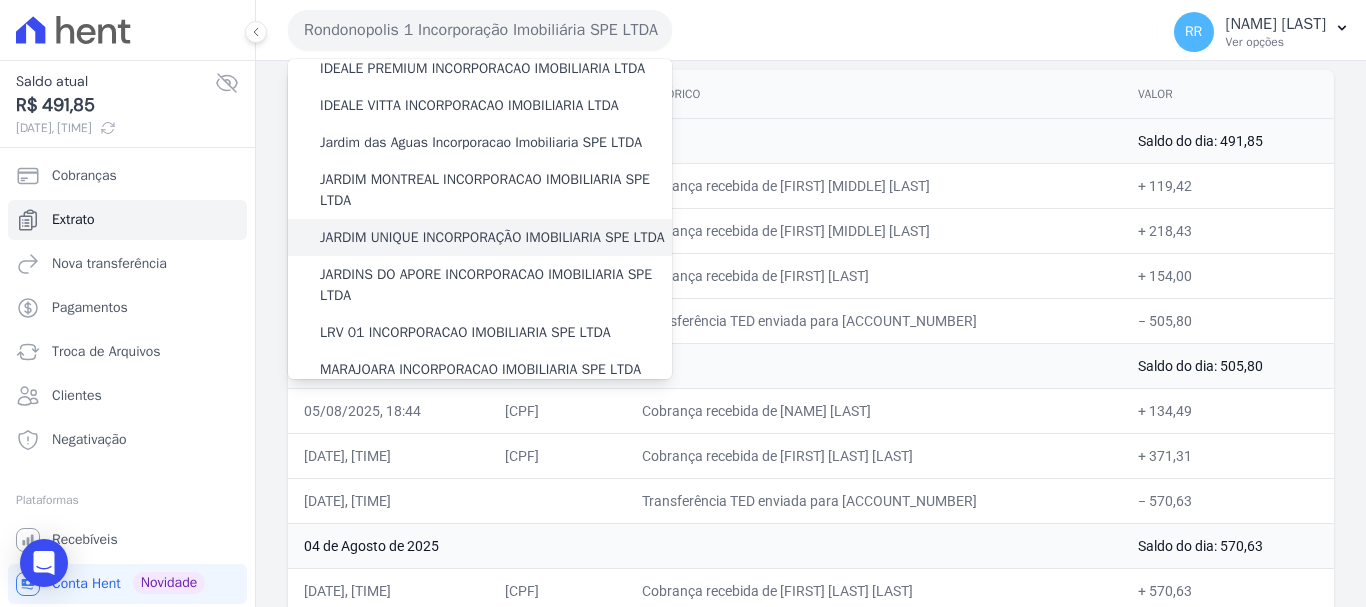 click on "JARDIM UNIQUE INCORPORAÇÃO IMOBILIARIA SPE LTDA" at bounding box center [492, 237] 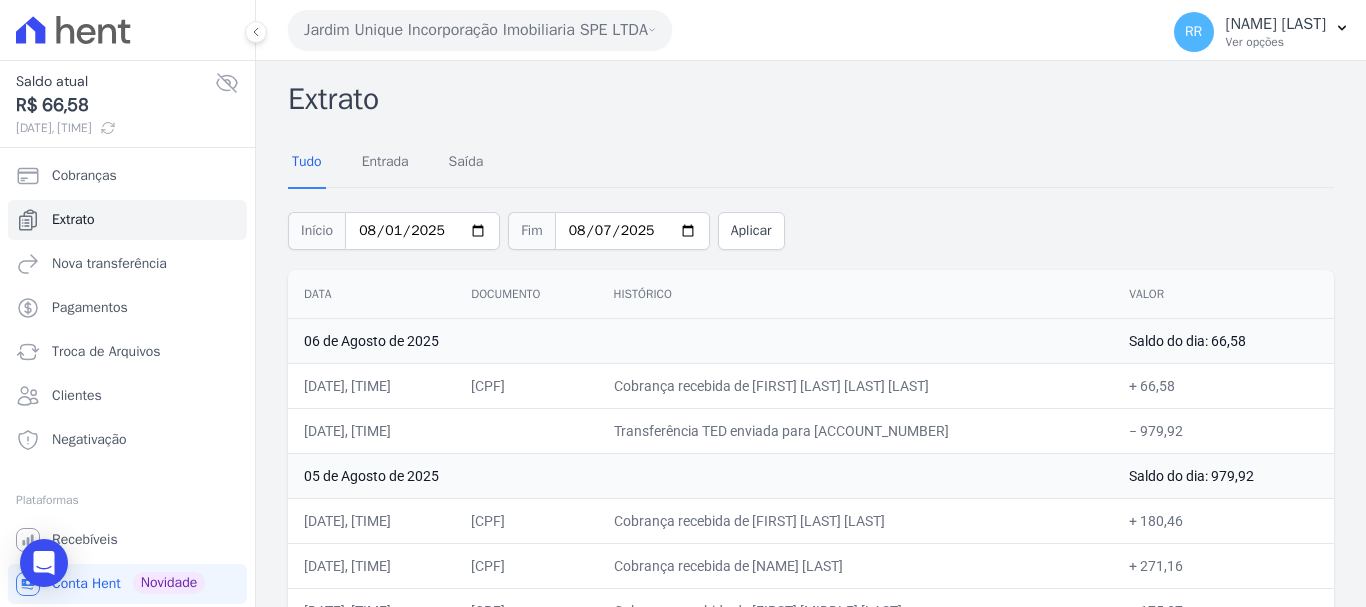 drag, startPoint x: 624, startPoint y: 24, endPoint x: 610, endPoint y: 62, distance: 40.496914 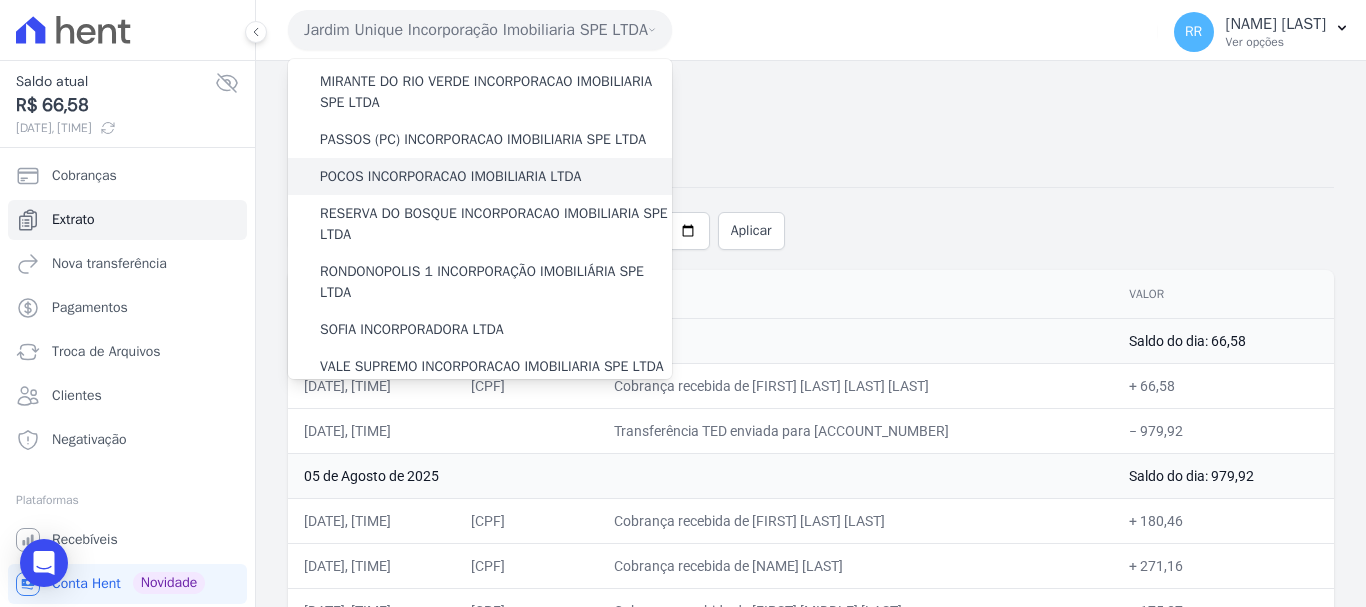 scroll, scrollTop: 600, scrollLeft: 0, axis: vertical 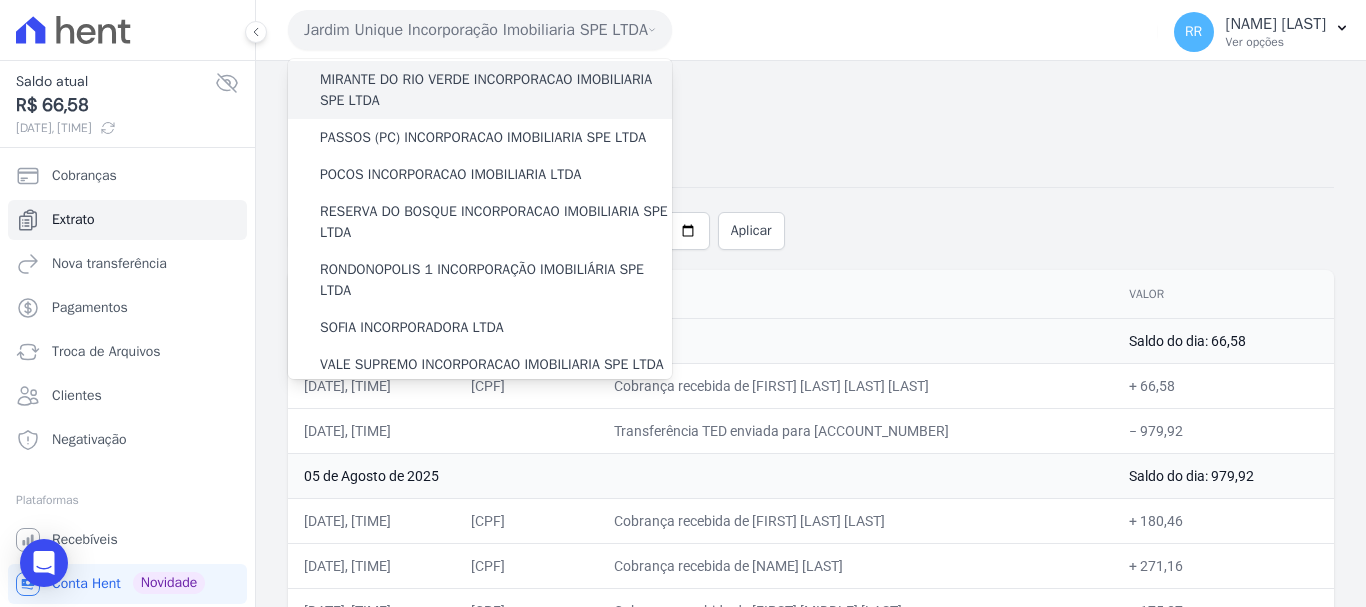 click on "MIRANTE DO RIO VERDE INCORPORACAO IMOBILIARIA SPE LTDA" at bounding box center [496, 90] 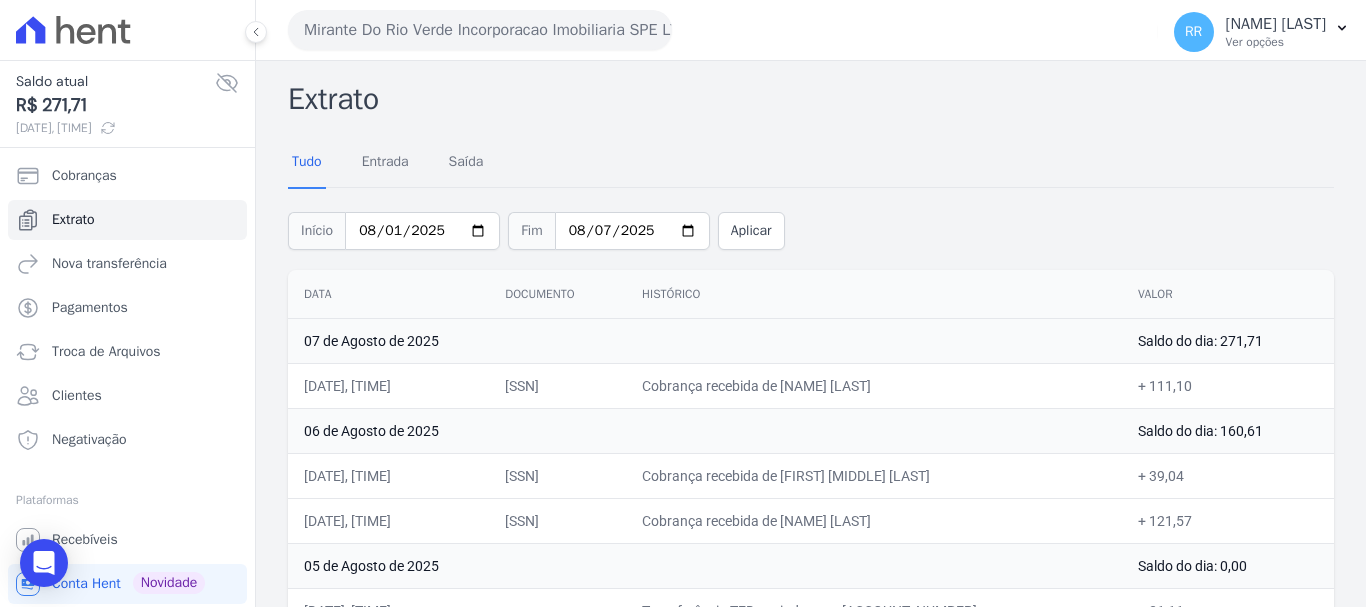click on "Mirante Do Rio Verde Incorporacao Imobiliaria SPE LTDA" at bounding box center [480, 30] 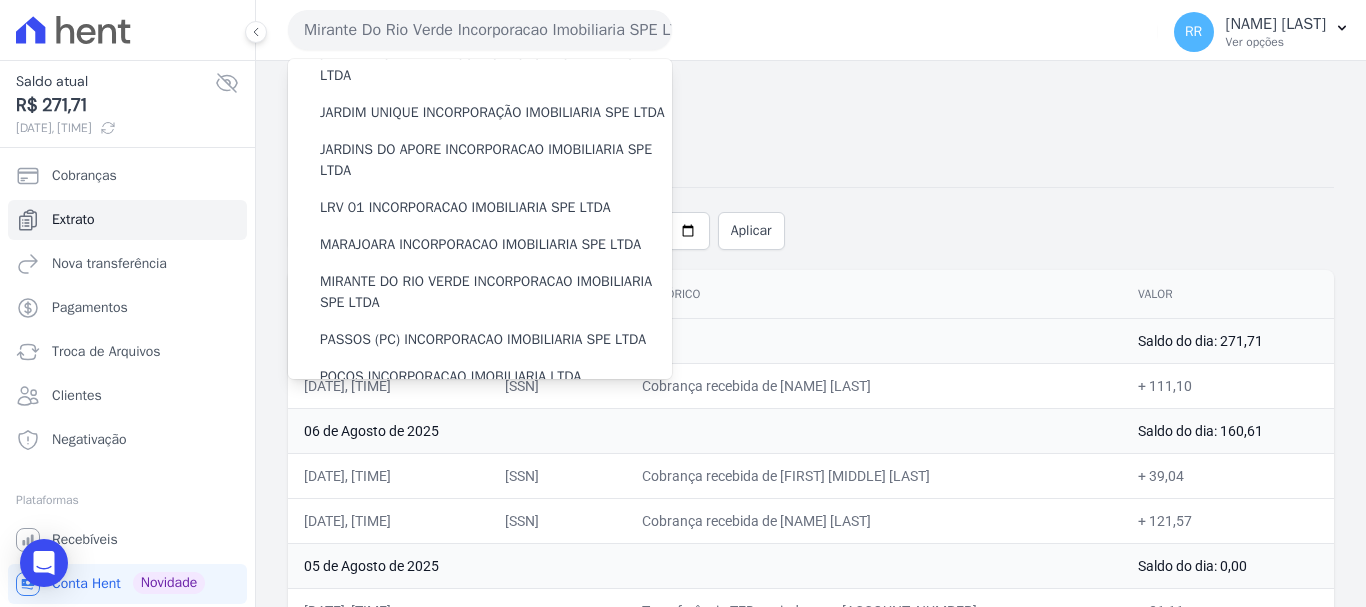 scroll, scrollTop: 400, scrollLeft: 0, axis: vertical 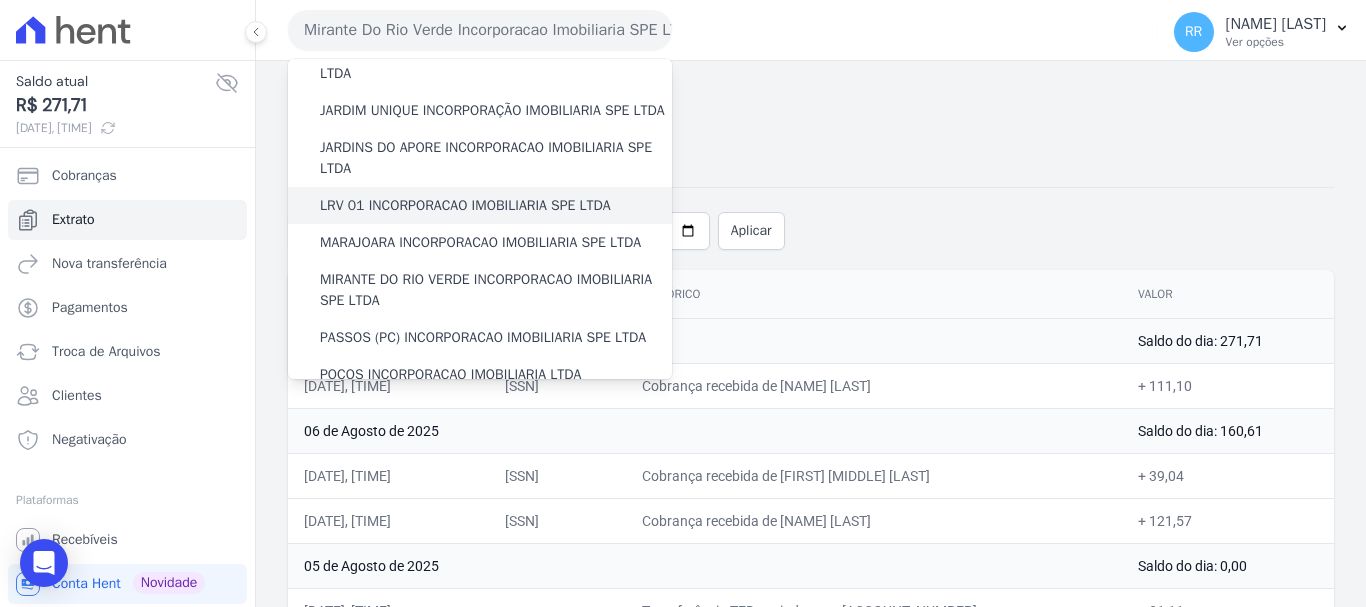 click on "LRV 01 INCORPORACAO IMOBILIARIA SPE LTDA" at bounding box center (465, 205) 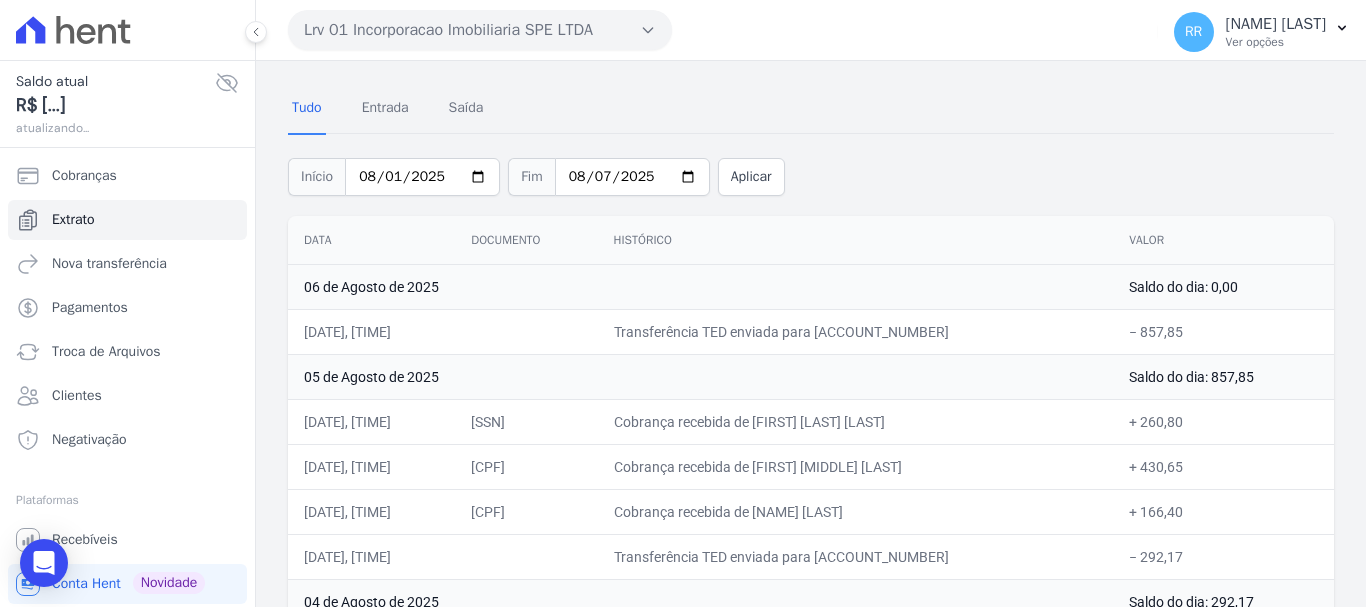 scroll, scrollTop: 100, scrollLeft: 0, axis: vertical 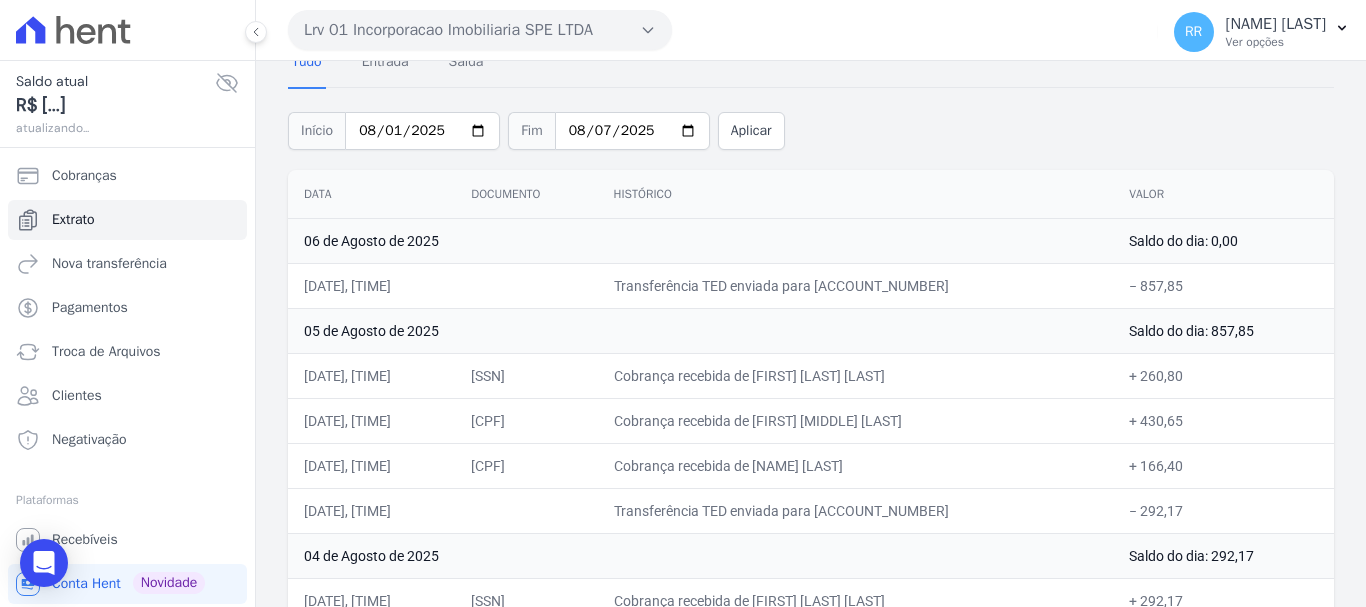 click on "Lrv 01 Incorporacao Imobiliaria SPE LTDA" at bounding box center [480, 30] 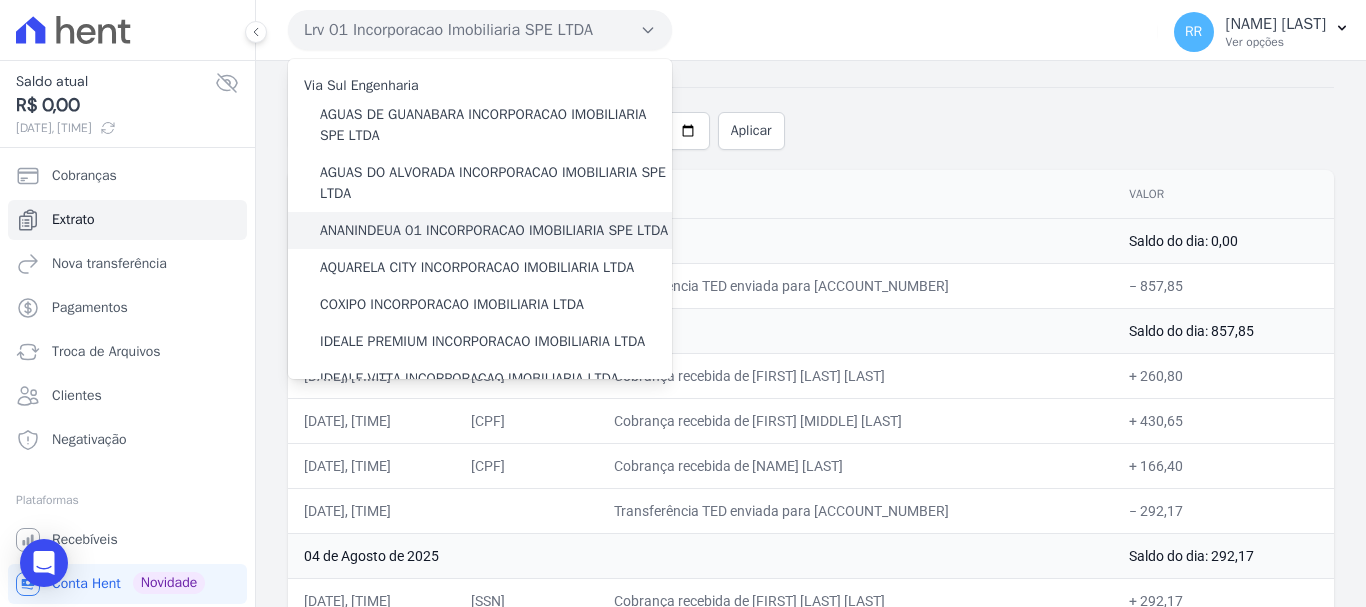 click on "ANANINDEUA 01 INCORPORACAO IMOBILIARIA SPE LTDA" at bounding box center (494, 230) 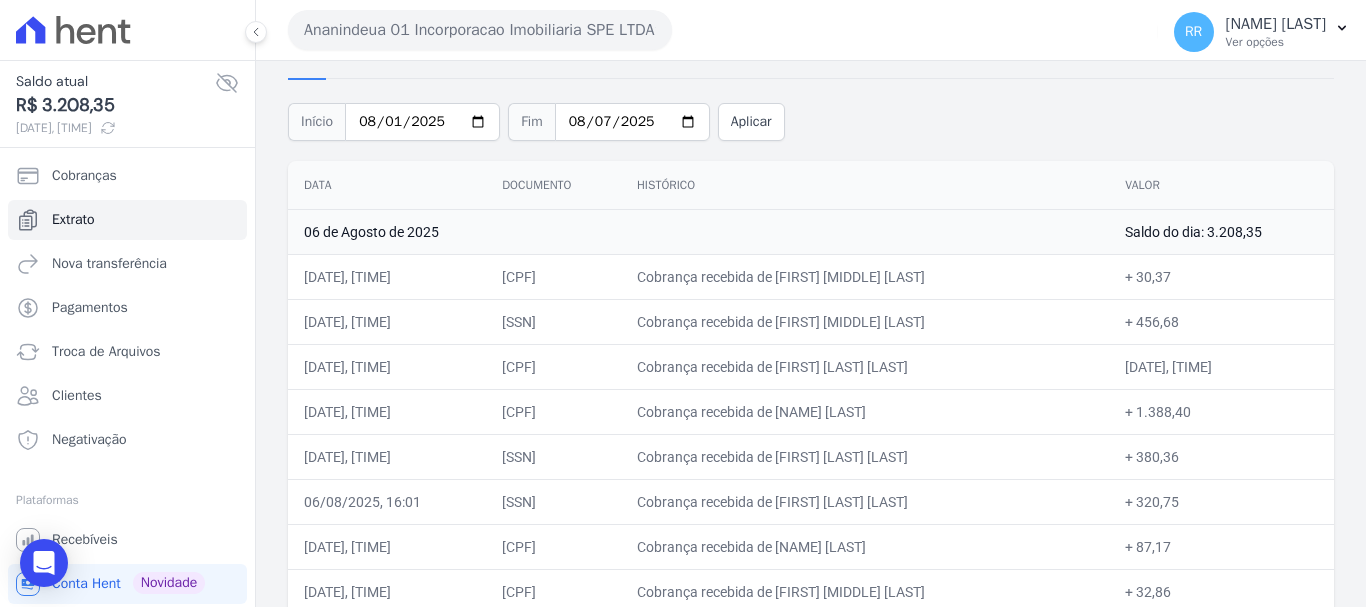 scroll, scrollTop: 100, scrollLeft: 0, axis: vertical 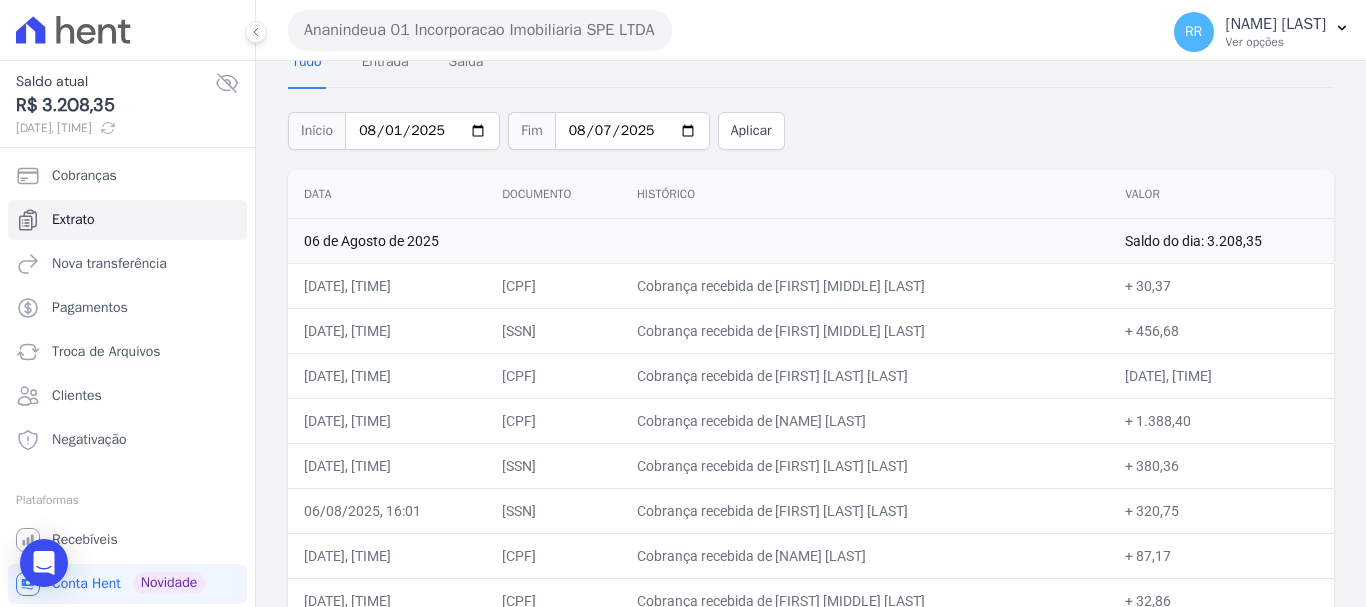 click on "Ananindeua 01 Incorporacao Imobiliaria SPE LTDA" at bounding box center [480, 30] 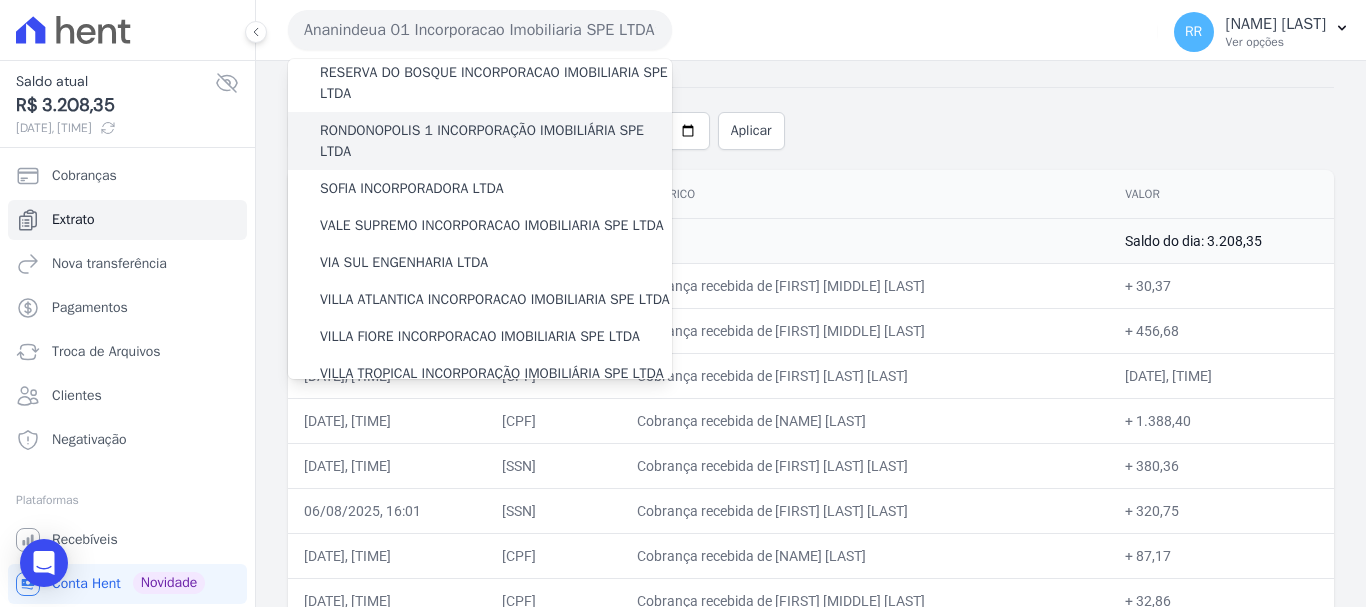 scroll, scrollTop: 773, scrollLeft: 0, axis: vertical 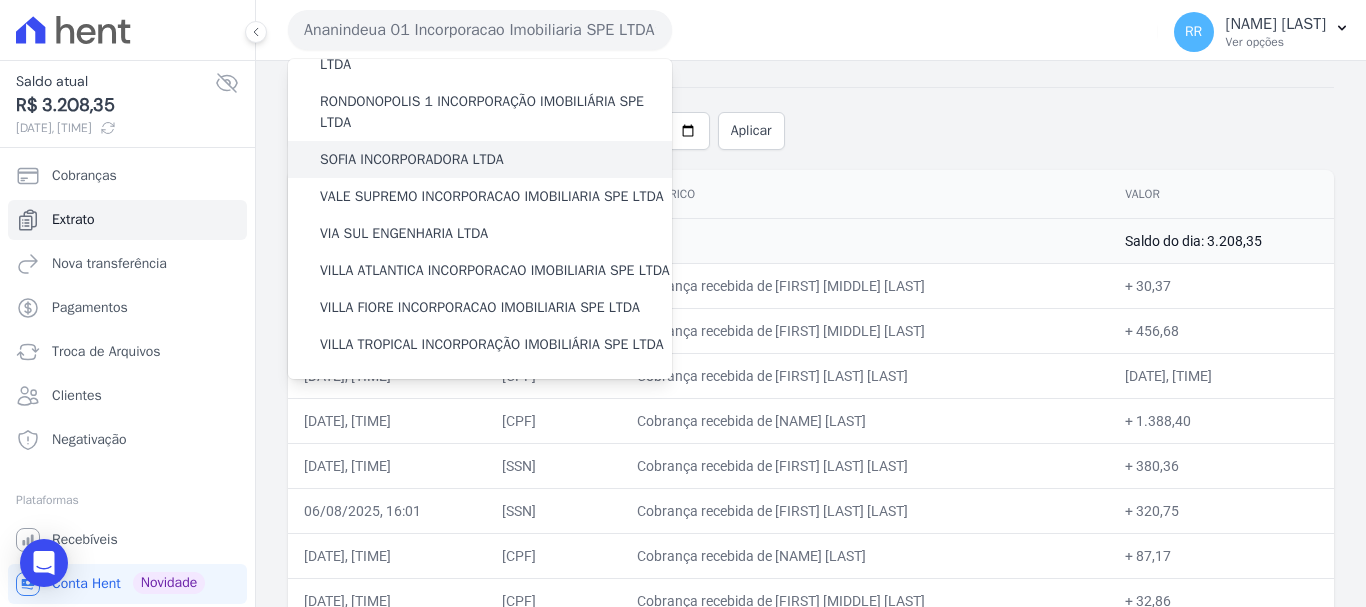click on "SOFIA INCORPORADORA LTDA" at bounding box center (412, 159) 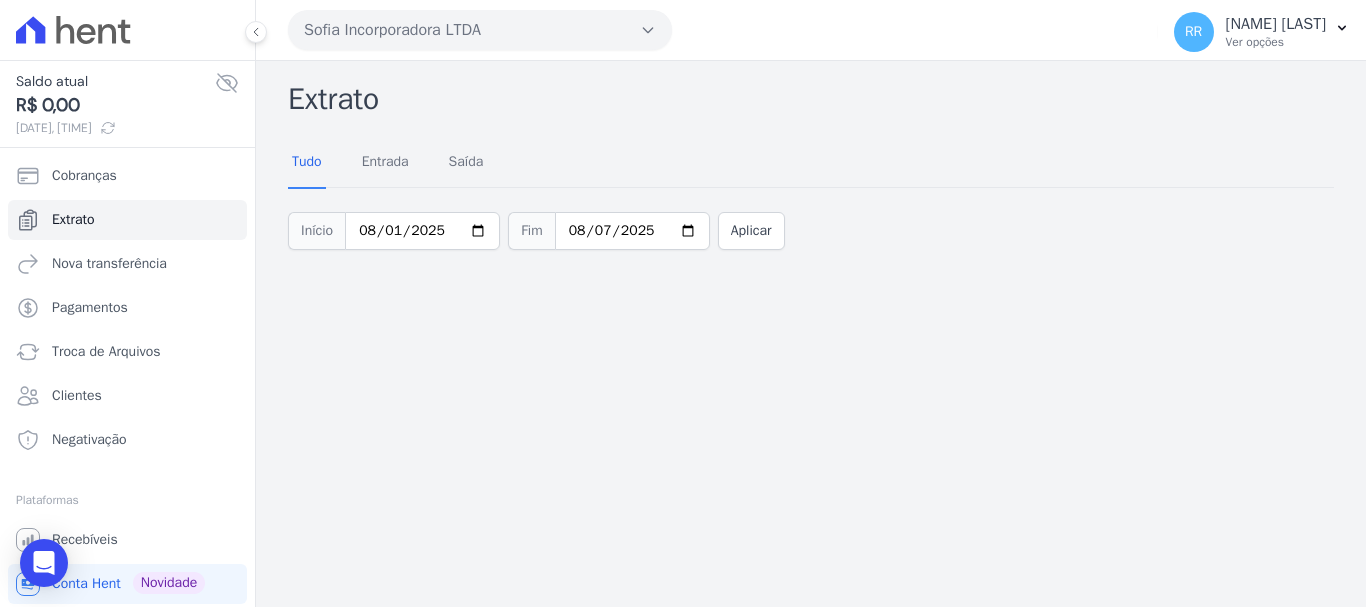 click on "Sofia Incorporadora LTDA
Via Sul Engenharia
AGUAS DE GUANABARA INCORPORACAO IMOBILIARIA SPE LTDA
AGUAS DO ALVORADA INCORPORACAO IMOBILIARIA SPE LTDA
ANANINDEUA 01 INCORPORACAO IMOBILIARIA SPE LTDA
AQUARELA CITY INCORPORACAO IMOBILIARIA LTDA" at bounding box center (719, 30) 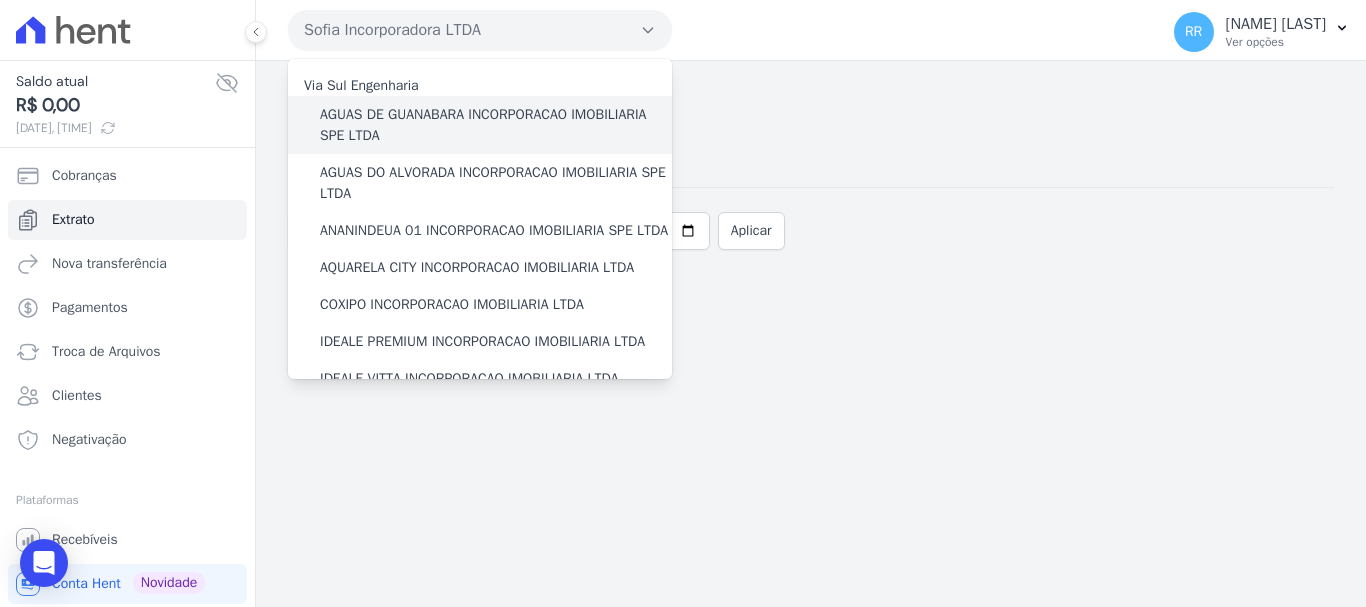 click on "AGUAS DE GUANABARA INCORPORACAO IMOBILIARIA SPE LTDA" at bounding box center [496, 125] 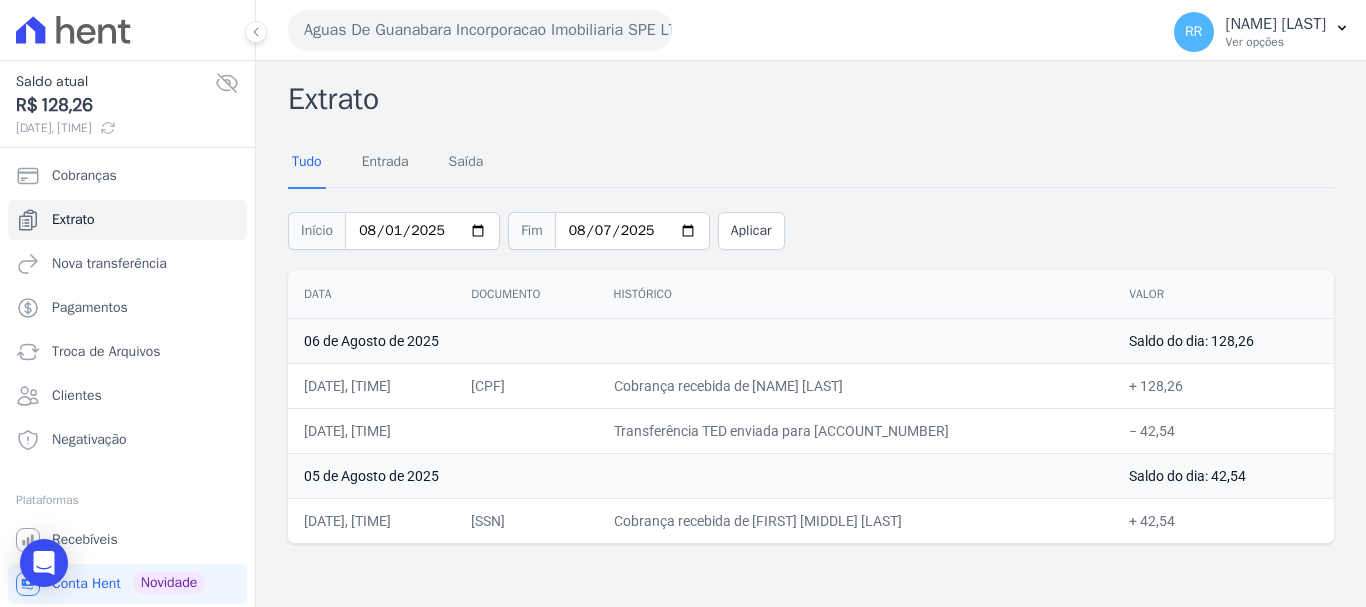 click on "Aguas De Guanabara Incorporacao Imobiliaria SPE LTDA" at bounding box center (480, 30) 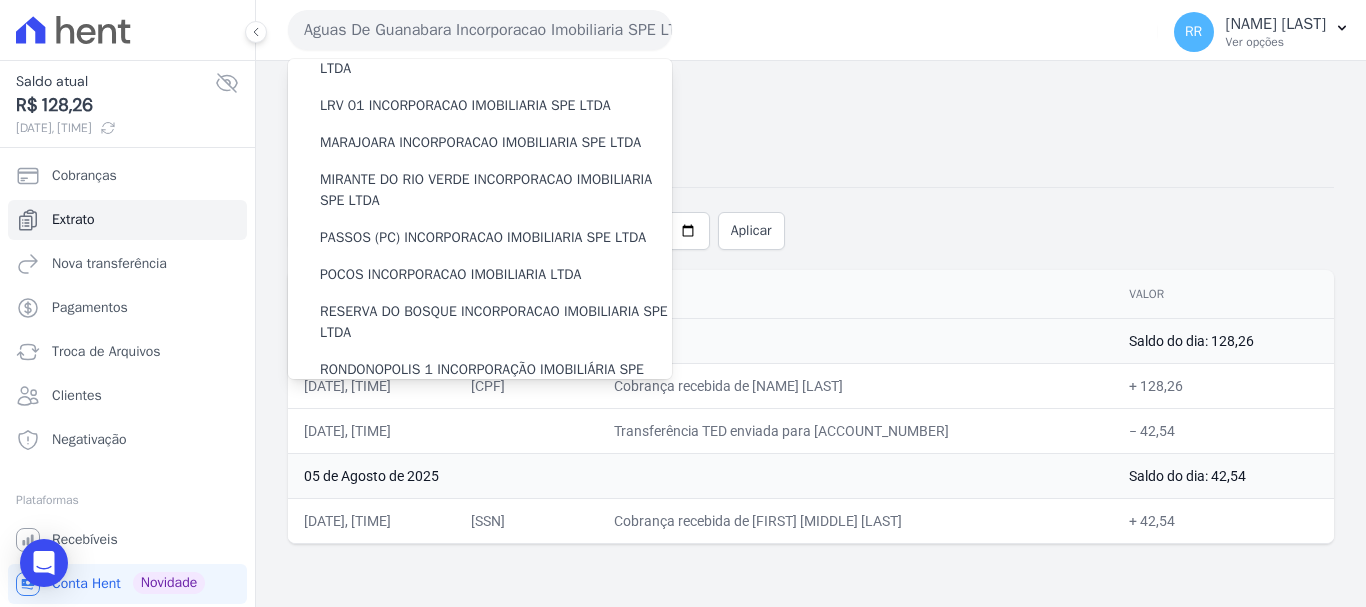 scroll, scrollTop: 873, scrollLeft: 0, axis: vertical 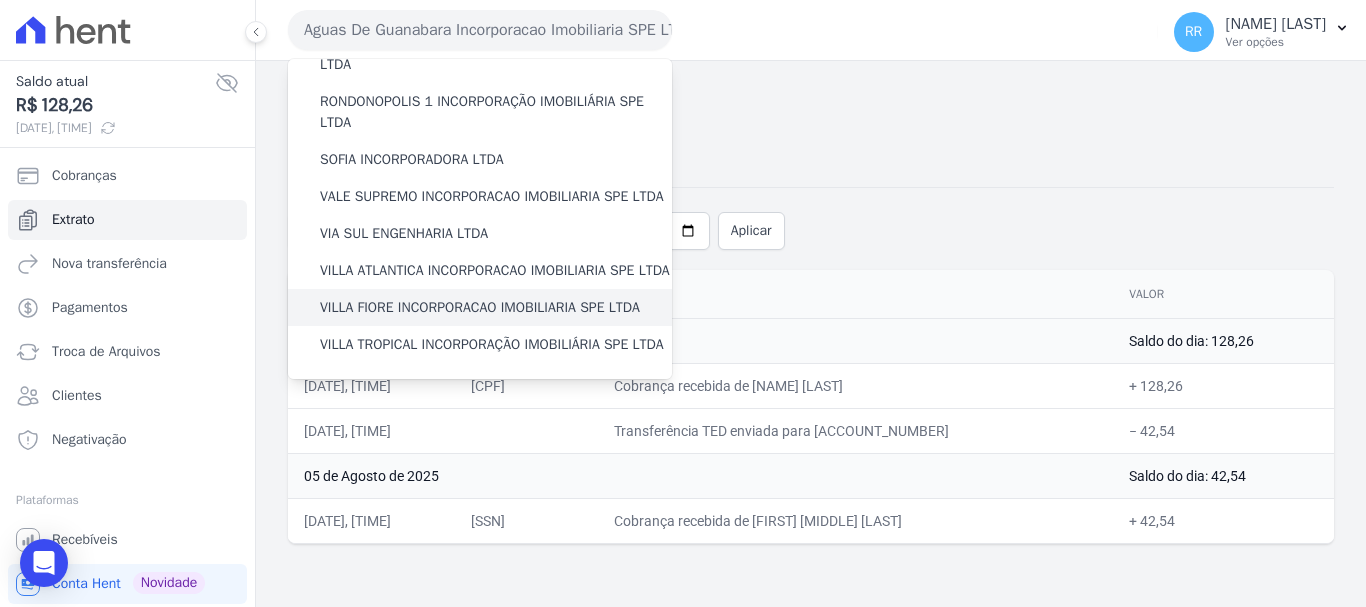 click on "VILLA FIORE INCORPORACAO IMOBILIARIA SPE LTDA" at bounding box center [480, 307] 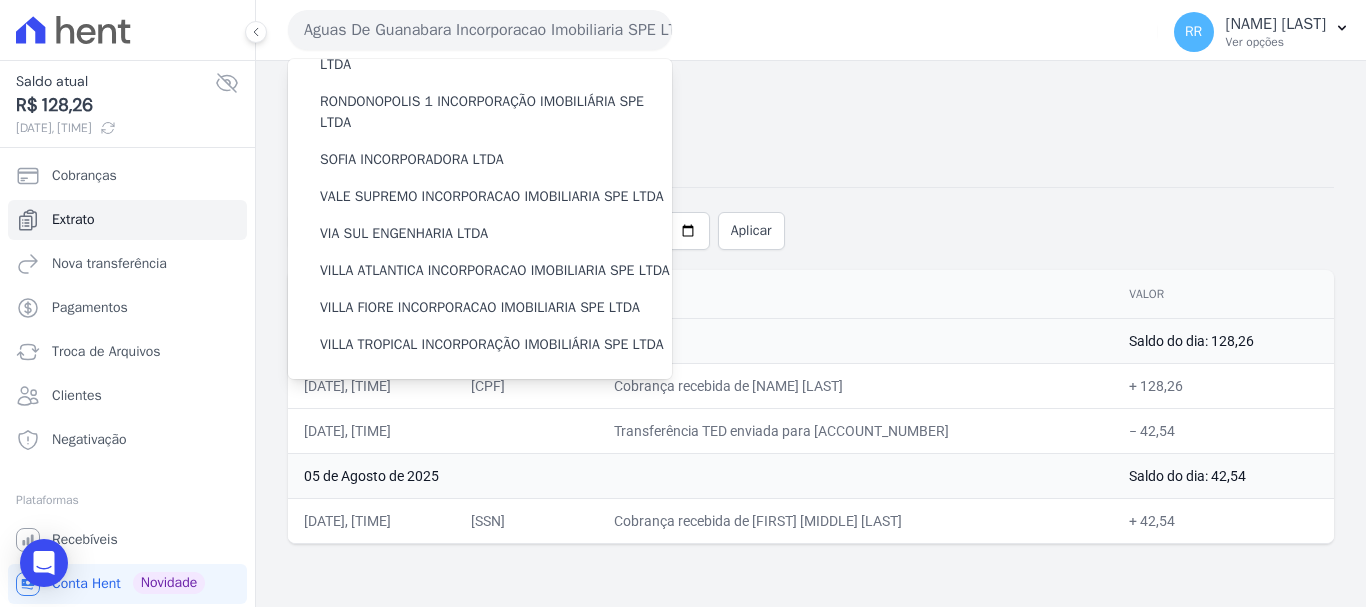 click on "Início
2025-08-01
Fim
2025-08-07
Aplicar" at bounding box center [811, 228] 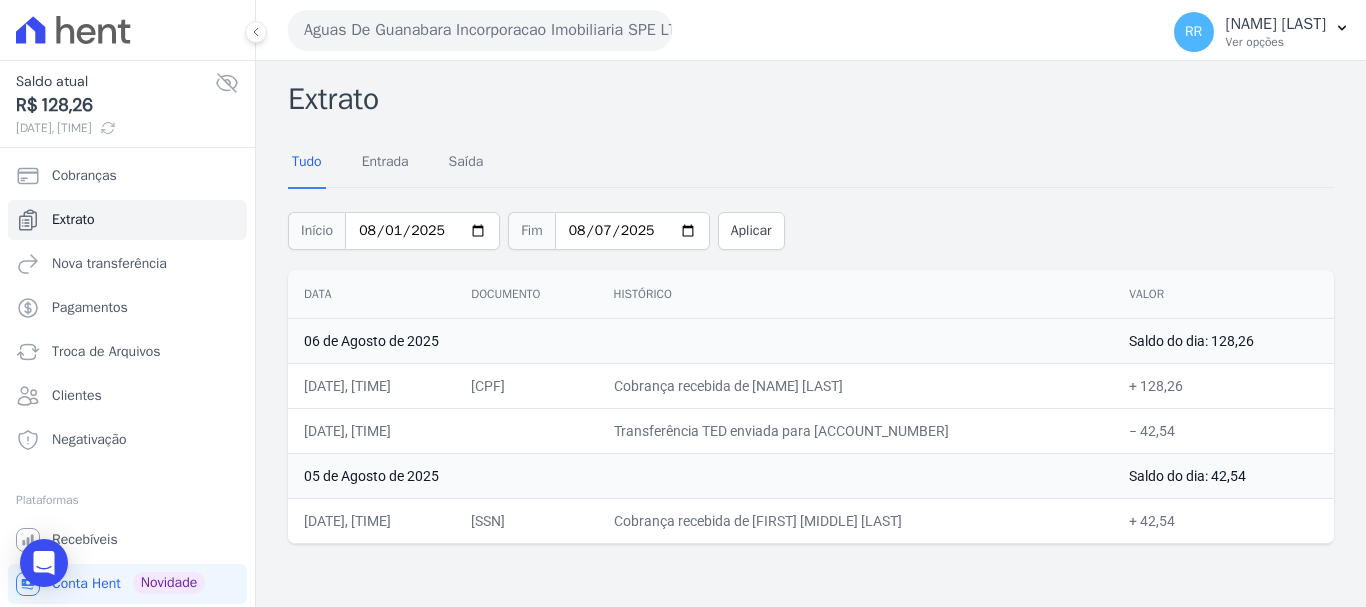 click on "Aguas De Guanabara Incorporacao Imobiliaria SPE LTDA" at bounding box center (480, 30) 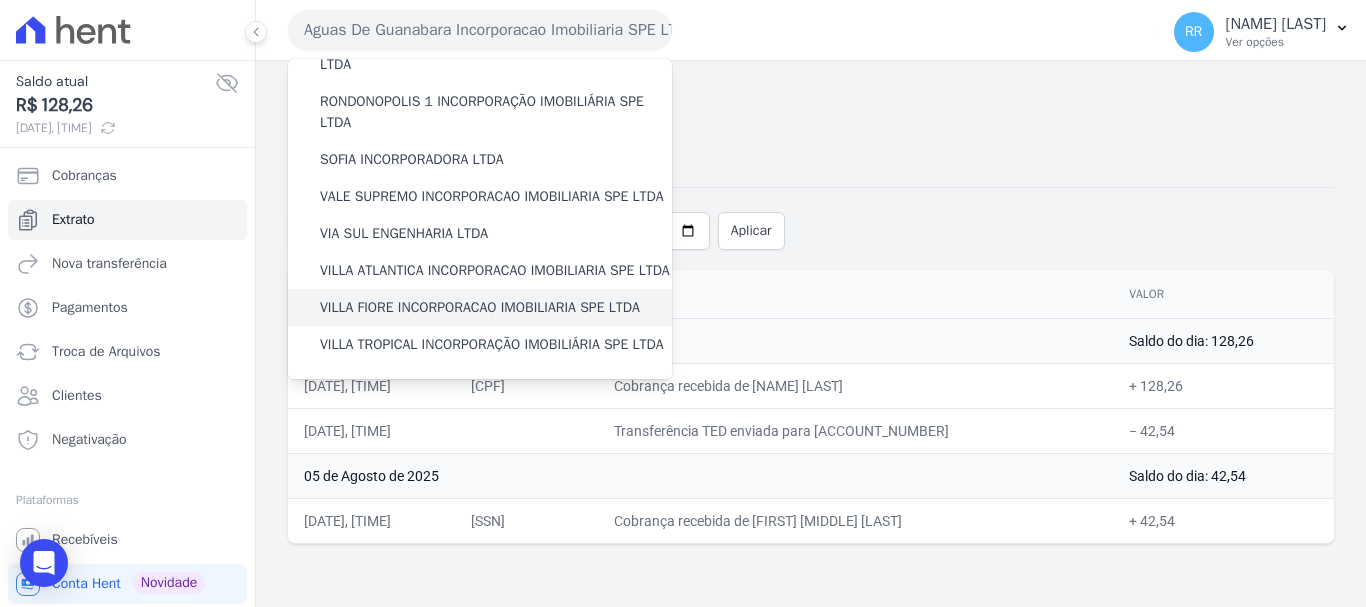 click on "VILLA FIORE INCORPORACAO IMOBILIARIA SPE LTDA" at bounding box center (480, 307) 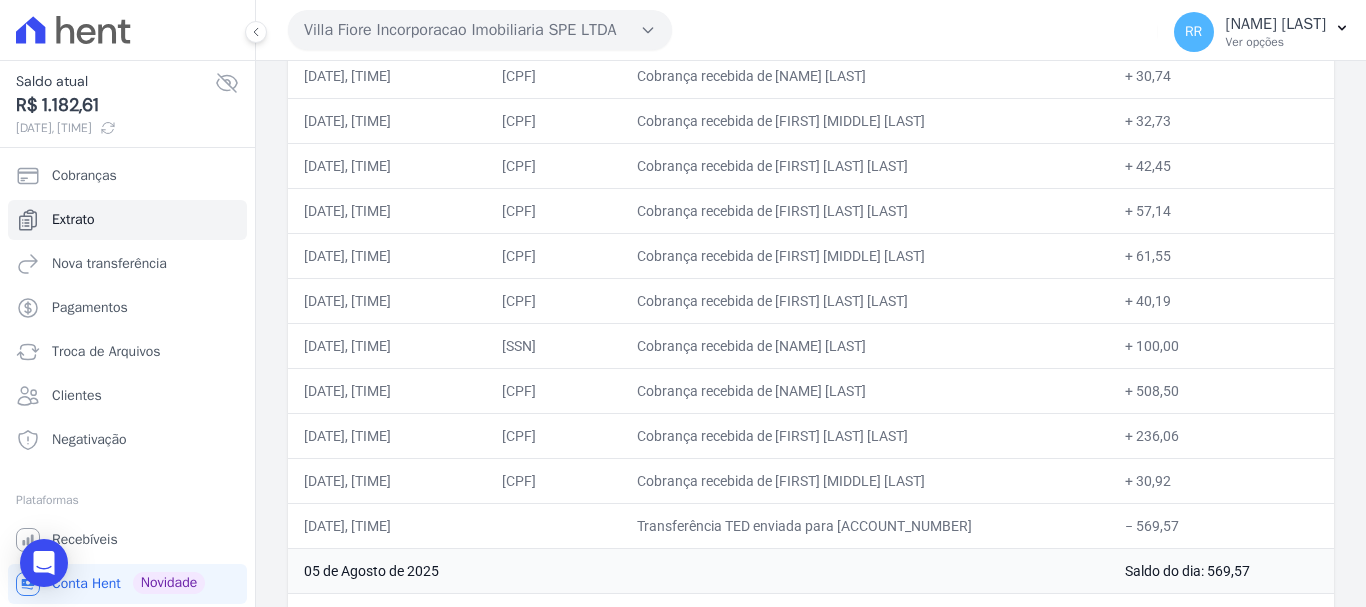 scroll, scrollTop: 300, scrollLeft: 0, axis: vertical 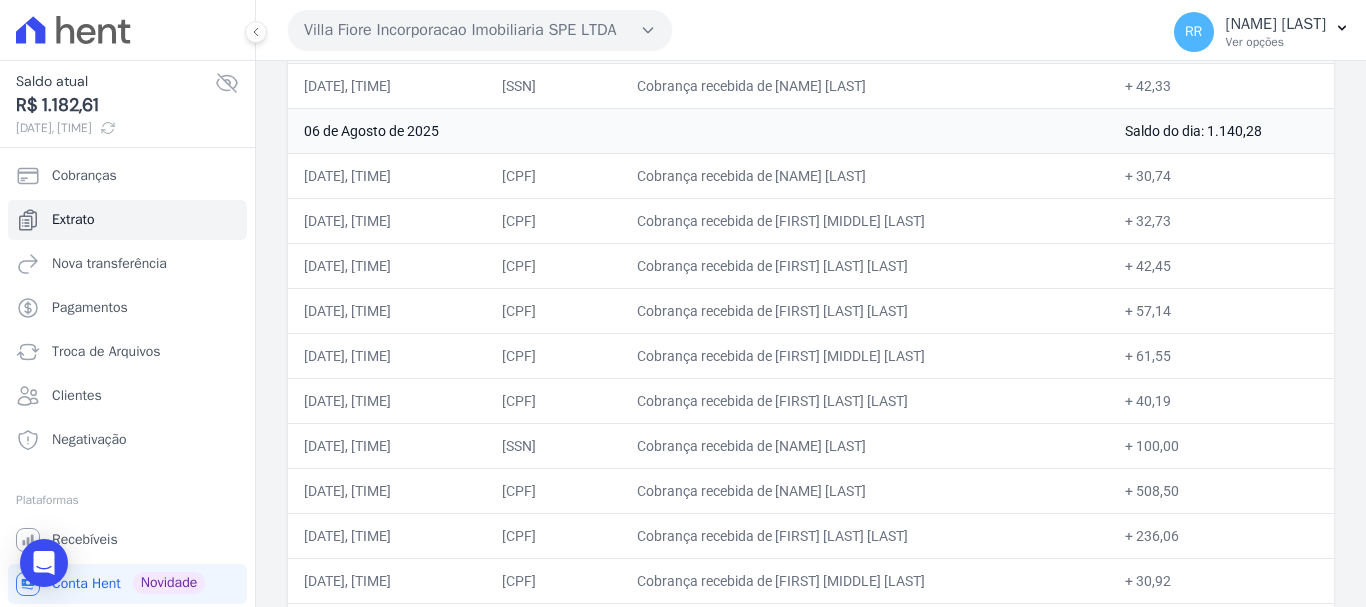 click on "Villa Fiore Incorporacao Imobiliaria SPE LTDA" at bounding box center [480, 30] 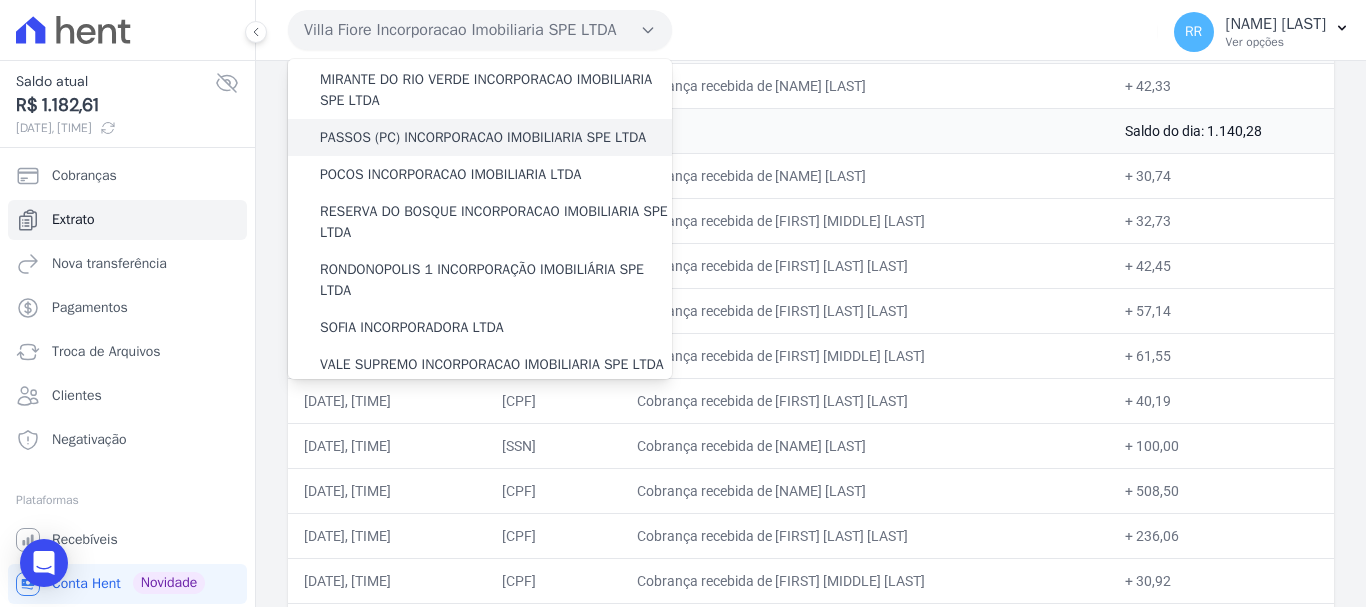 scroll, scrollTop: 700, scrollLeft: 0, axis: vertical 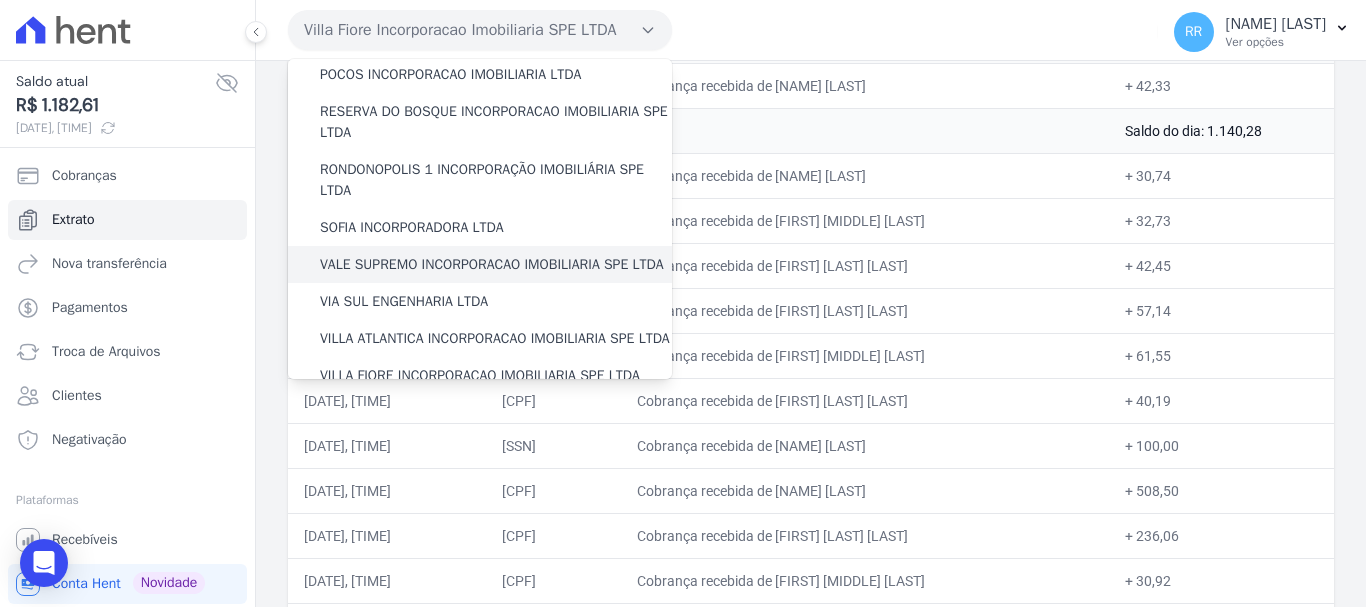 click on "VALE SUPREMO INCORPORACAO IMOBILIARIA SPE LTDA" at bounding box center (492, 264) 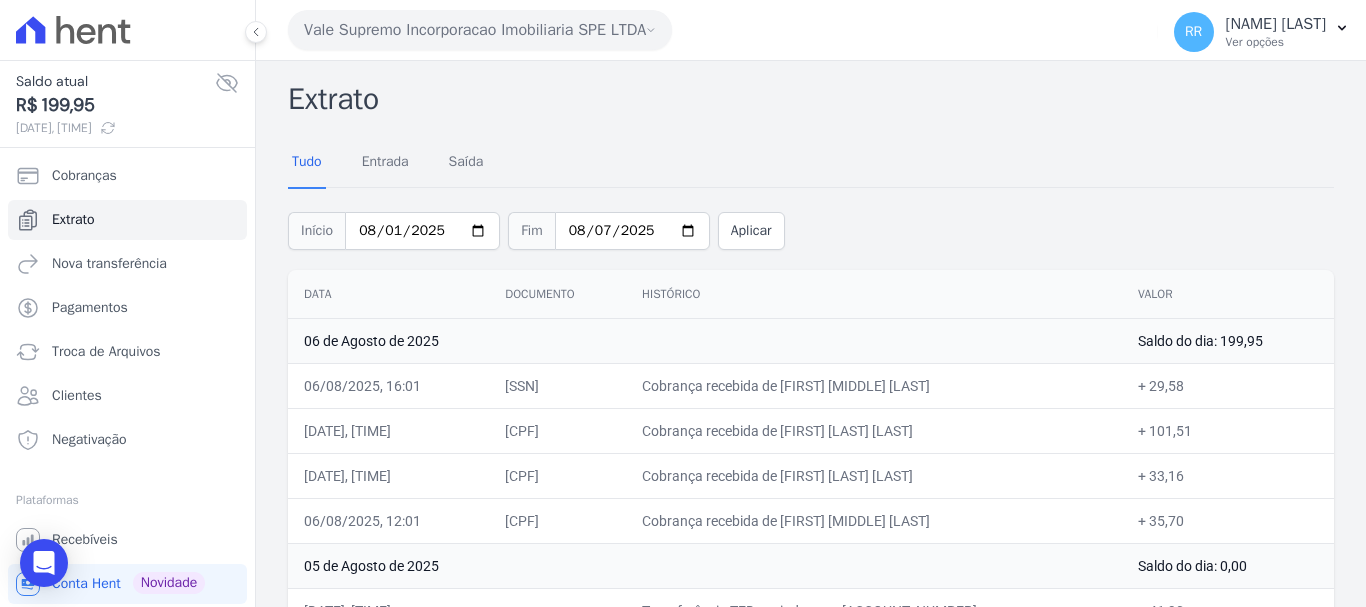 drag, startPoint x: 799, startPoint y: 423, endPoint x: 1105, endPoint y: 449, distance: 307.1026 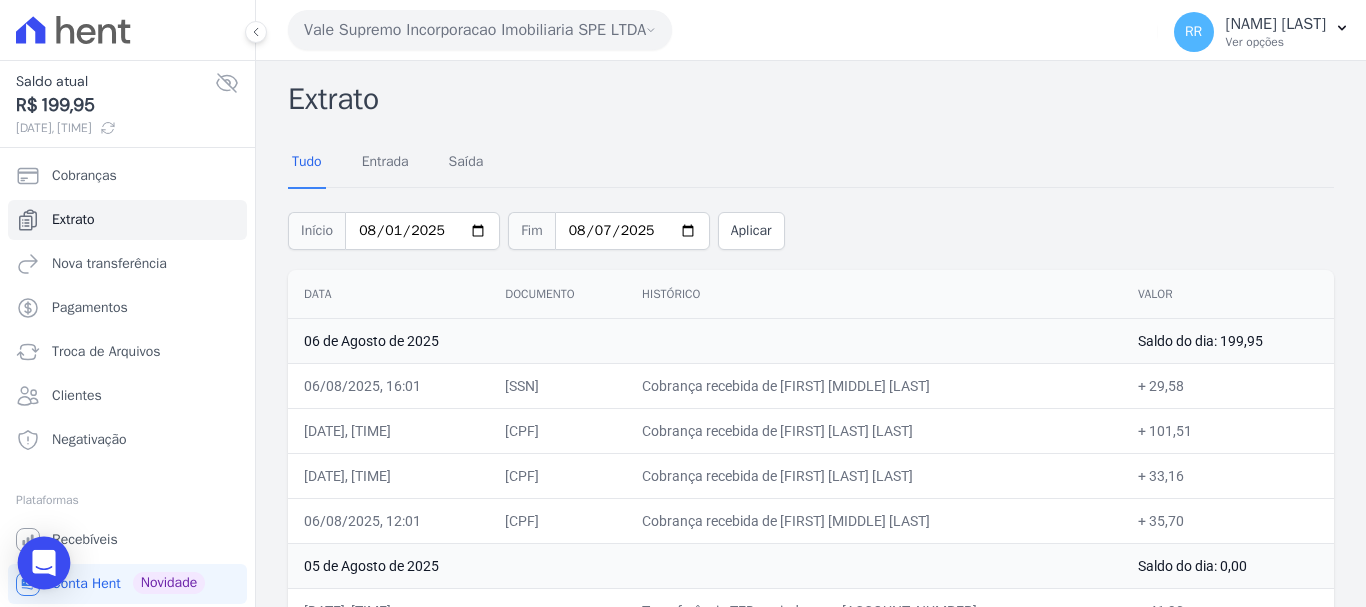 copy on "[FIRST] [LAST] [LAST]" 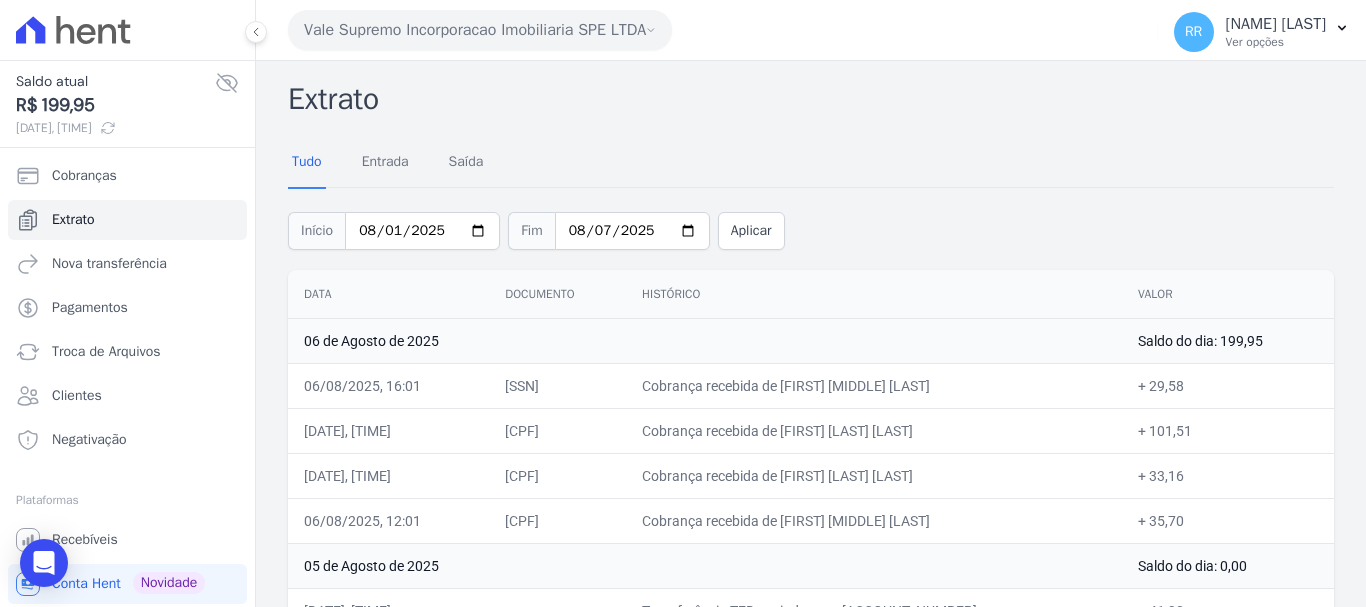 click on "Cobrança recebida de [FIRST] [MIDDLE] [LAST]" at bounding box center (874, 385) 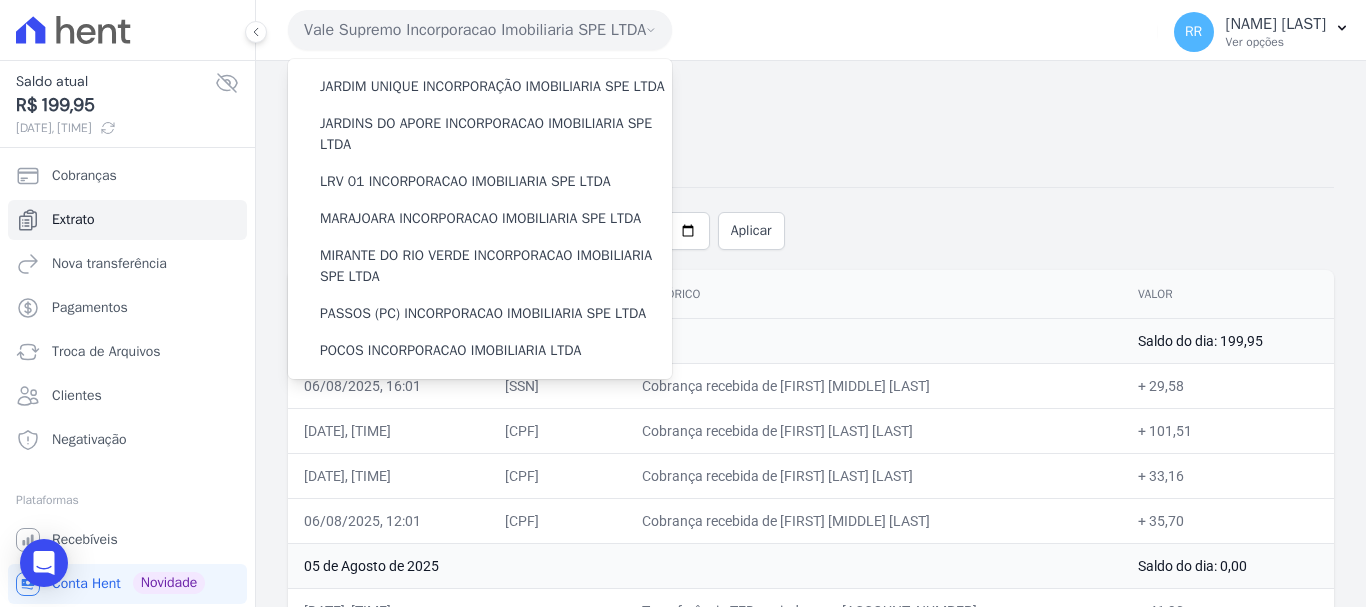 scroll, scrollTop: 600, scrollLeft: 0, axis: vertical 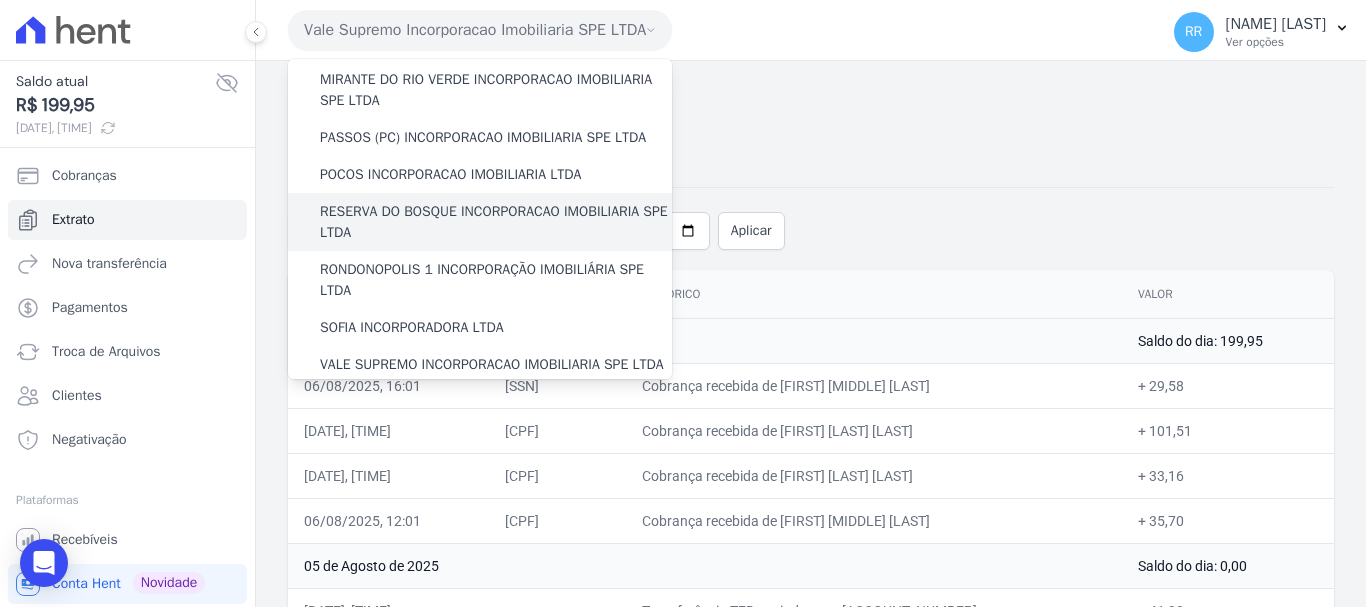 click on "RESERVA DO BOSQUE INCORPORACAO IMOBILIARIA SPE LTDA" at bounding box center (496, 222) 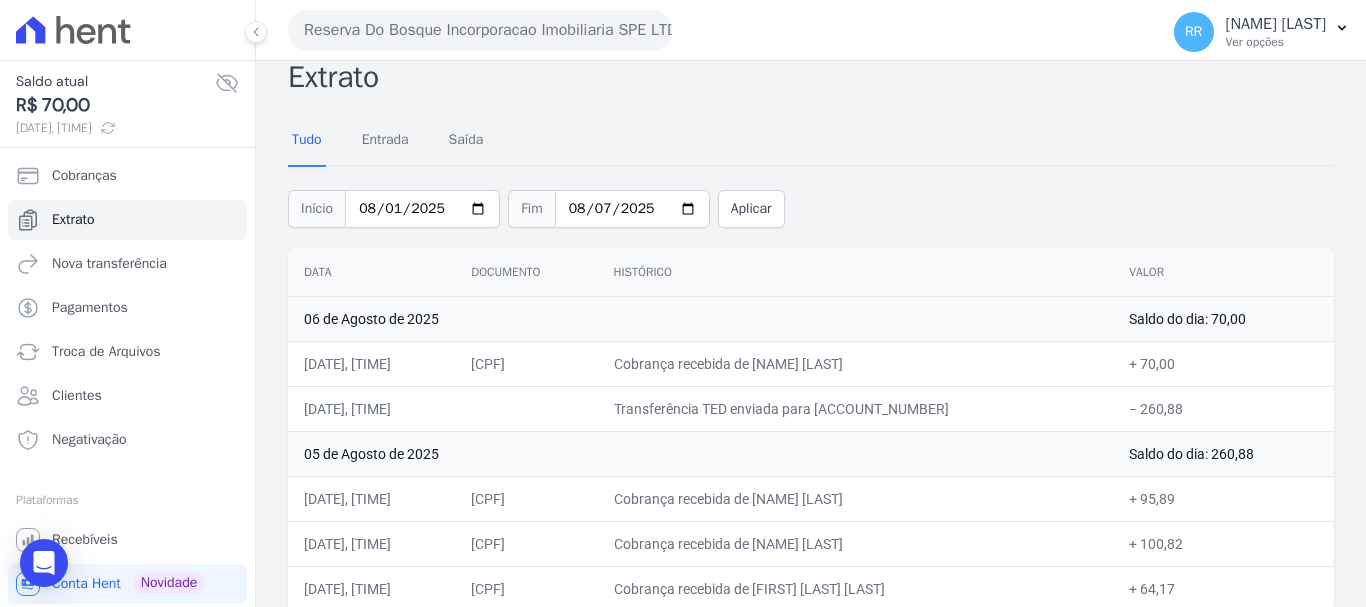 scroll, scrollTop: 43, scrollLeft: 0, axis: vertical 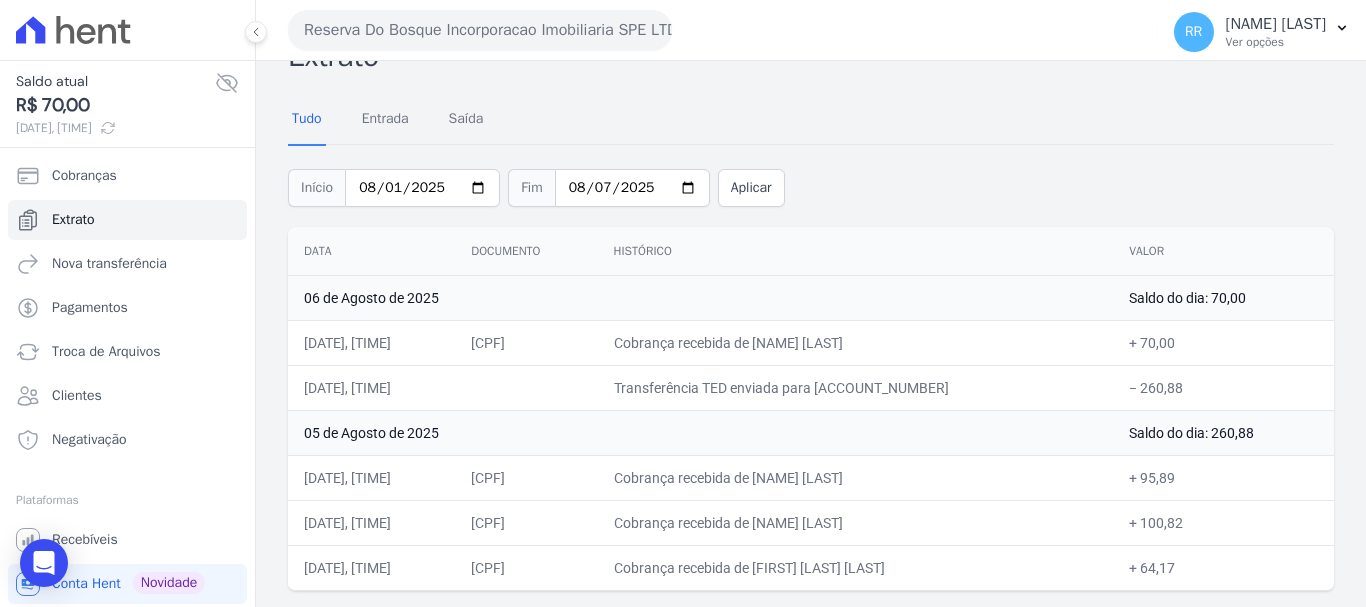 drag, startPoint x: 780, startPoint y: 340, endPoint x: 963, endPoint y: 344, distance: 183.04372 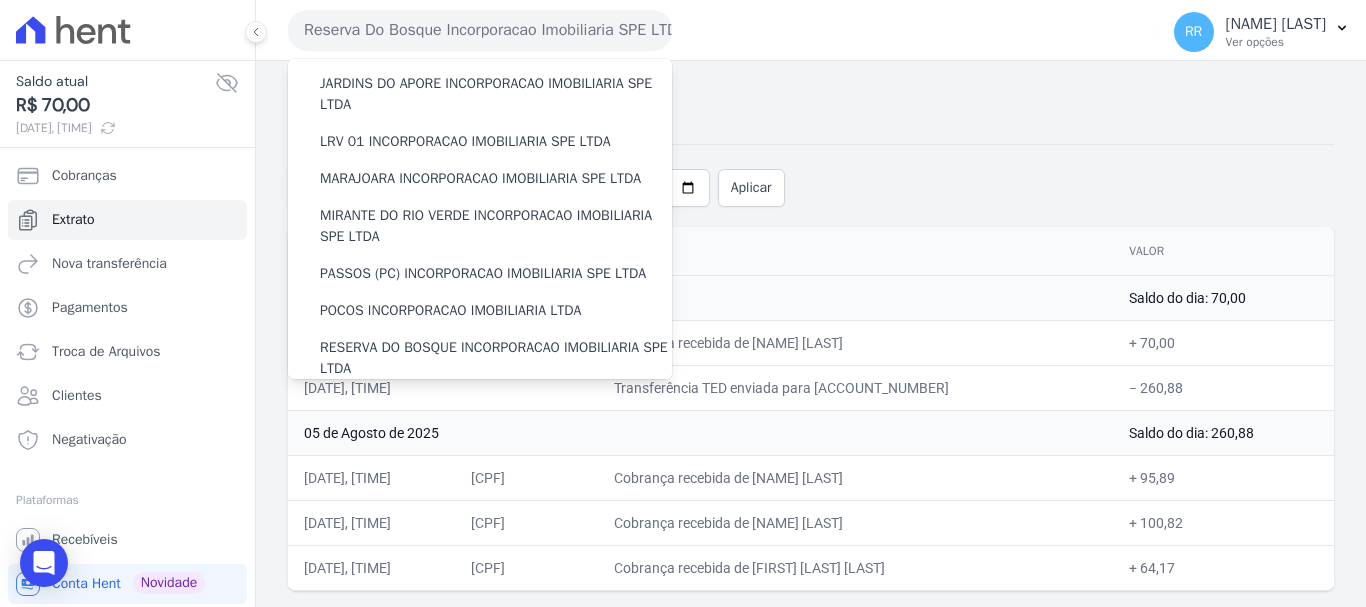 scroll, scrollTop: 400, scrollLeft: 0, axis: vertical 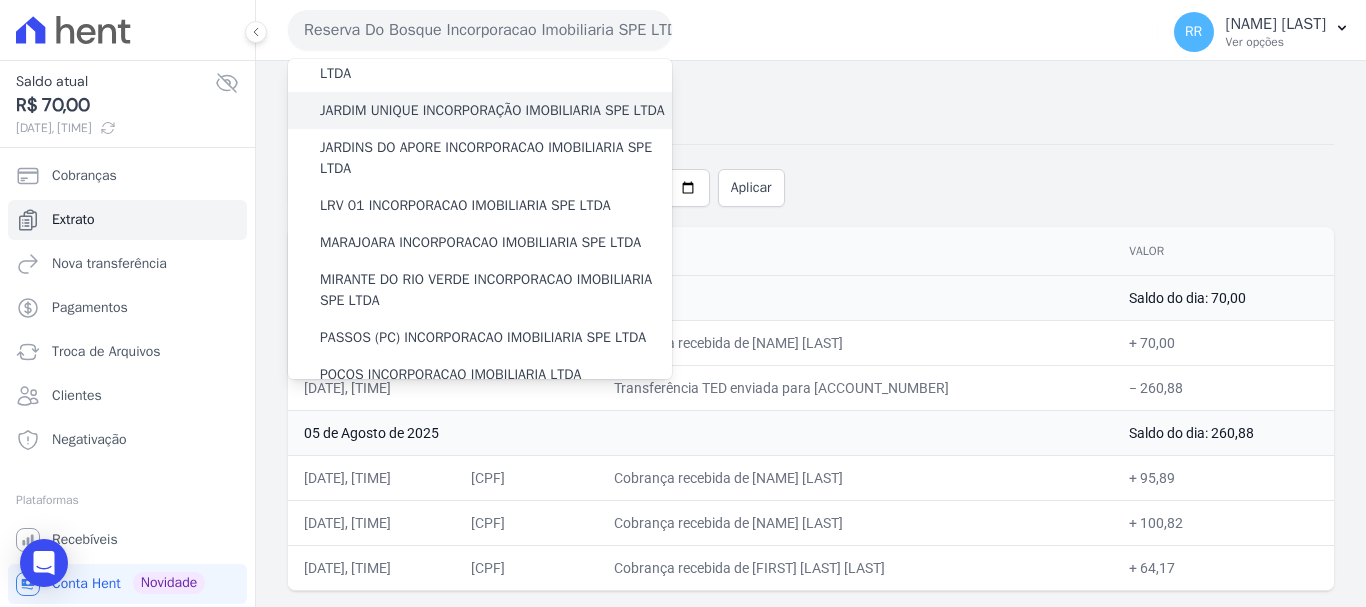 click on "JARDIM UNIQUE INCORPORAÇÃO IMOBILIARIA SPE LTDA" at bounding box center [492, 110] 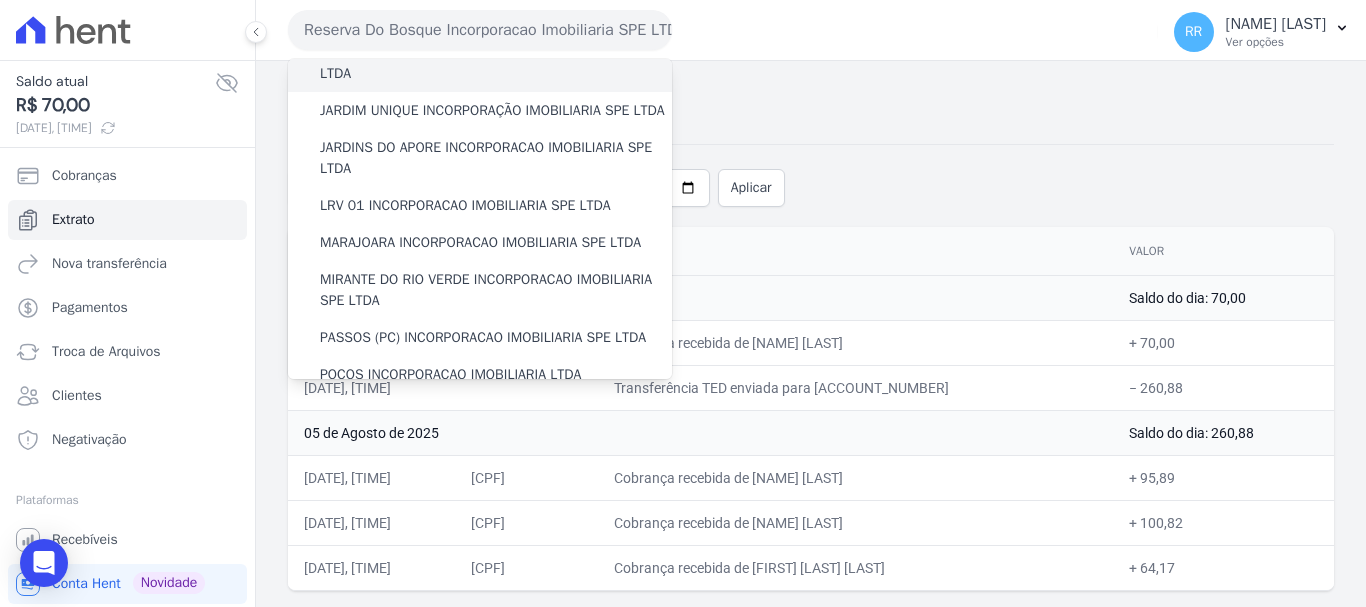 click on "JARDIM MONTREAL INCORPORACAO IMOBILIARIA SPE LTDA" at bounding box center (496, 63) 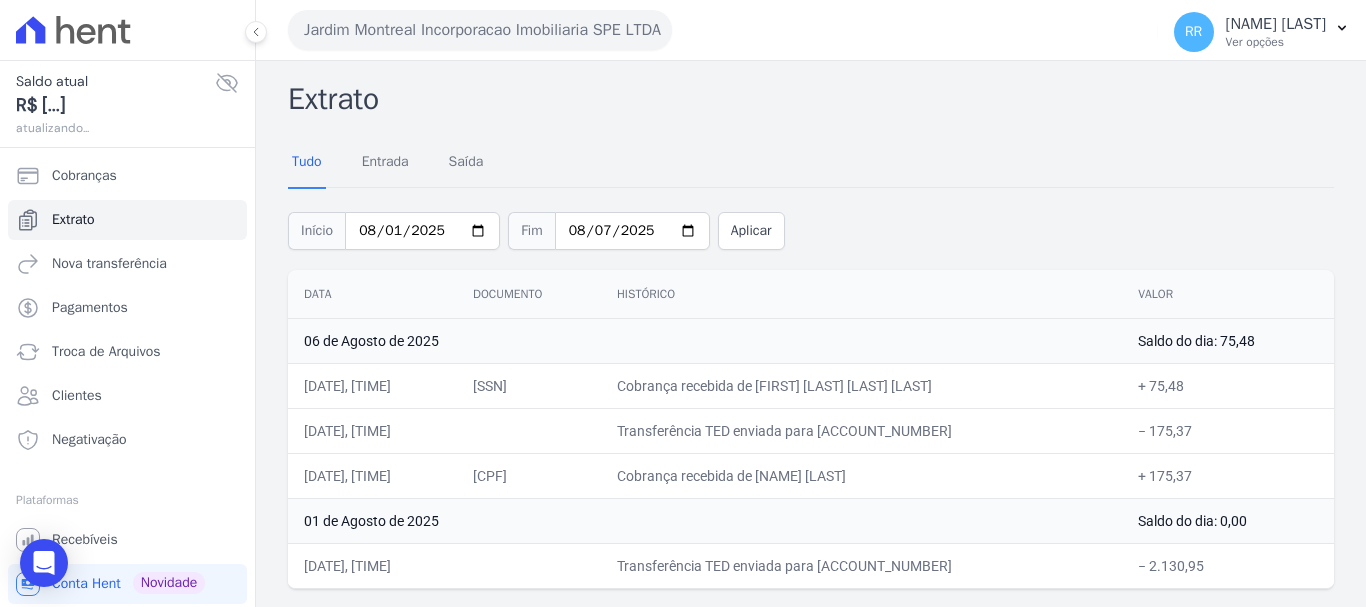 drag, startPoint x: 796, startPoint y: 388, endPoint x: 872, endPoint y: 423, distance: 83.67198 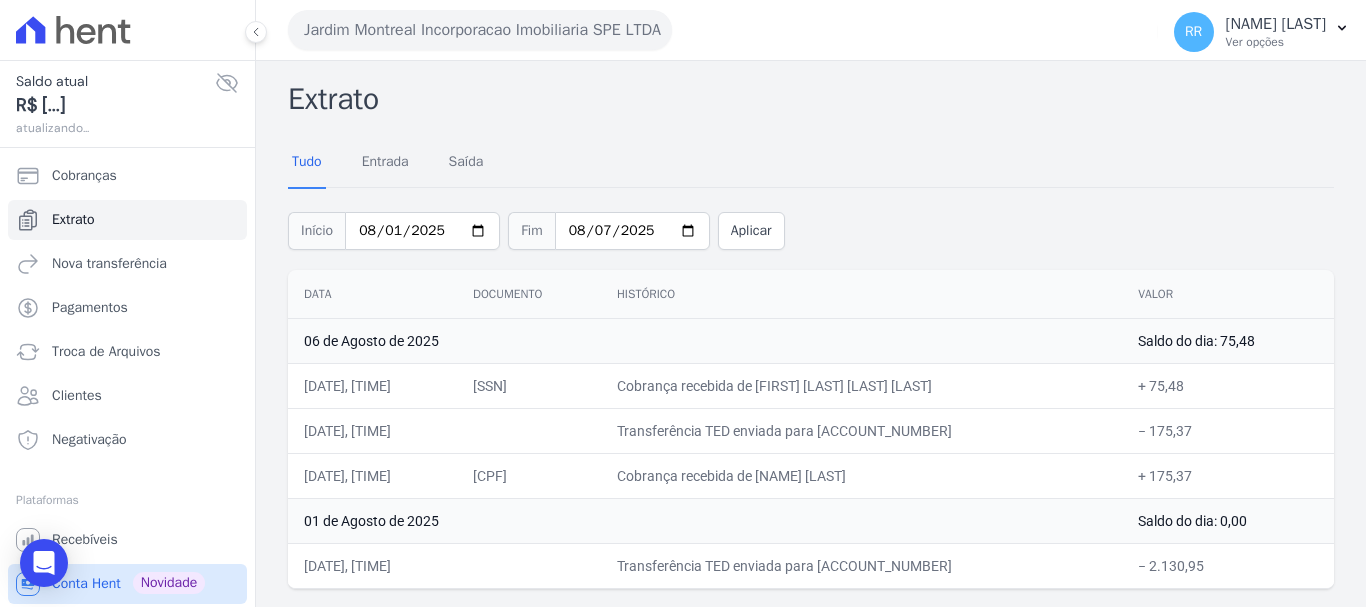 copy on "[FIRST] [MIDDLE] [LAST]" 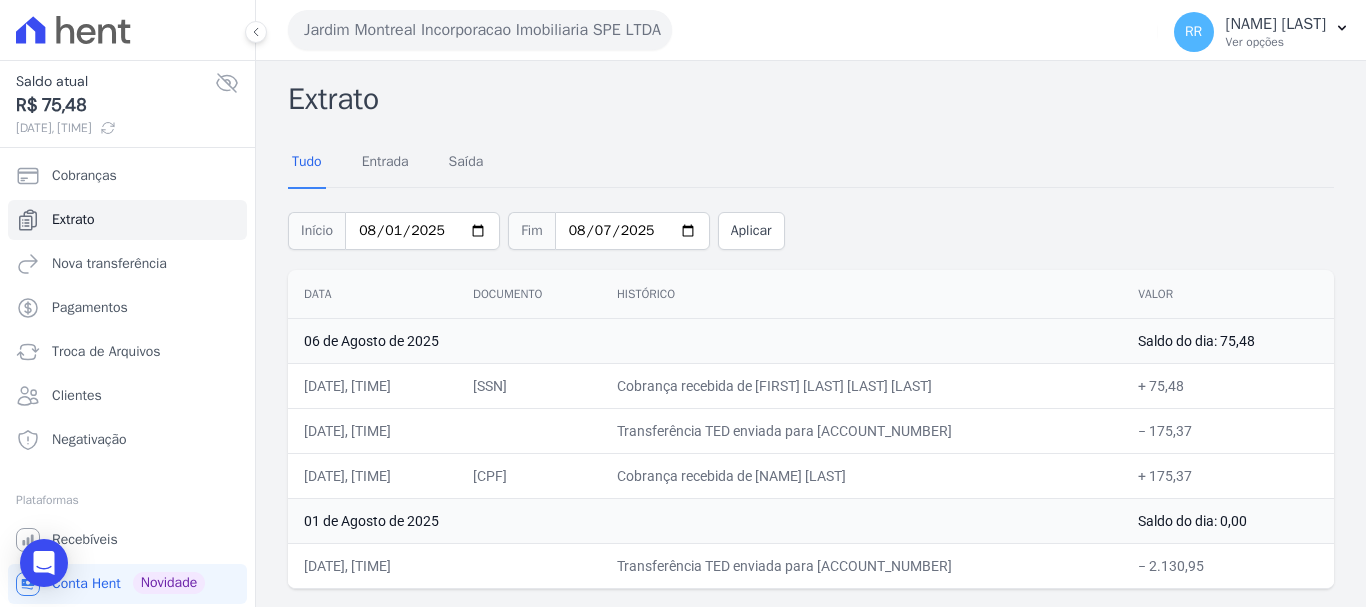 click on "Histórico" at bounding box center (861, 294) 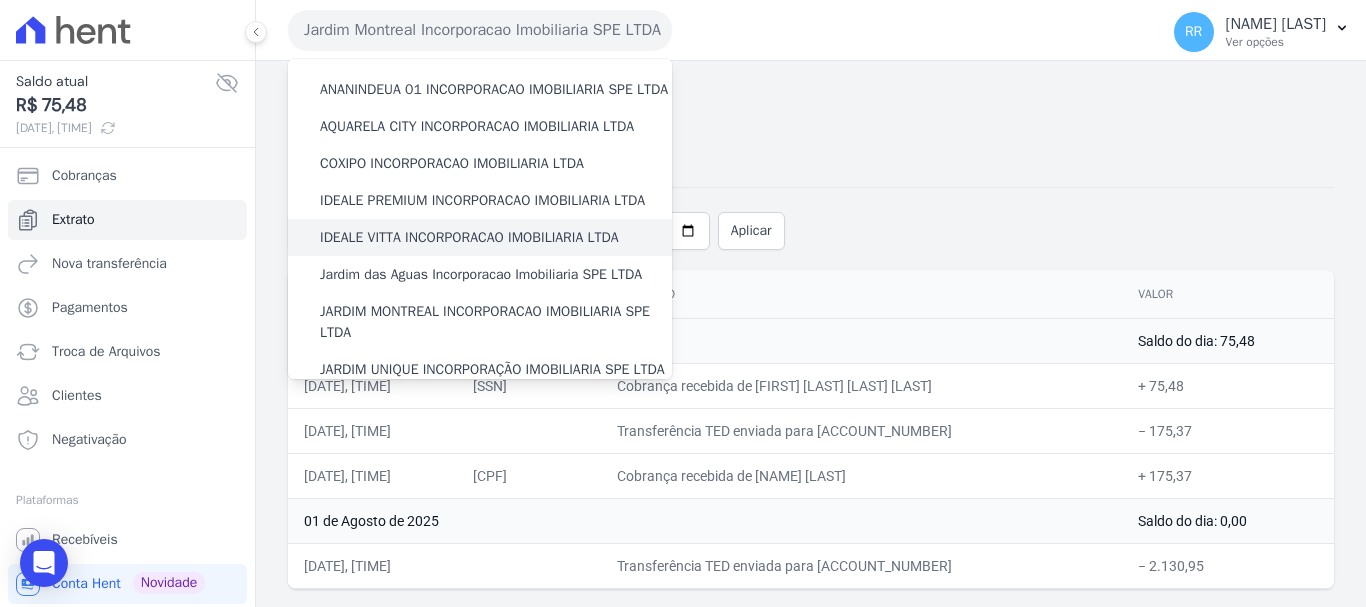 scroll, scrollTop: 400, scrollLeft: 0, axis: vertical 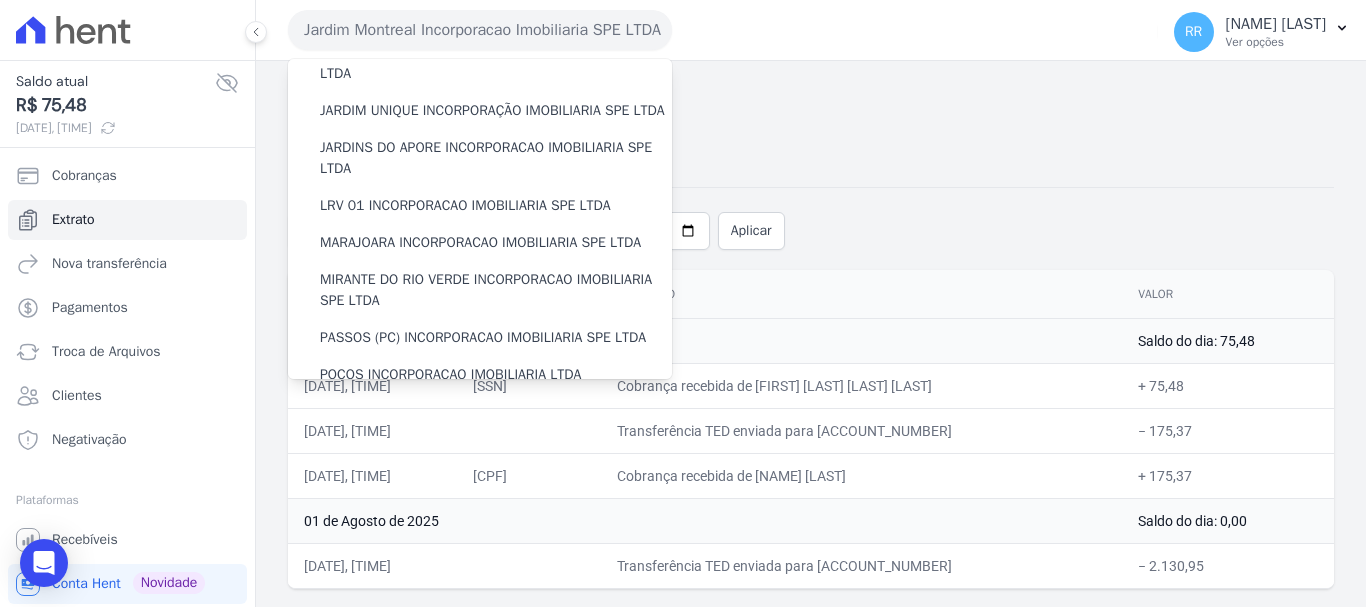 click on "Tudo
Entrada
Saída" at bounding box center [811, 162] 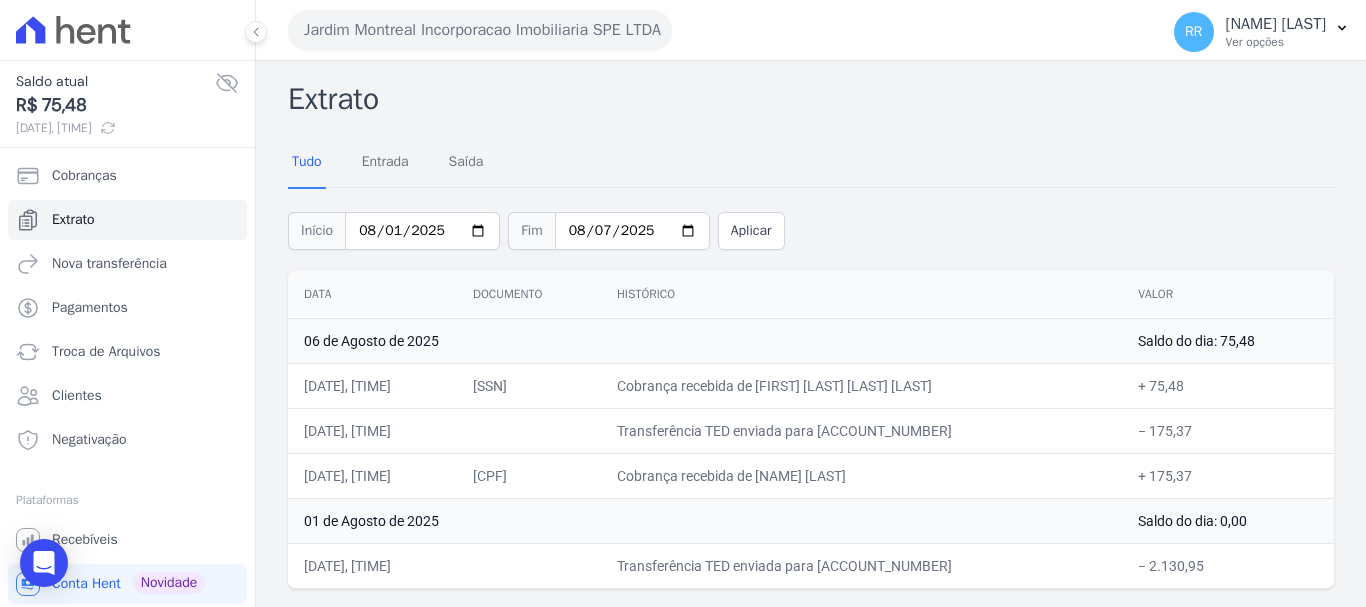 click on "Jardim Montreal Incorporacao Imobiliaria SPE LTDA" at bounding box center [480, 30] 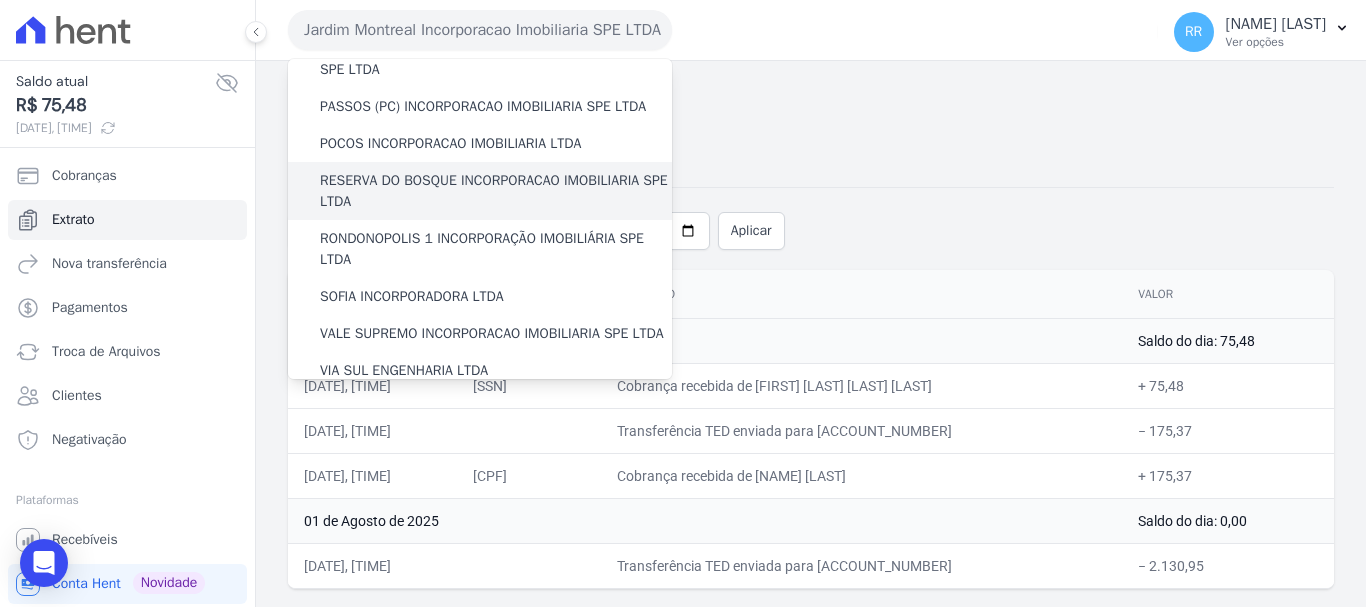 scroll, scrollTop: 600, scrollLeft: 0, axis: vertical 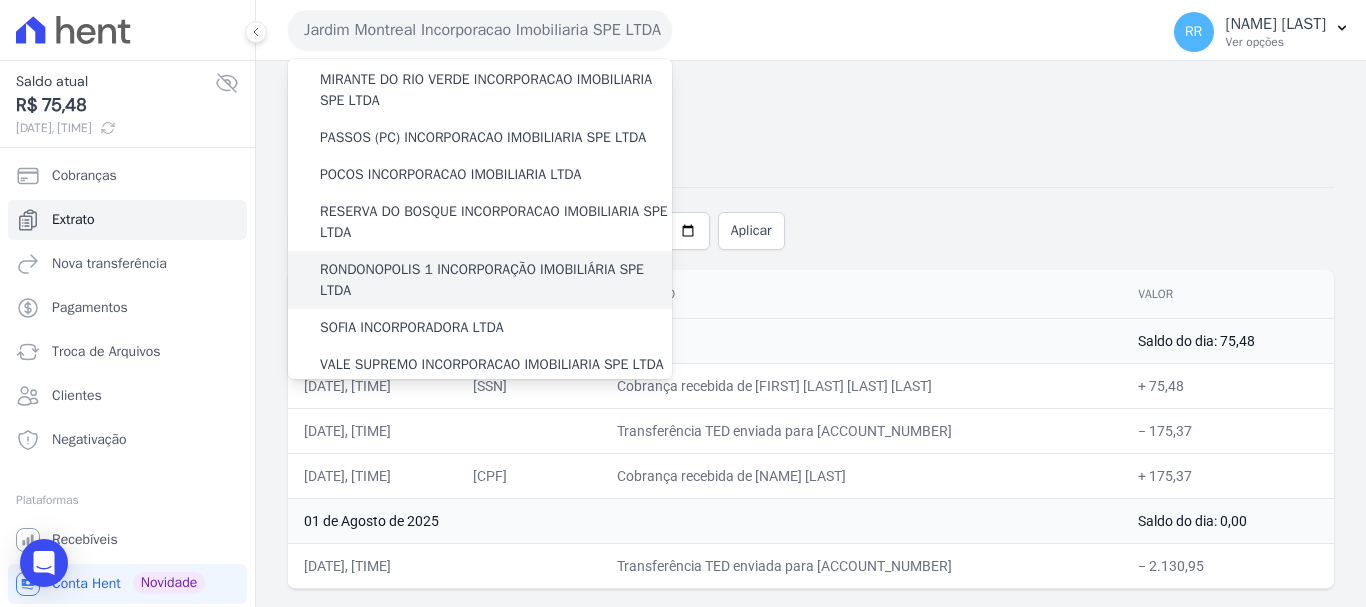click on "RONDONOPOLIS 1 INCORPORAÇÃO IMOBILIÁRIA SPE LTDA" at bounding box center [496, 280] 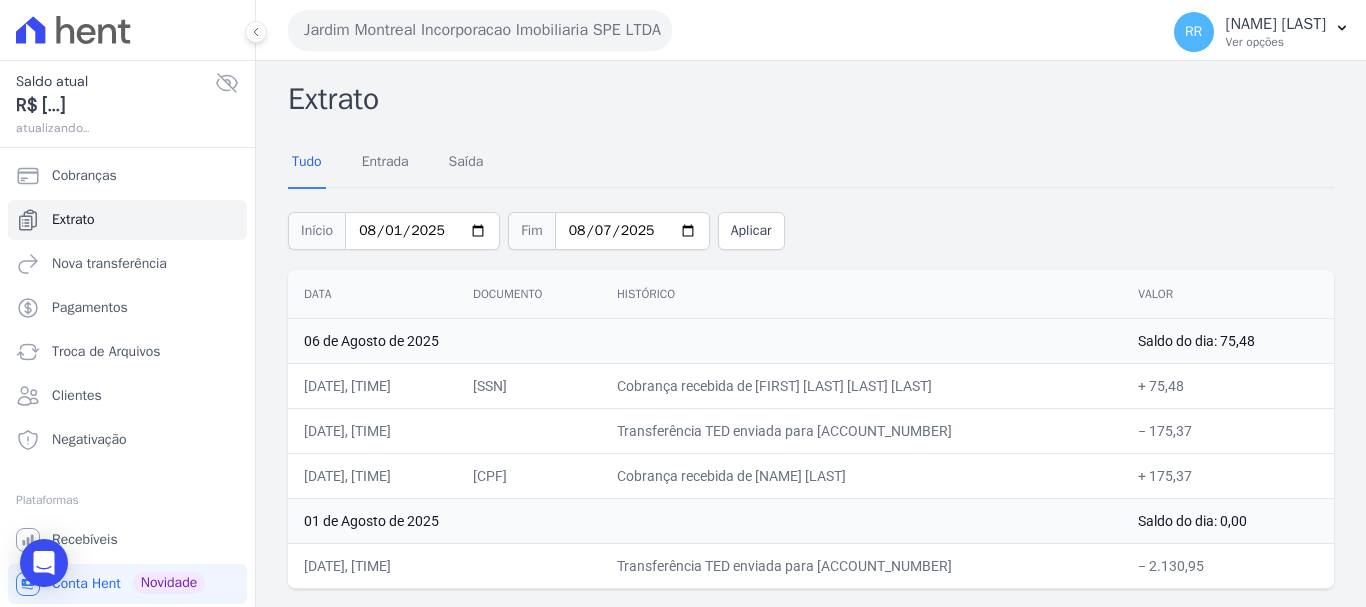 click on "Jardim Montreal Incorporacao Imobiliaria SPE LTDA" at bounding box center (480, 30) 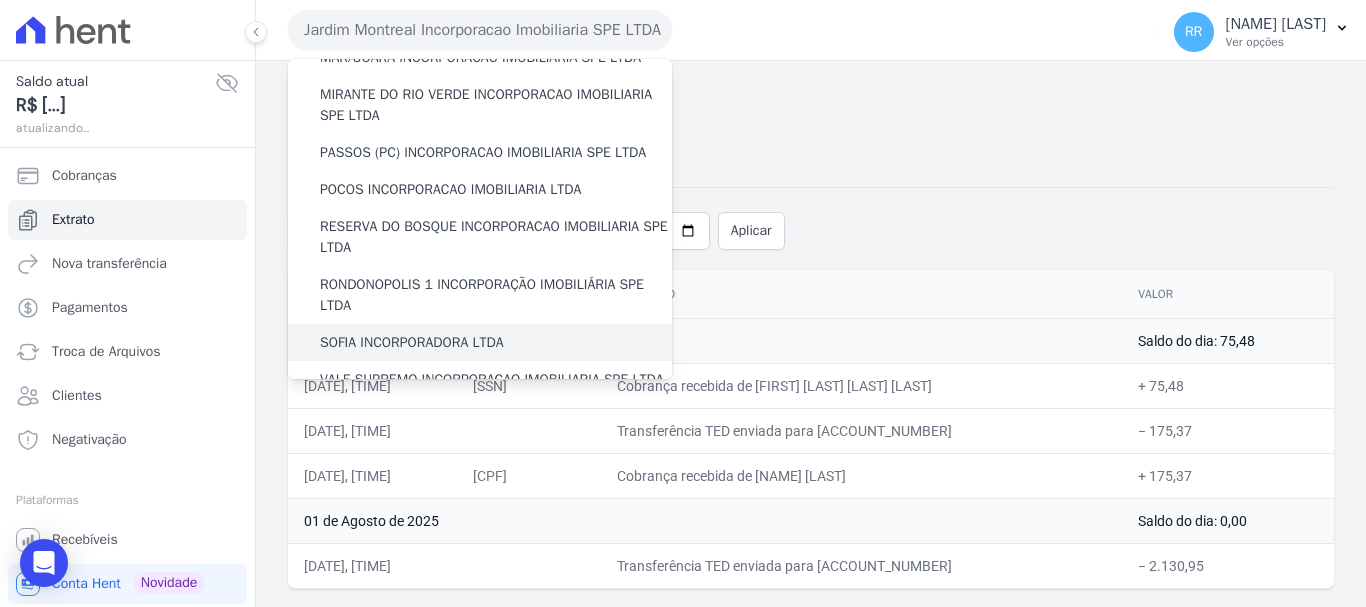 scroll, scrollTop: 700, scrollLeft: 0, axis: vertical 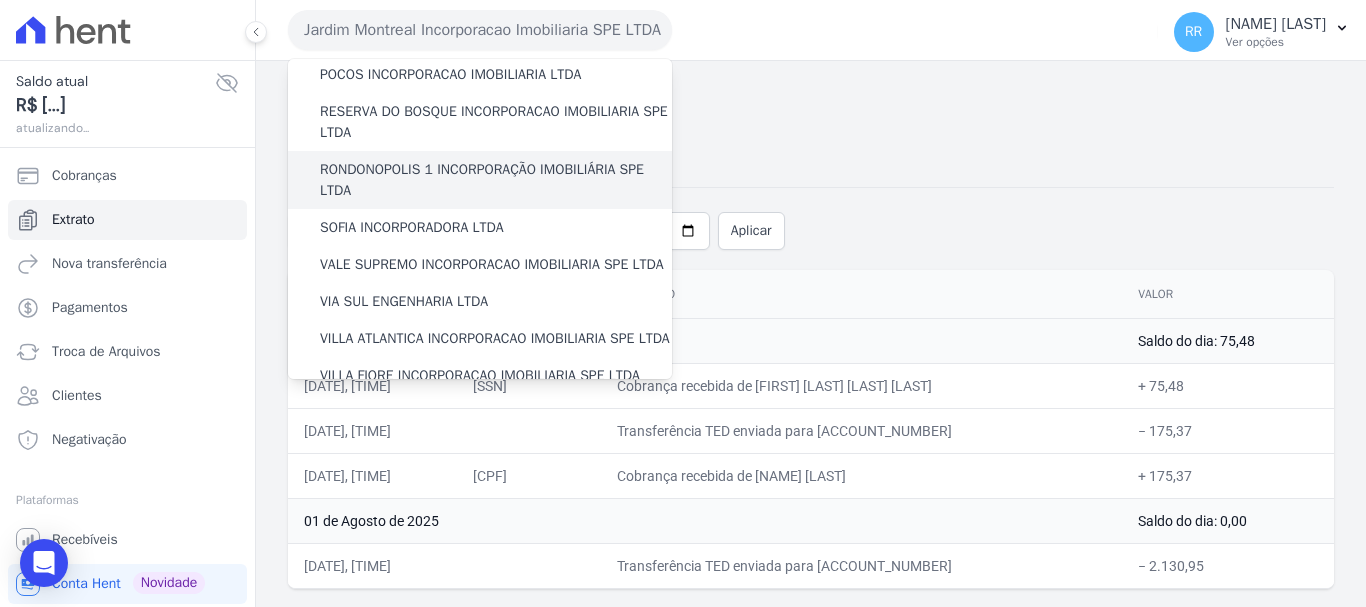 click on "RONDONOPOLIS 1 INCORPORAÇÃO IMOBILIÁRIA SPE LTDA" at bounding box center [496, 180] 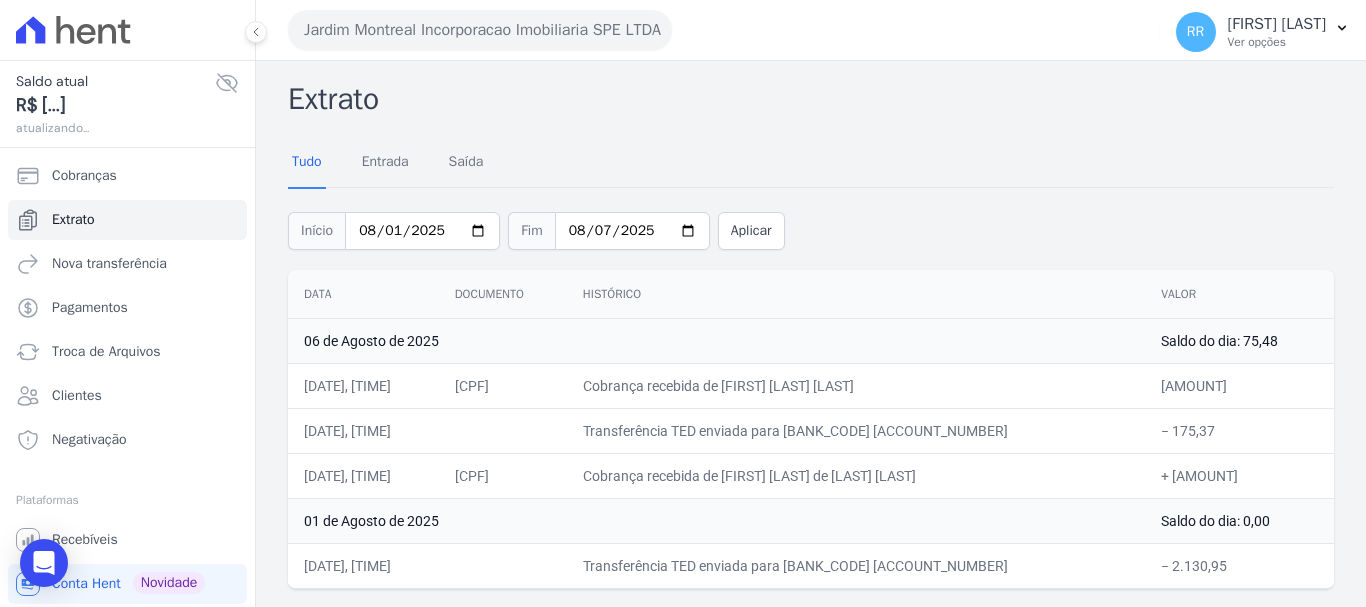 click on "Jardim Montreal Incorporacao Imobiliaria SPE LTDA" at bounding box center [480, 30] 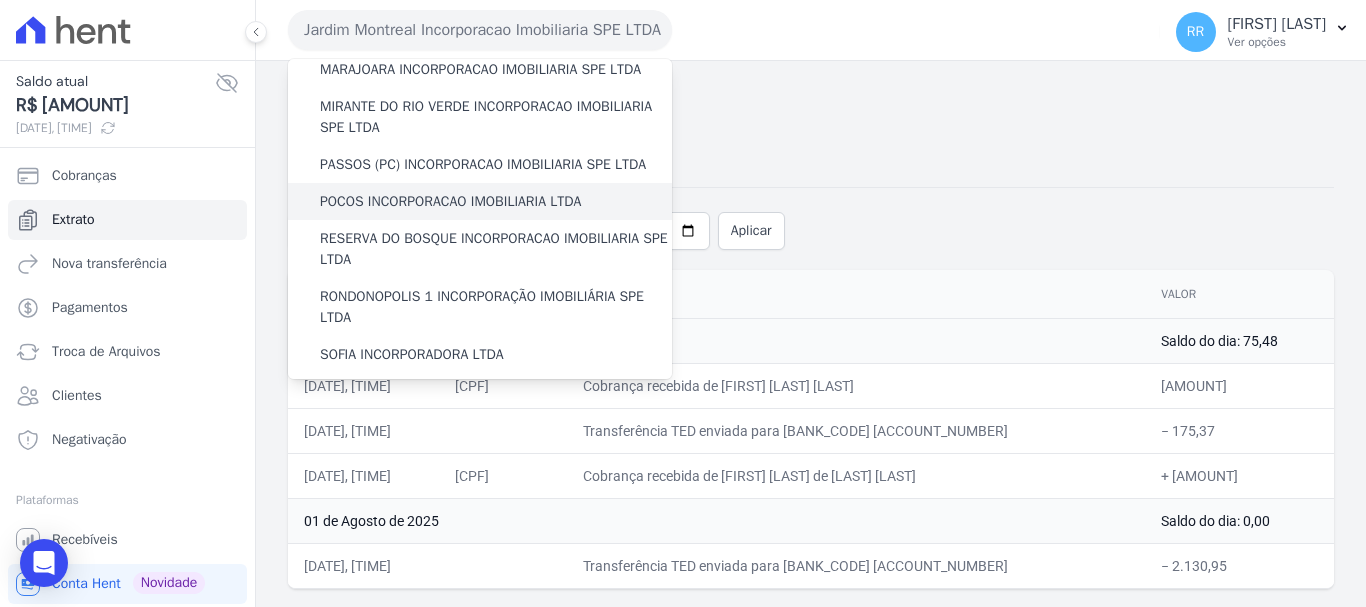 scroll, scrollTop: 600, scrollLeft: 0, axis: vertical 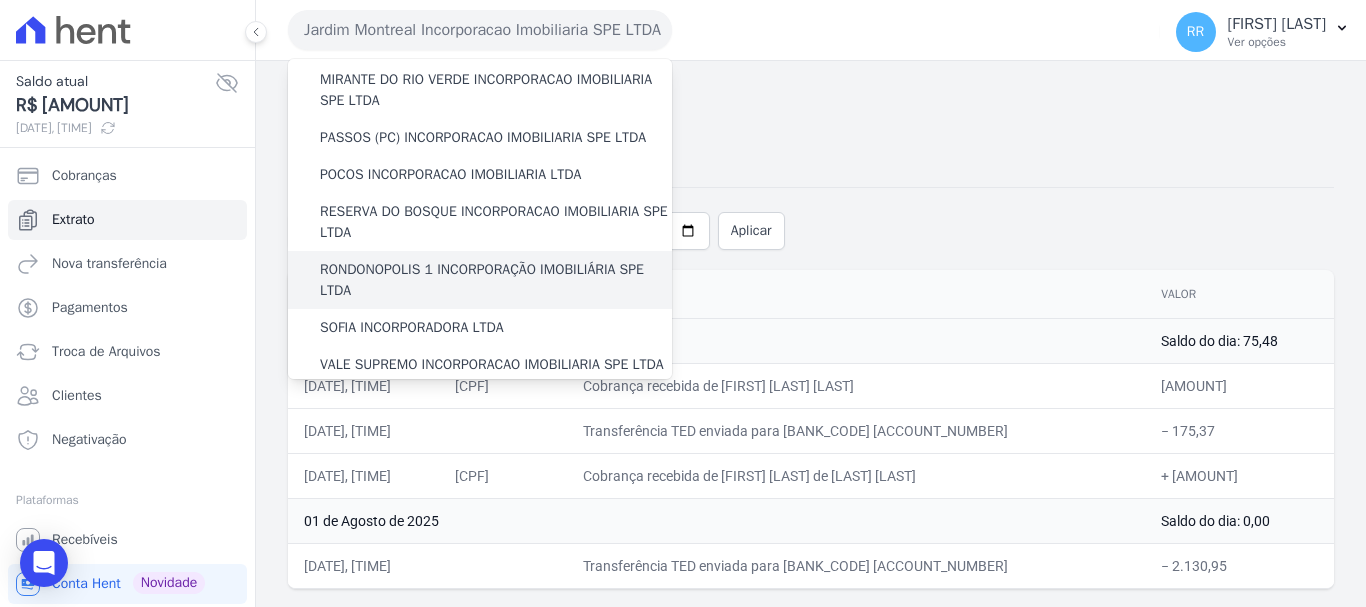 click on "RONDONOPOLIS 1 INCORPORAÇÃO IMOBILIÁRIA SPE LTDA" at bounding box center (496, 280) 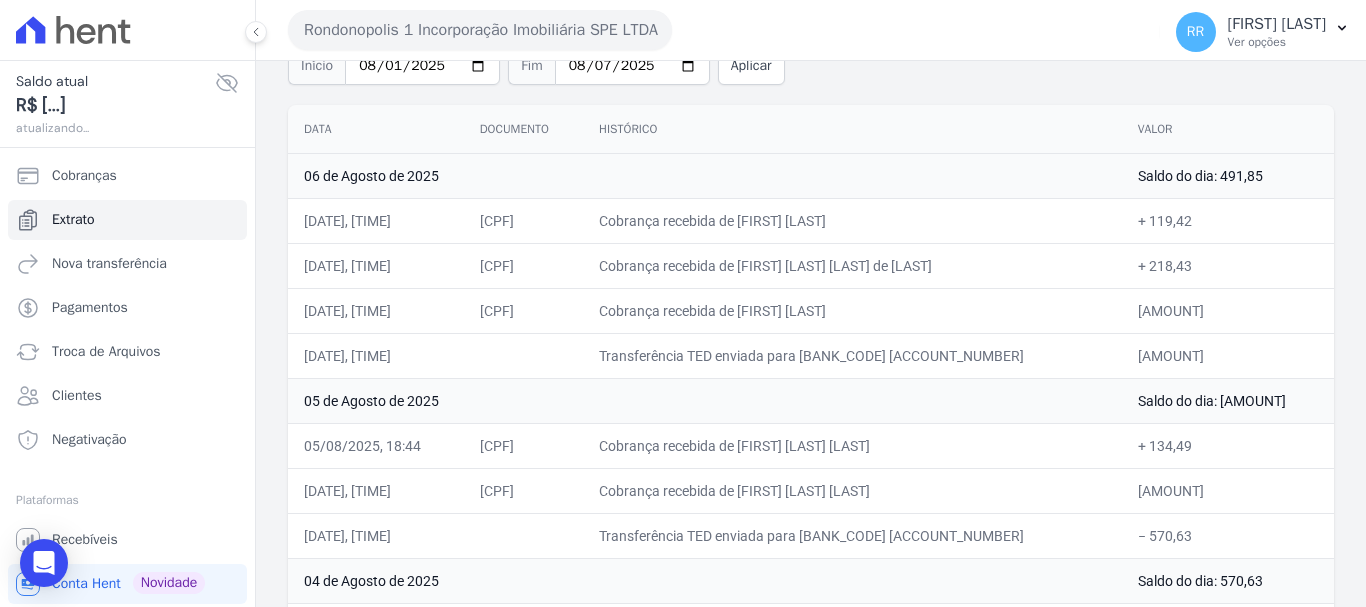 scroll, scrollTop: 200, scrollLeft: 0, axis: vertical 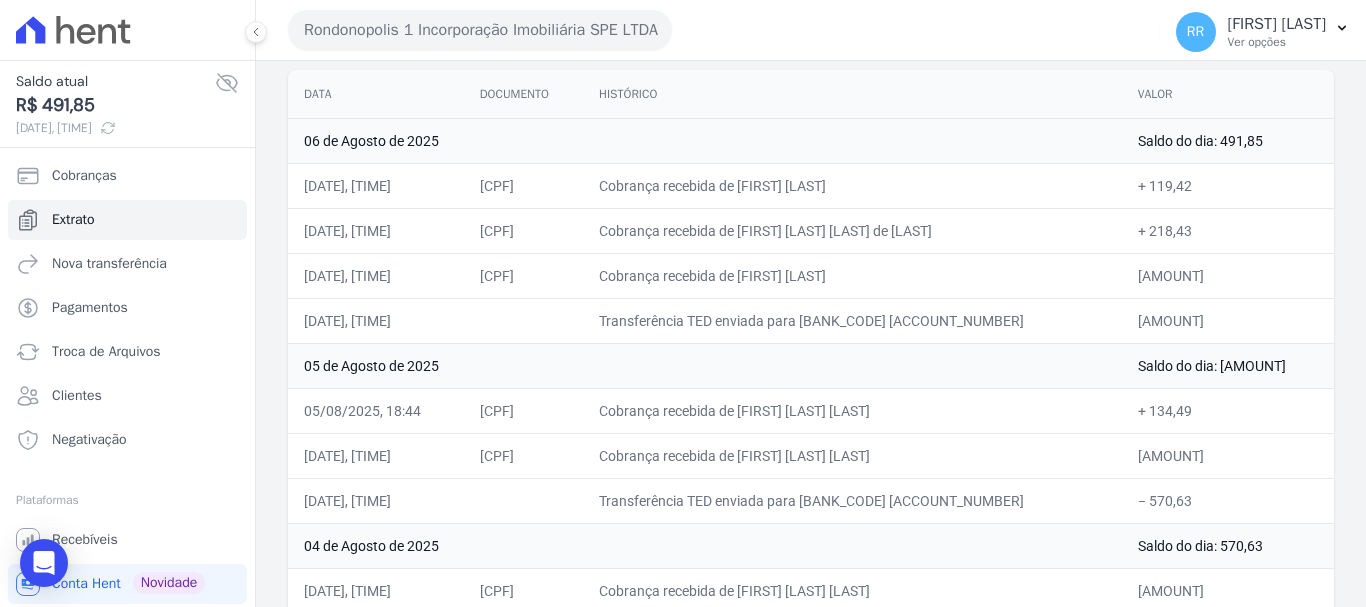 drag, startPoint x: 778, startPoint y: 279, endPoint x: 934, endPoint y: 272, distance: 156.15697 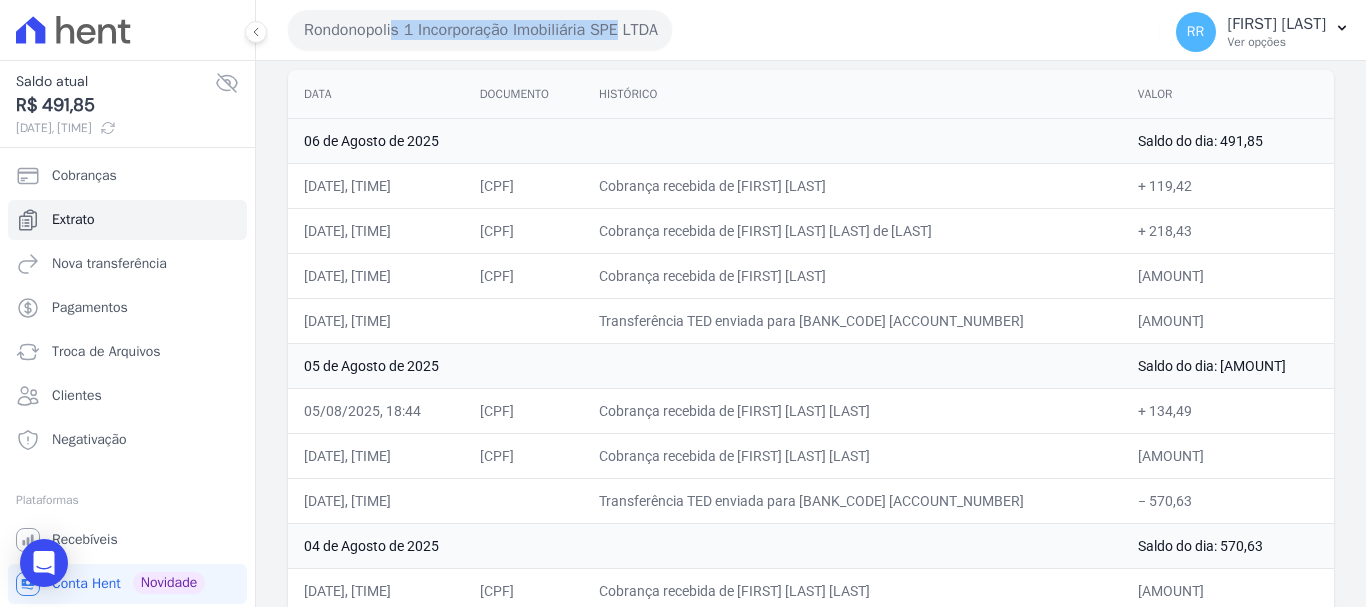 click on "Rondonopolis 1 Incorporação Imobiliária SPE LTDA" at bounding box center [480, 30] 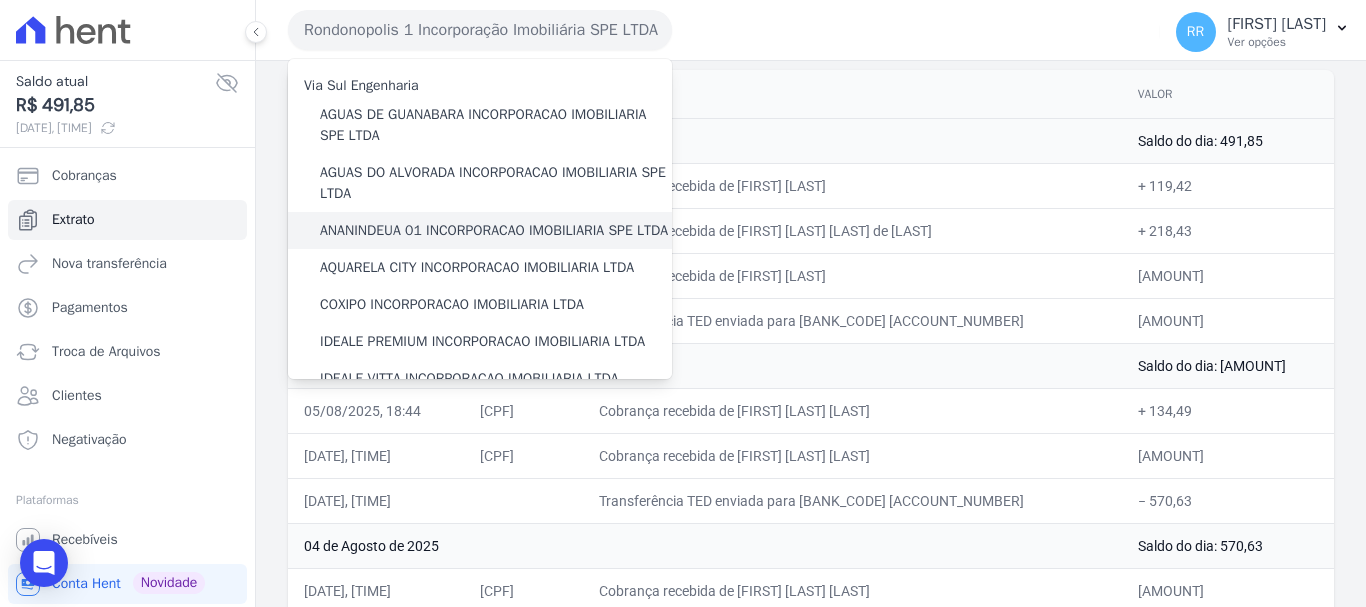 click on "ANANINDEUA 01 INCORPORACAO IMOBILIARIA SPE LTDA" at bounding box center (494, 230) 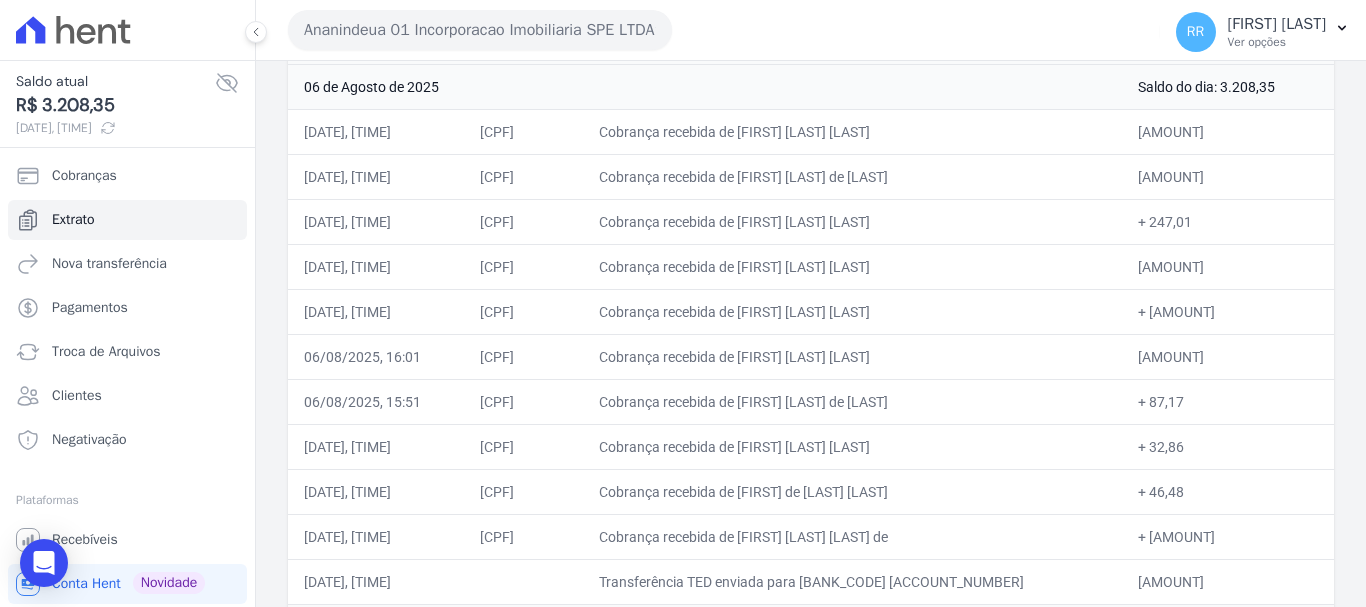 scroll, scrollTop: 300, scrollLeft: 0, axis: vertical 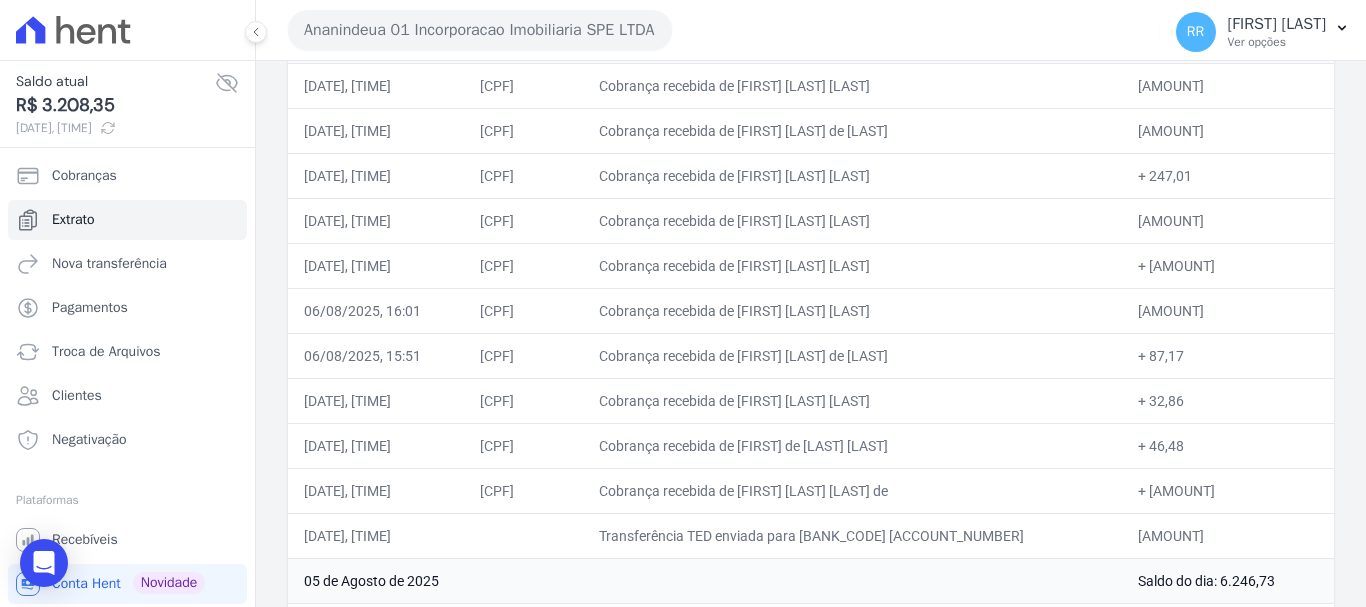 drag, startPoint x: 767, startPoint y: 309, endPoint x: 959, endPoint y: 308, distance: 192.00261 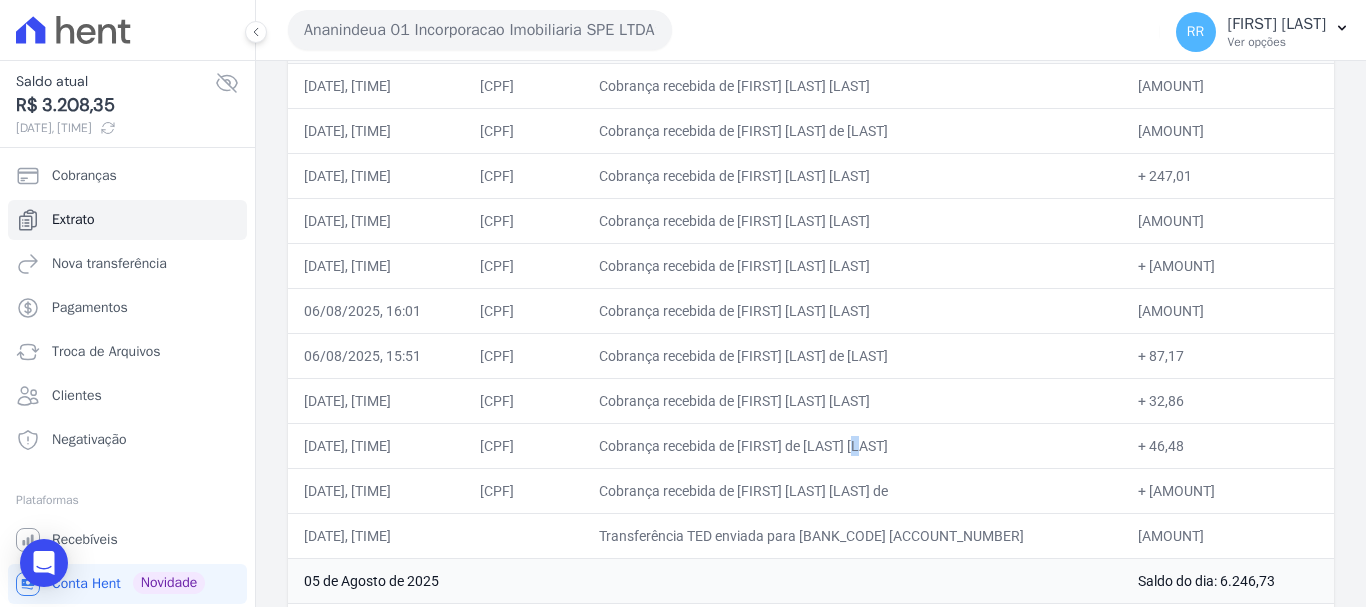 drag, startPoint x: 885, startPoint y: 449, endPoint x: 774, endPoint y: 442, distance: 111.220505 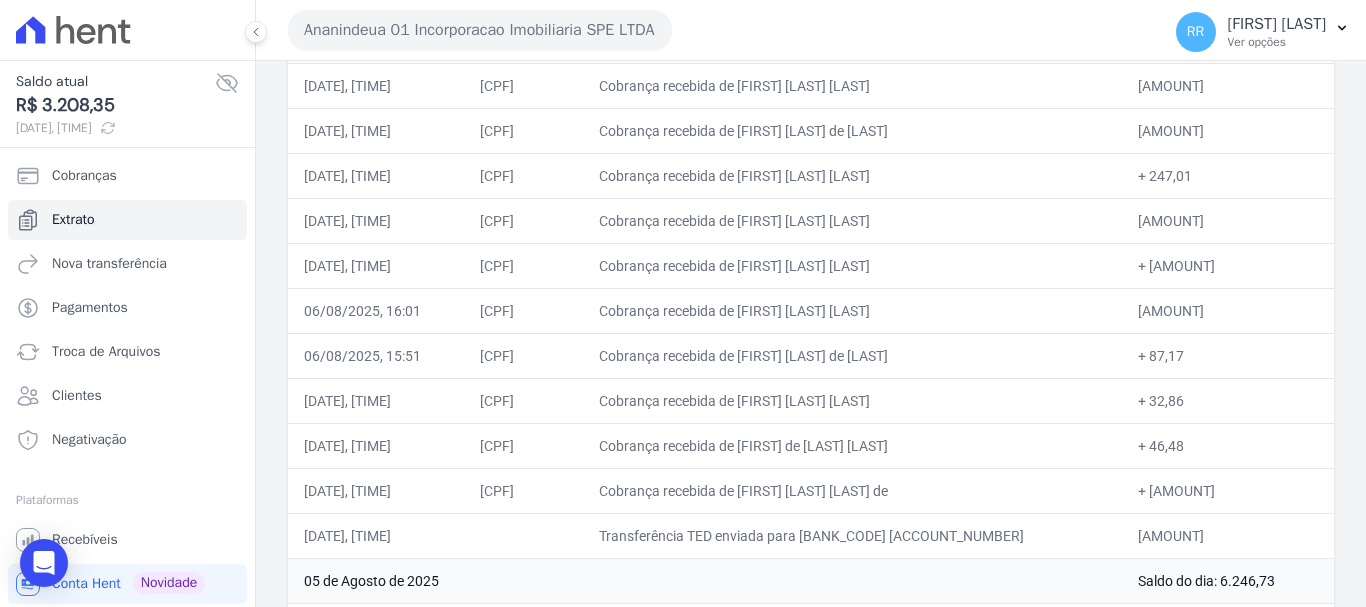 click on "Cobrança recebida de [FIRST] [LAST] [LAST]" at bounding box center [852, 175] 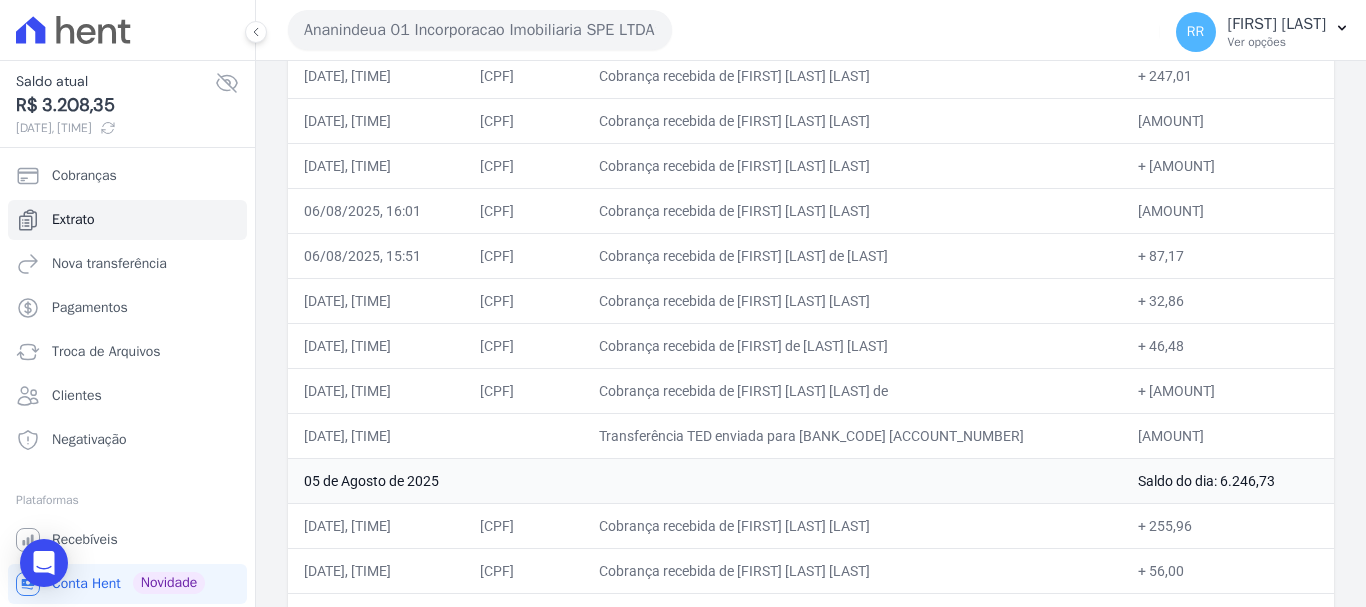 scroll, scrollTop: 300, scrollLeft: 0, axis: vertical 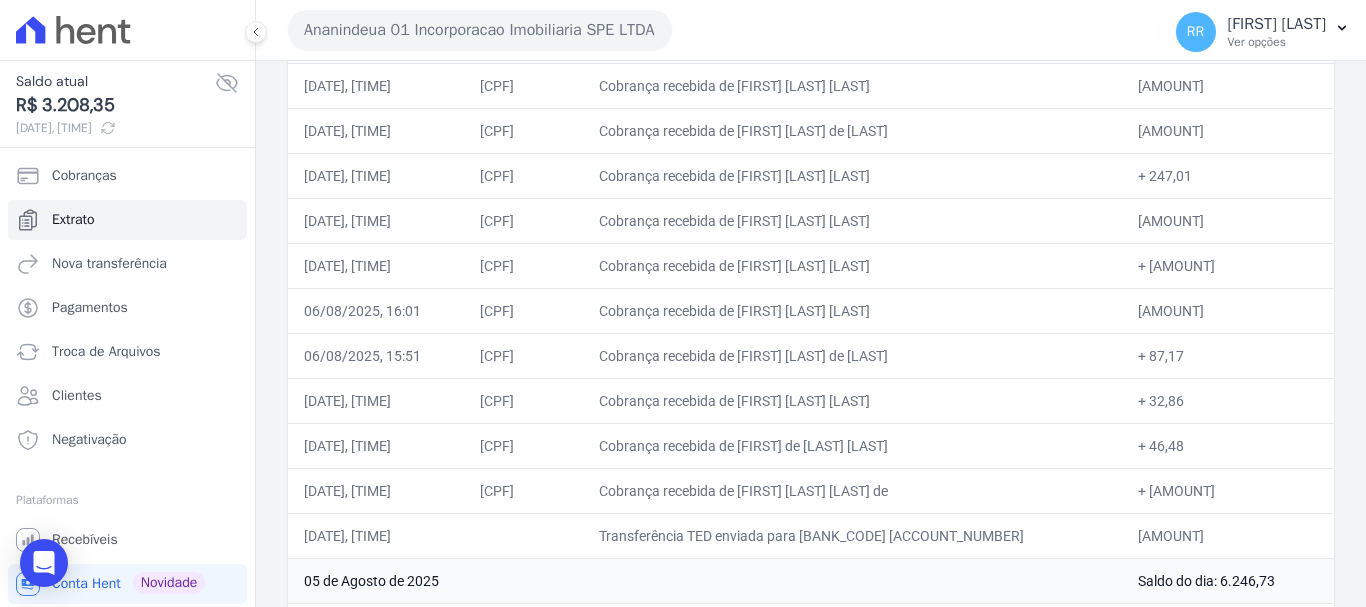 drag, startPoint x: 771, startPoint y: 356, endPoint x: 1021, endPoint y: 366, distance: 250.19992 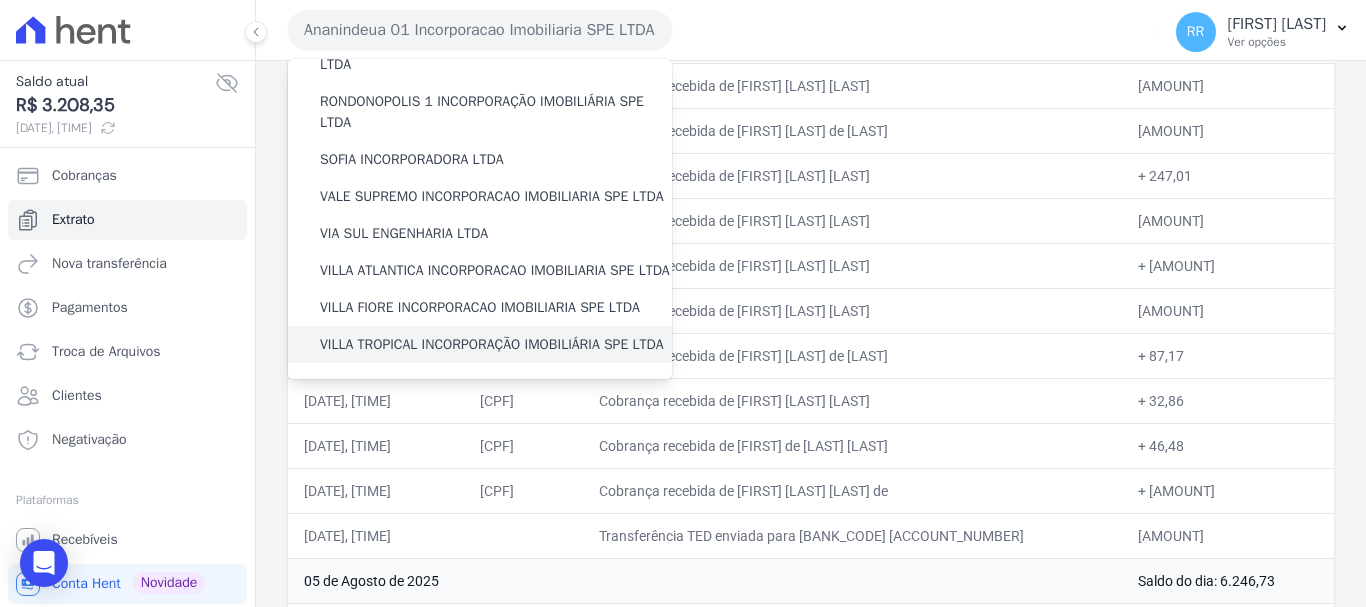scroll, scrollTop: 873, scrollLeft: 0, axis: vertical 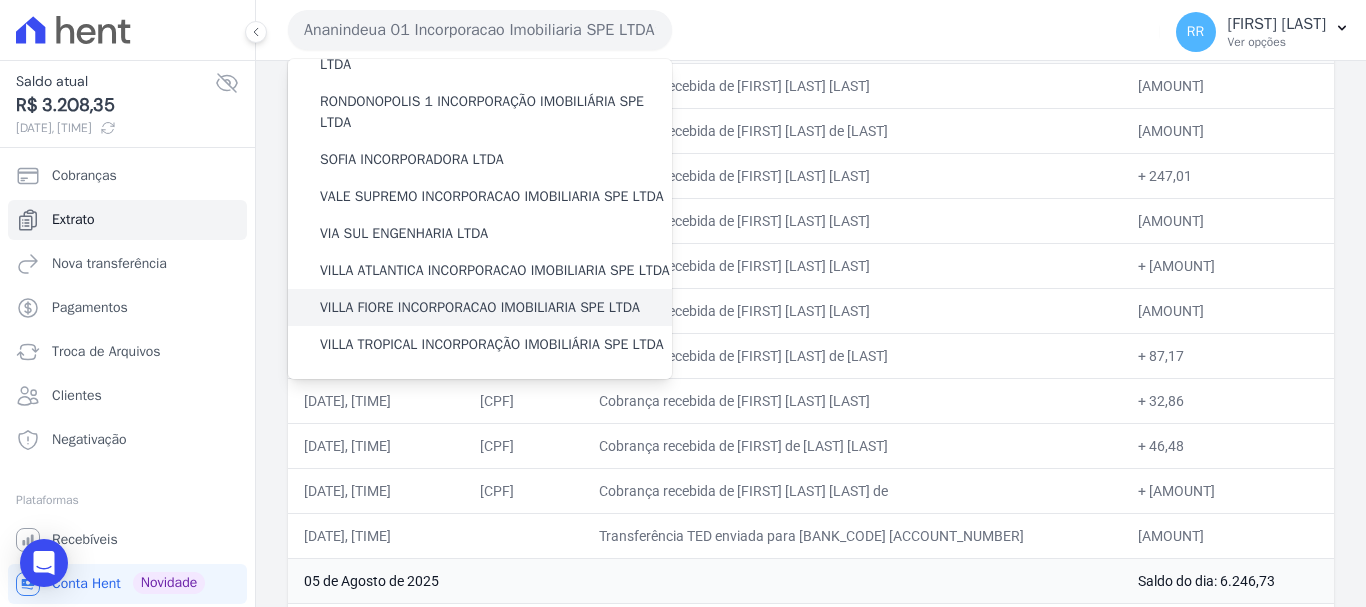 click on "VILLA FIORE INCORPORACAO IMOBILIARIA SPE LTDA" at bounding box center [480, 307] 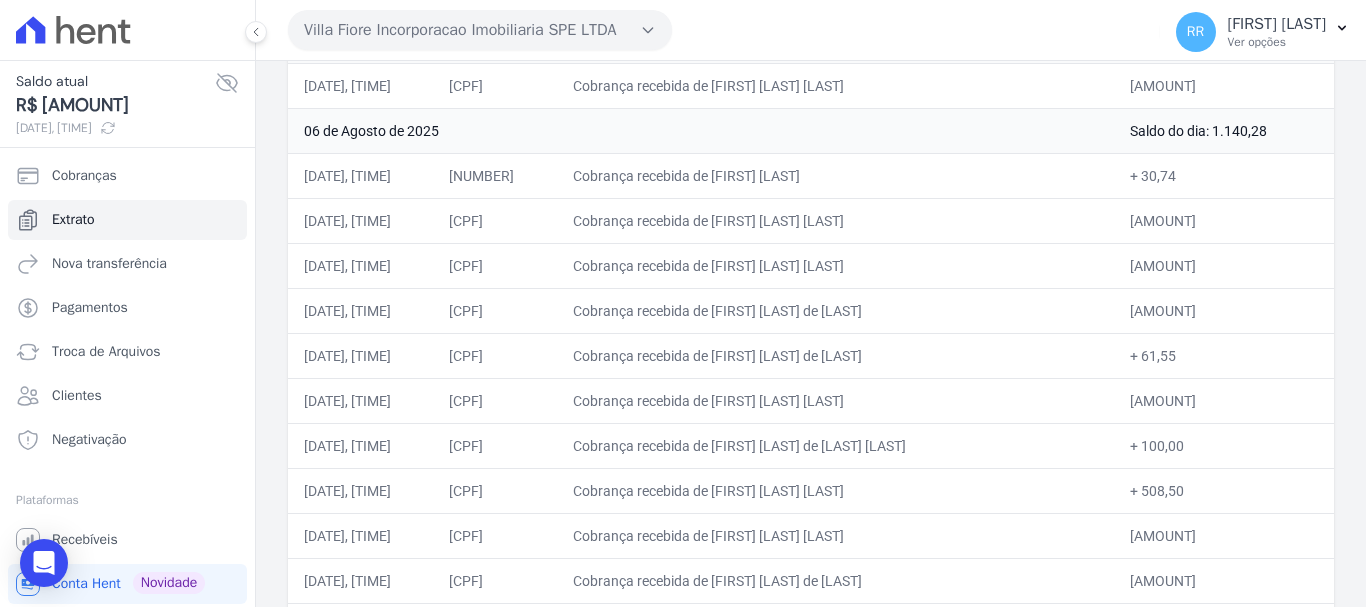scroll, scrollTop: 400, scrollLeft: 0, axis: vertical 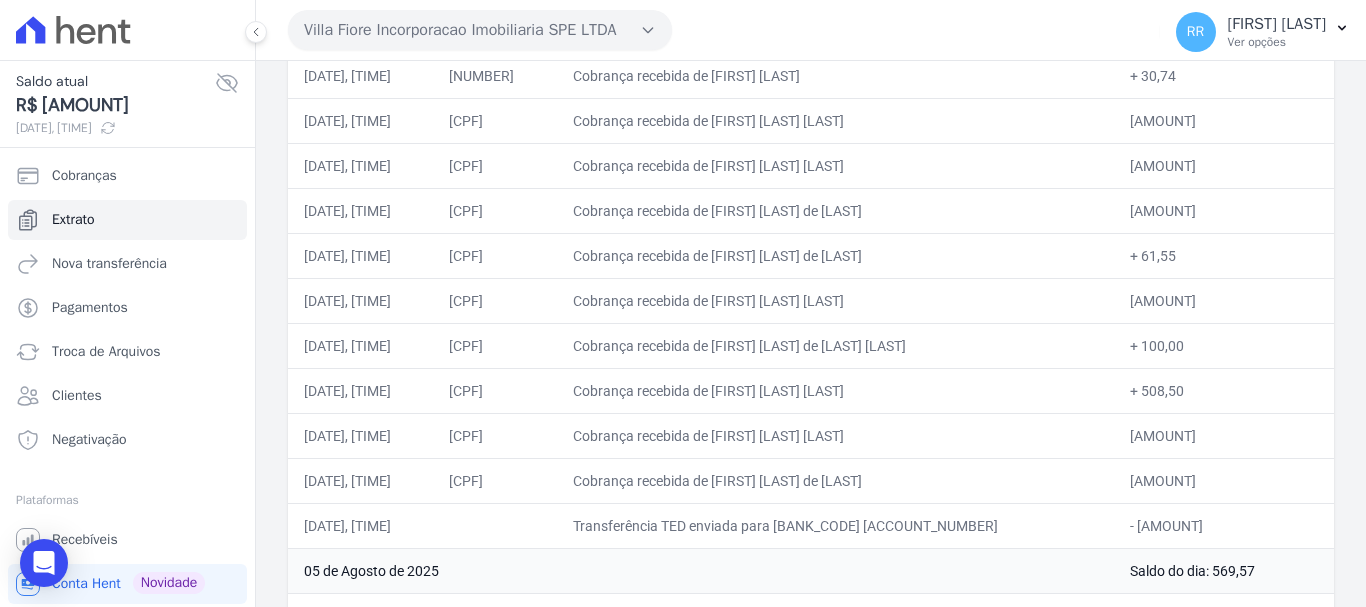 click on "Cobrança recebida de [NAME] [LAST]" at bounding box center (836, 345) 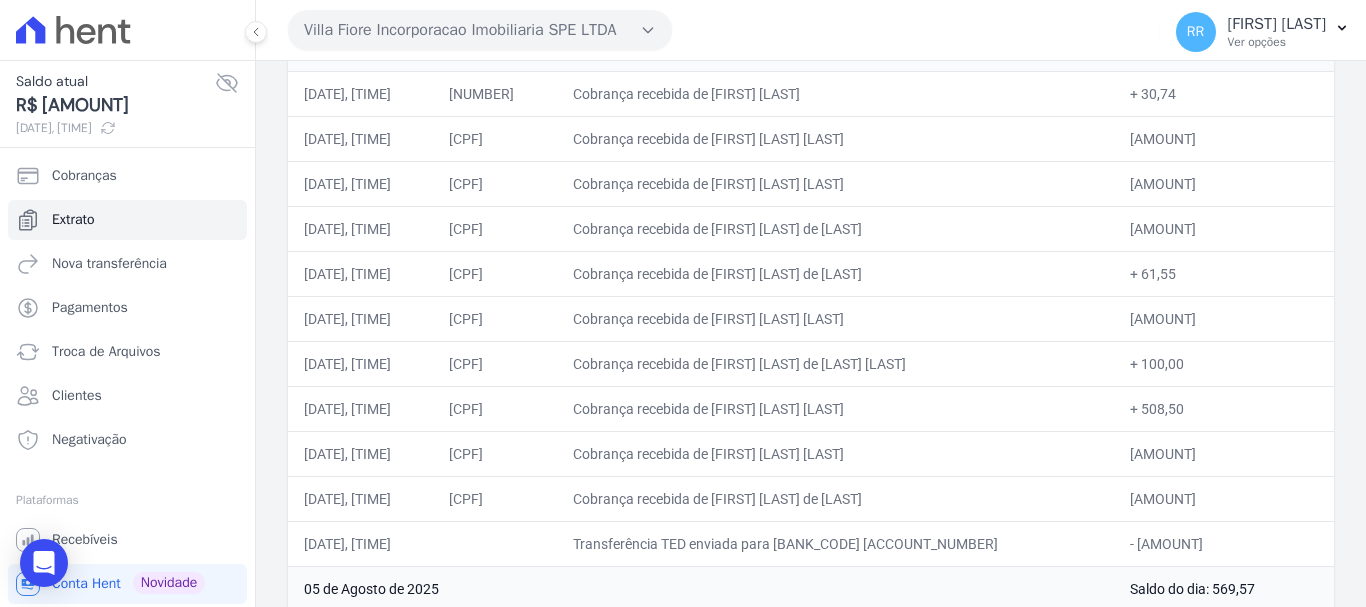 scroll, scrollTop: 400, scrollLeft: 0, axis: vertical 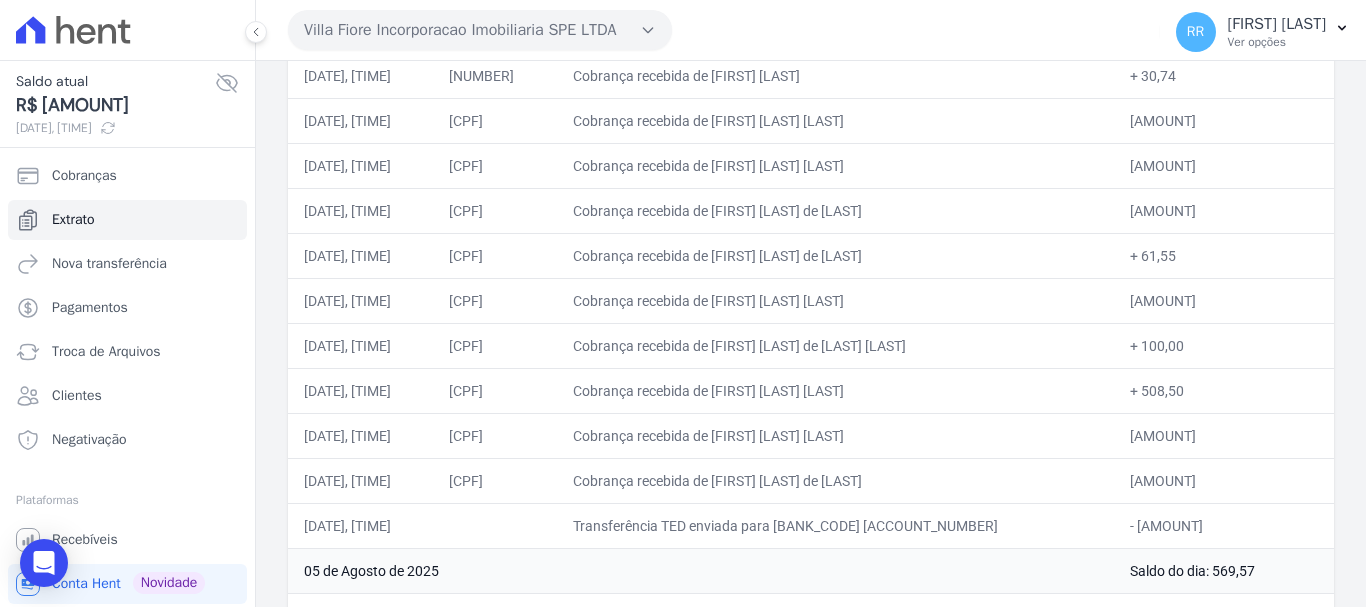 click on "Cobrança recebida de [NAME] [LAST]" at bounding box center (836, 345) 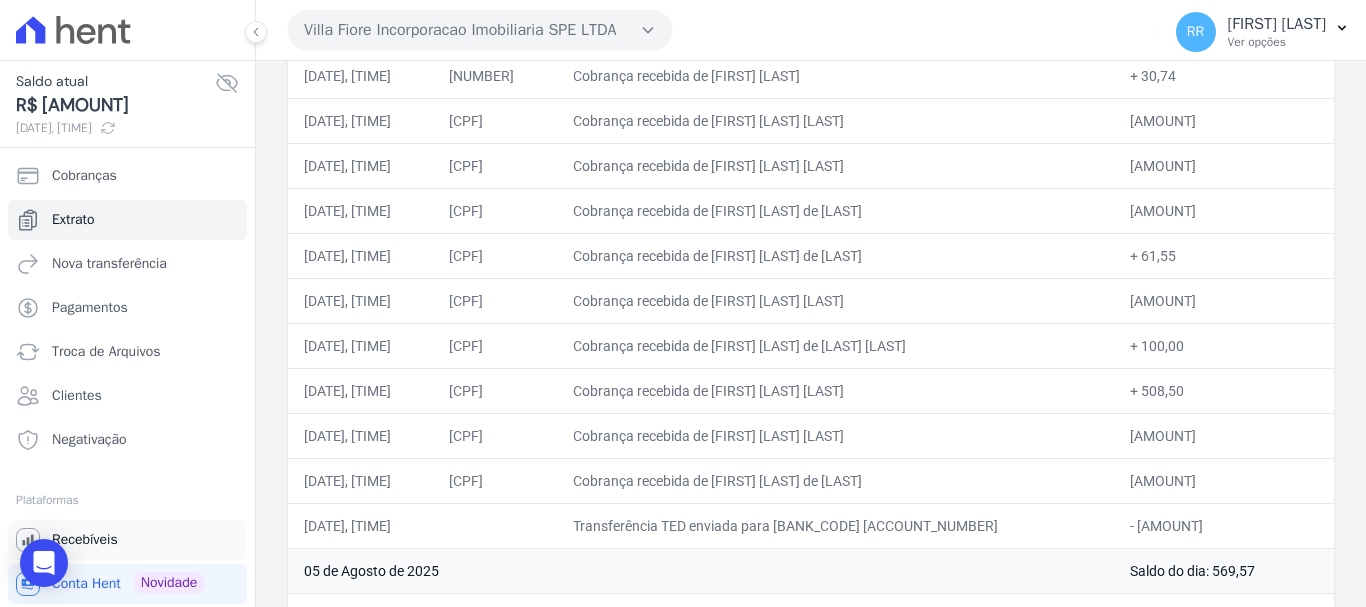 copy on "GLEICIELE HELENA DE ABREU PASC" 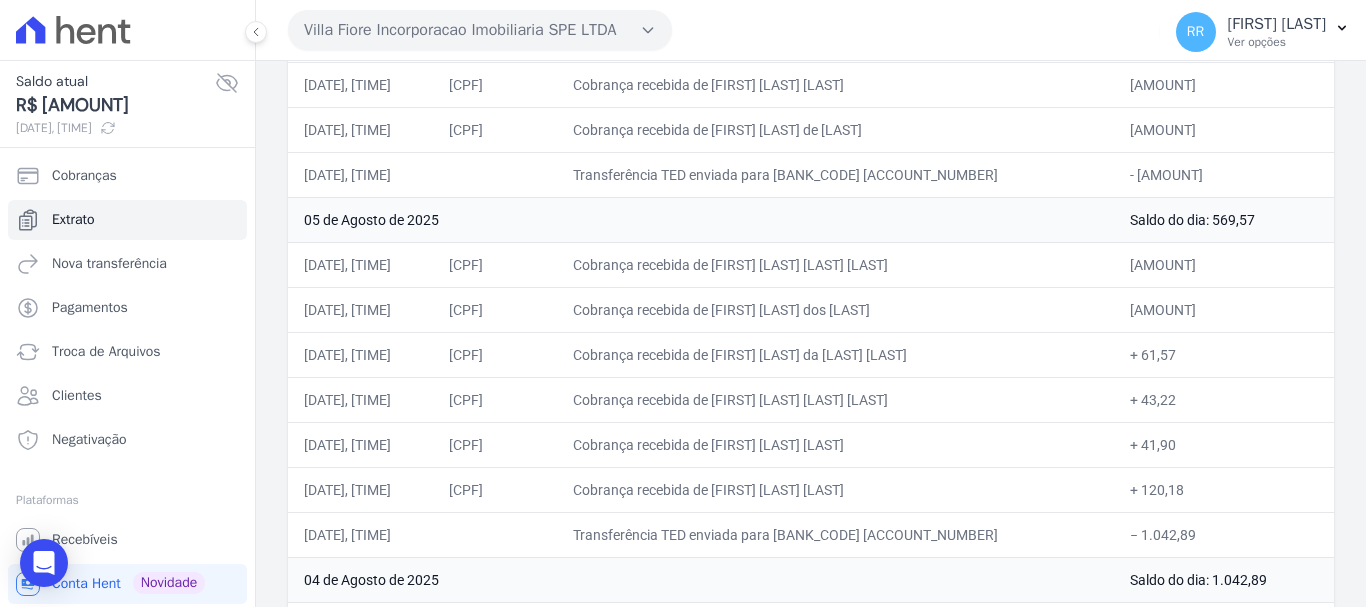 scroll, scrollTop: 800, scrollLeft: 0, axis: vertical 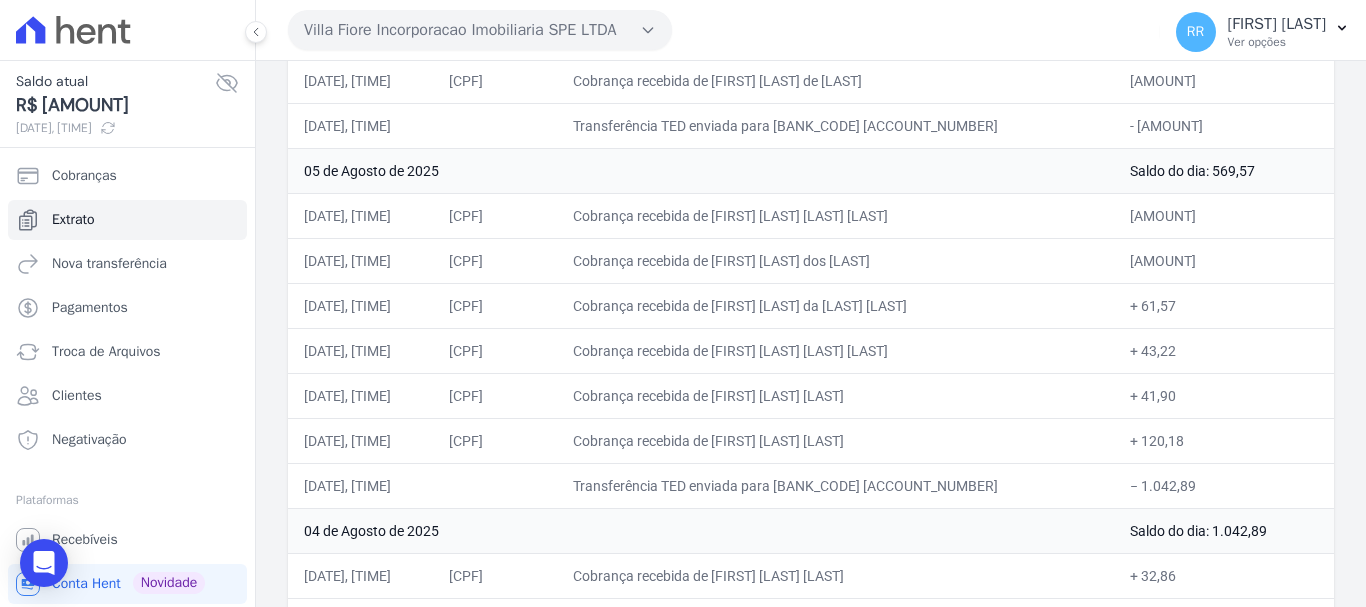 drag, startPoint x: 1004, startPoint y: 349, endPoint x: 902, endPoint y: 375, distance: 105.26158 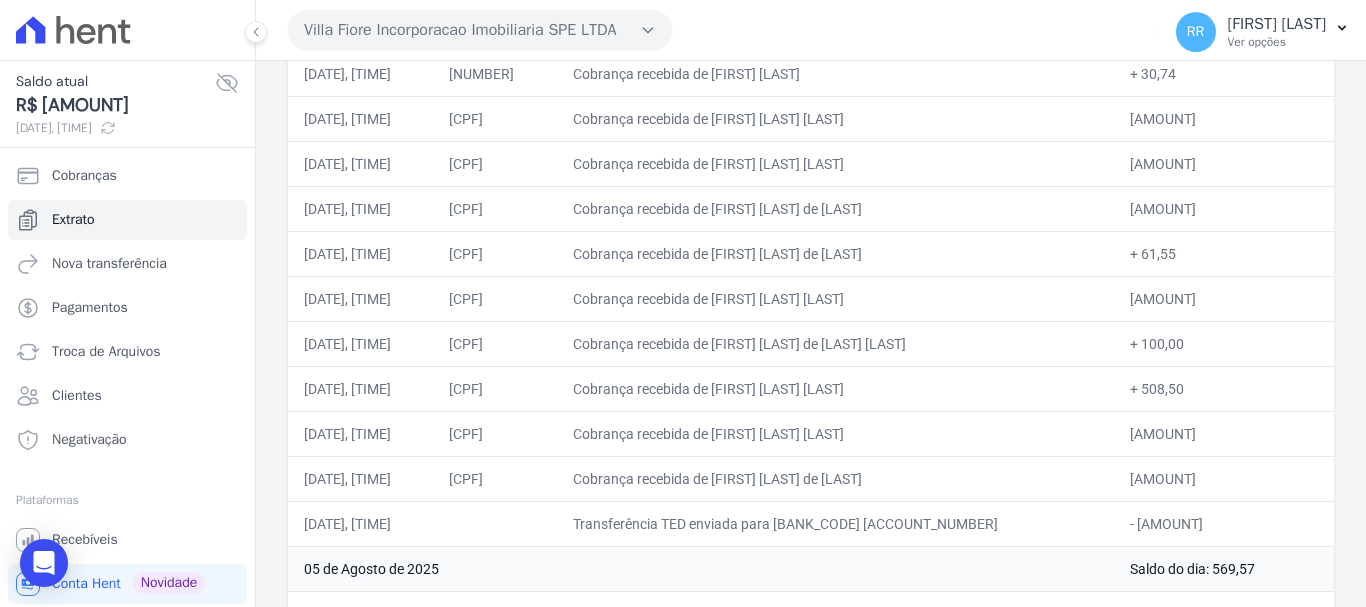 scroll, scrollTop: 400, scrollLeft: 0, axis: vertical 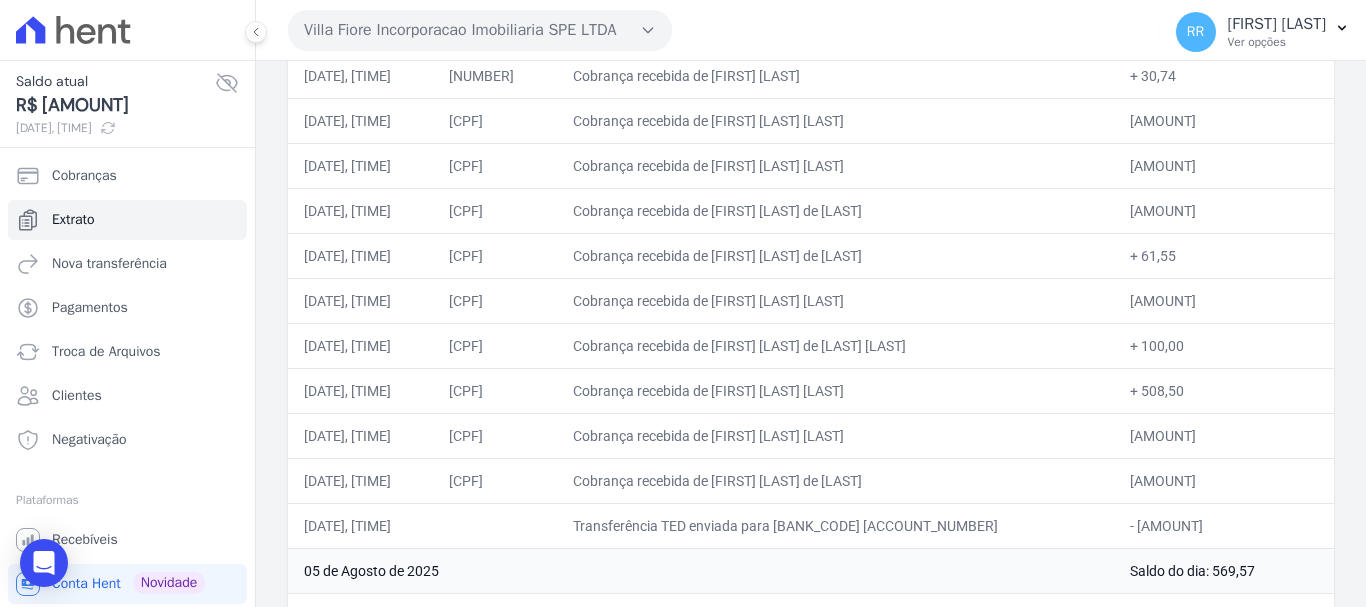 drag, startPoint x: 774, startPoint y: 342, endPoint x: 1022, endPoint y: 352, distance: 248.20154 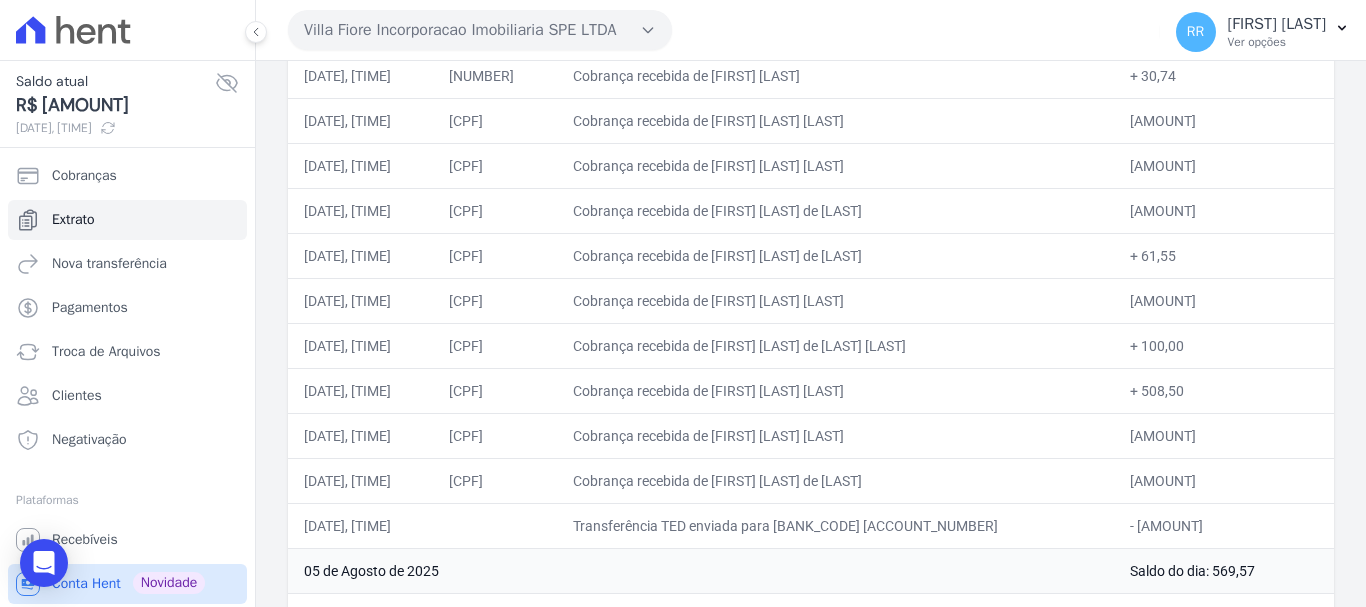 copy on "WESLEY JUNIO MUNIZ PEREIRA" 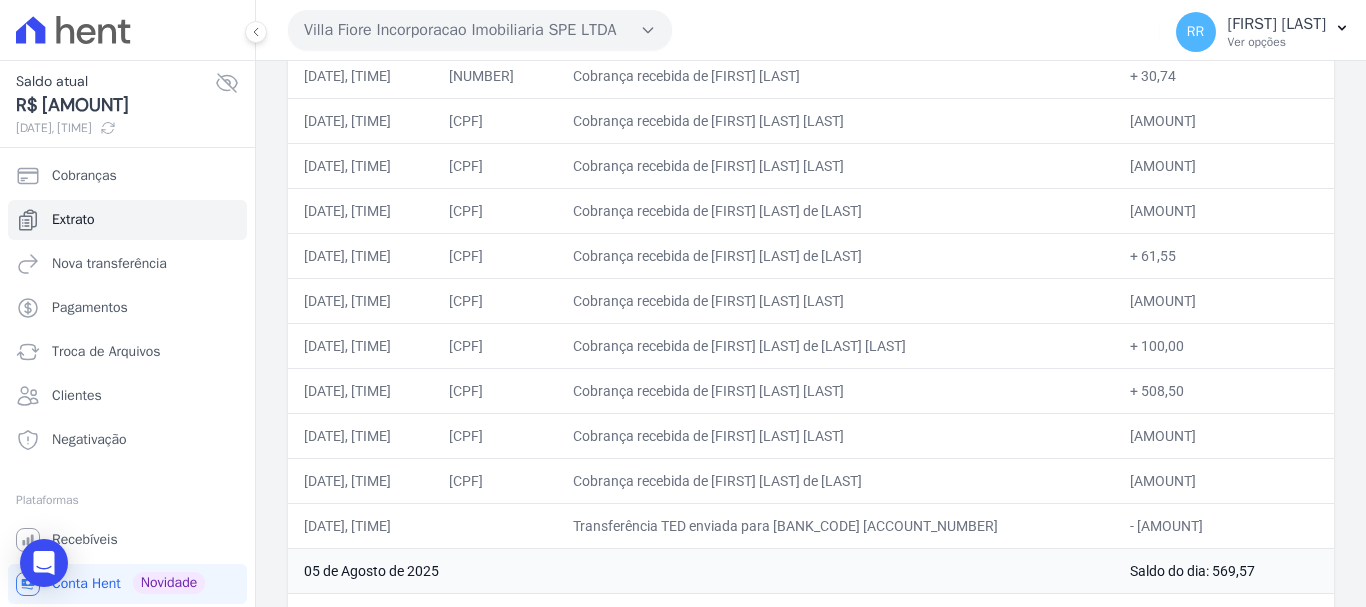 drag, startPoint x: 772, startPoint y: 256, endPoint x: 993, endPoint y: 233, distance: 222.1936 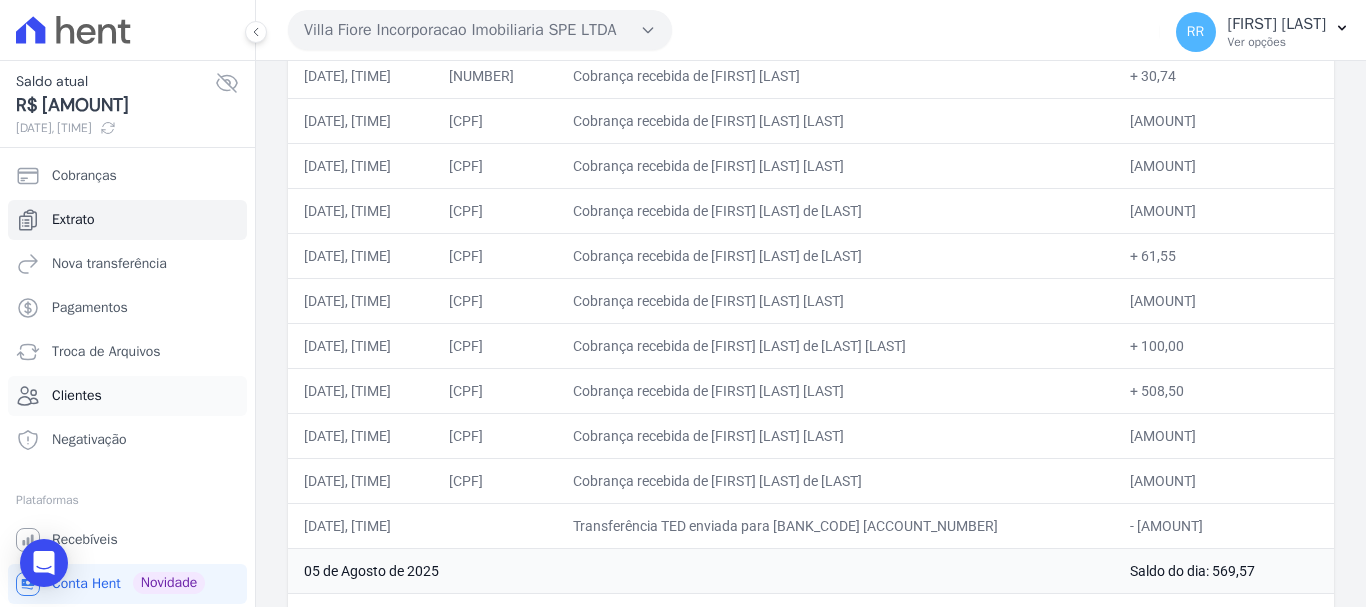 copy on "DEBORA PEREIRA DE ALMEIDA" 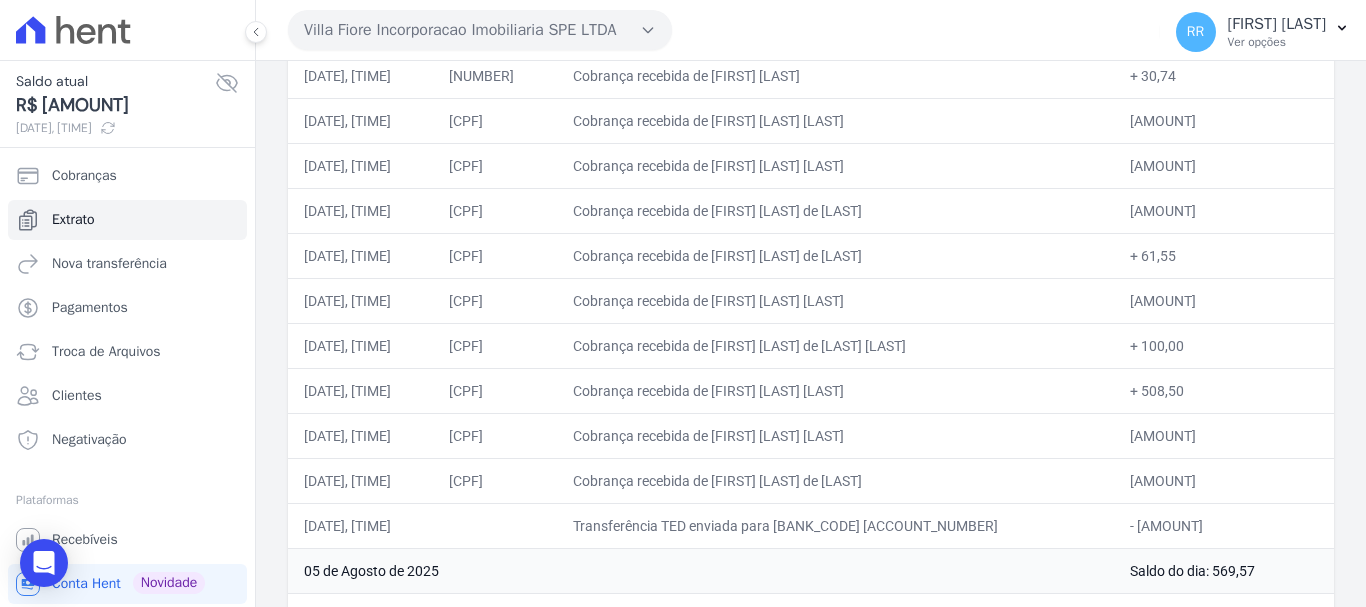 drag, startPoint x: 1103, startPoint y: 426, endPoint x: 605, endPoint y: 325, distance: 508.13876 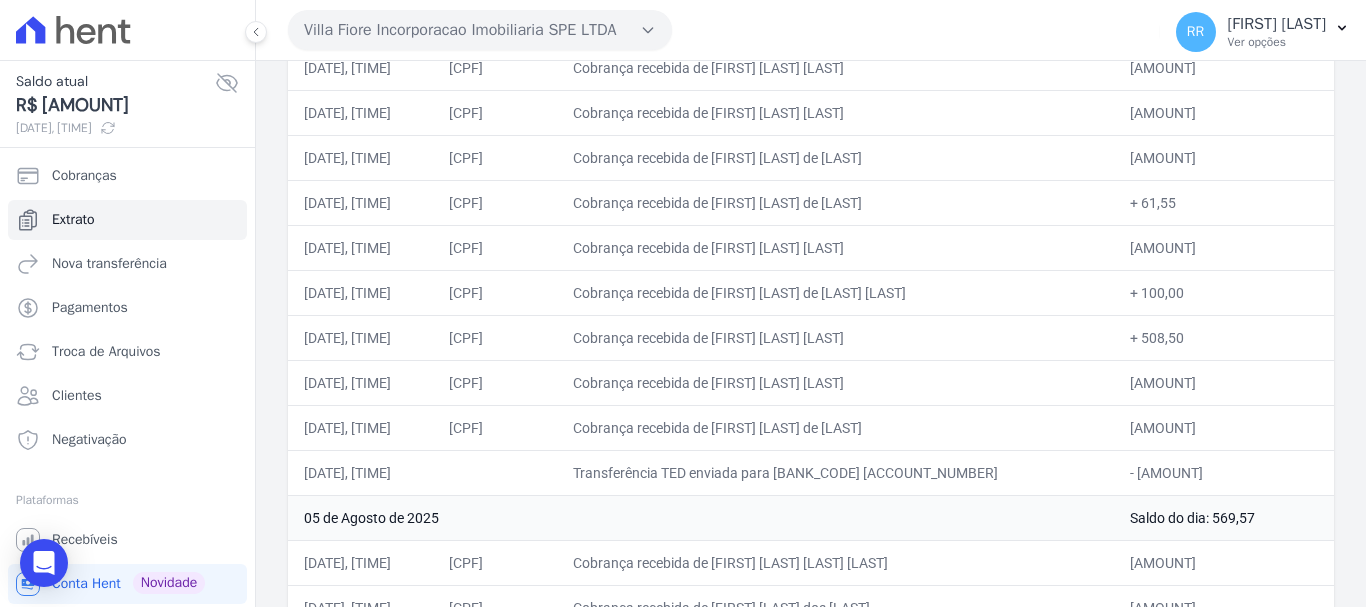 scroll, scrollTop: 400, scrollLeft: 0, axis: vertical 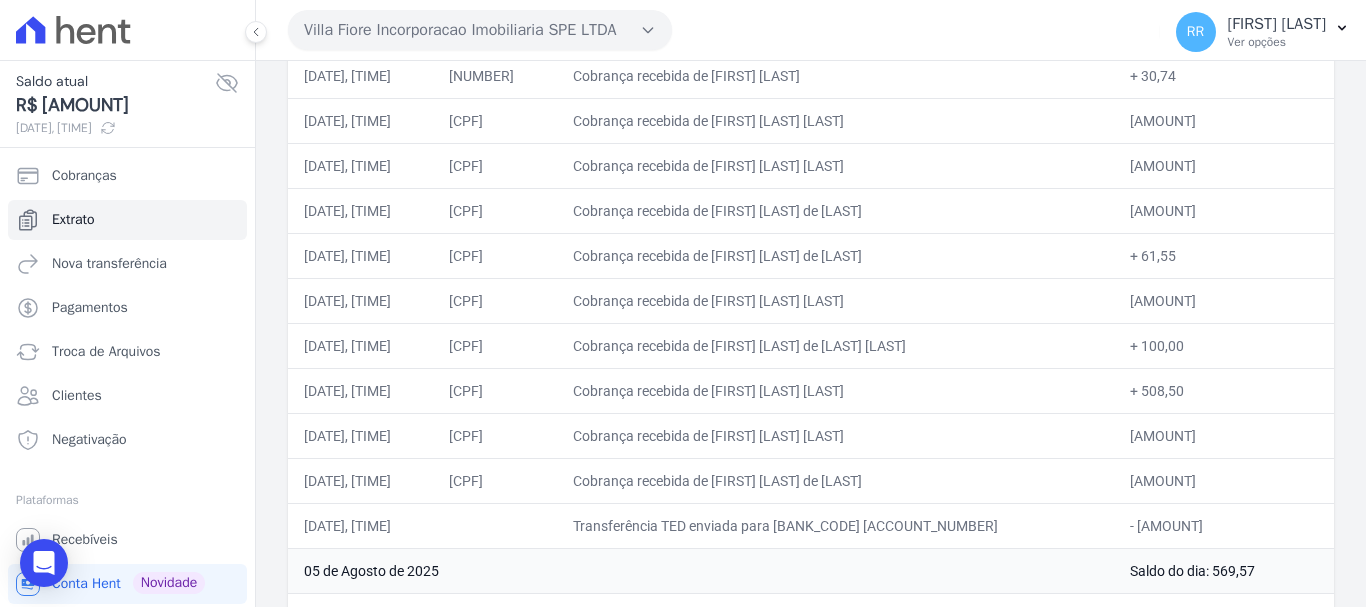 click on "Villa Fiore Incorporacao Imobiliaria SPE LTDA" at bounding box center [480, 30] 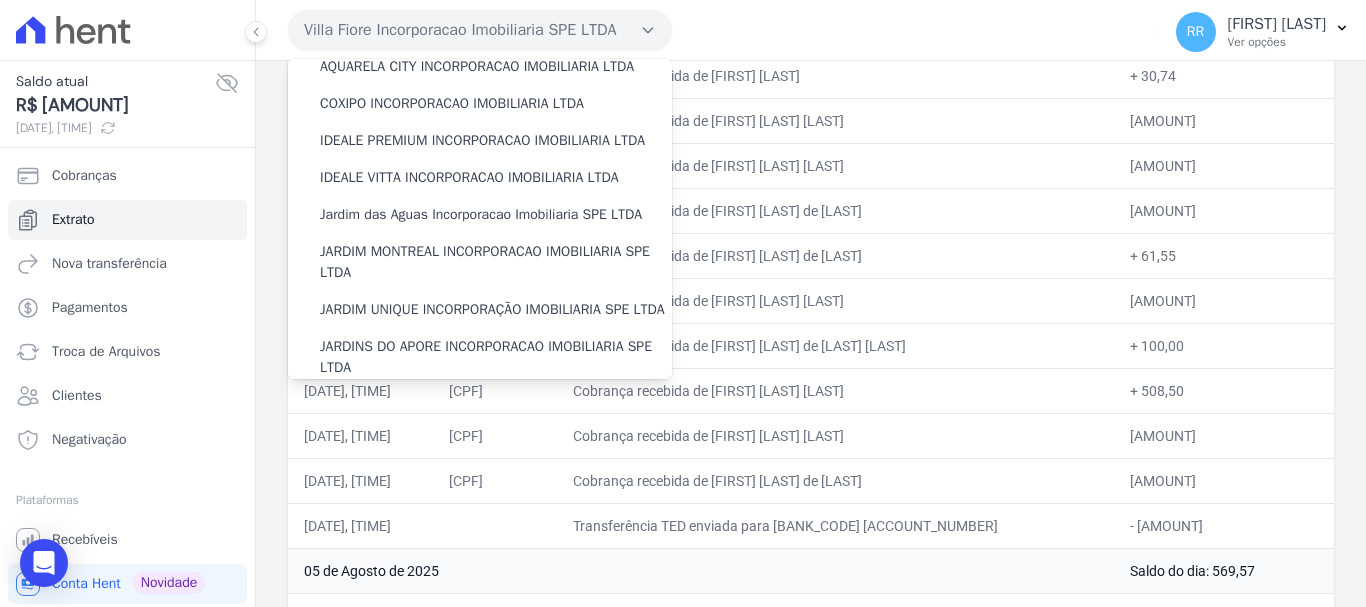 scroll, scrollTop: 400, scrollLeft: 0, axis: vertical 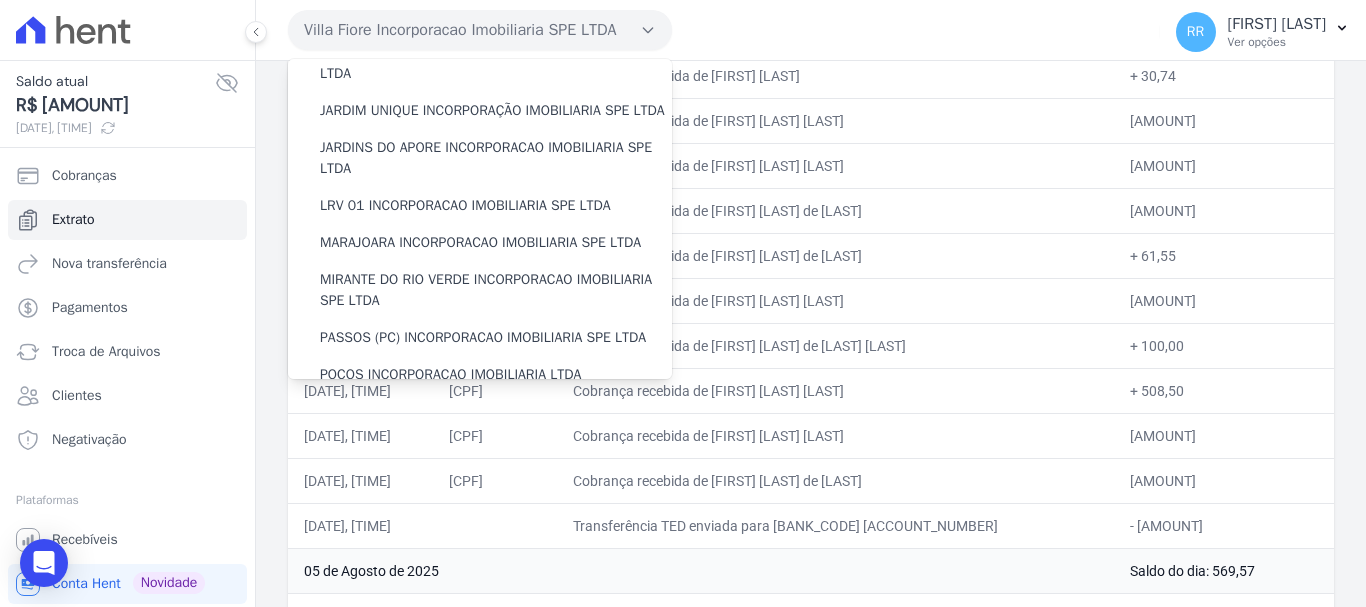 click on "Cobrança recebida de [FIRST] [LAST] [LAST]" at bounding box center (836, 435) 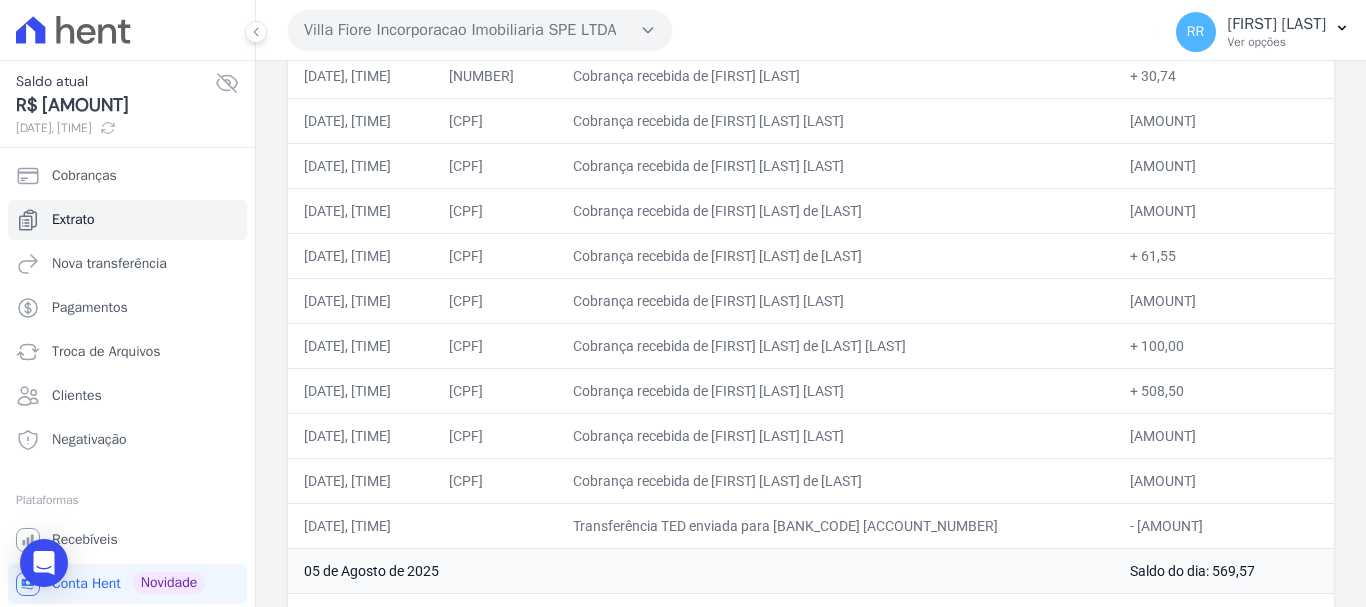 click on "Cobrança recebida de [FIRST] [MIDDLE] [LAST]" at bounding box center (836, 480) 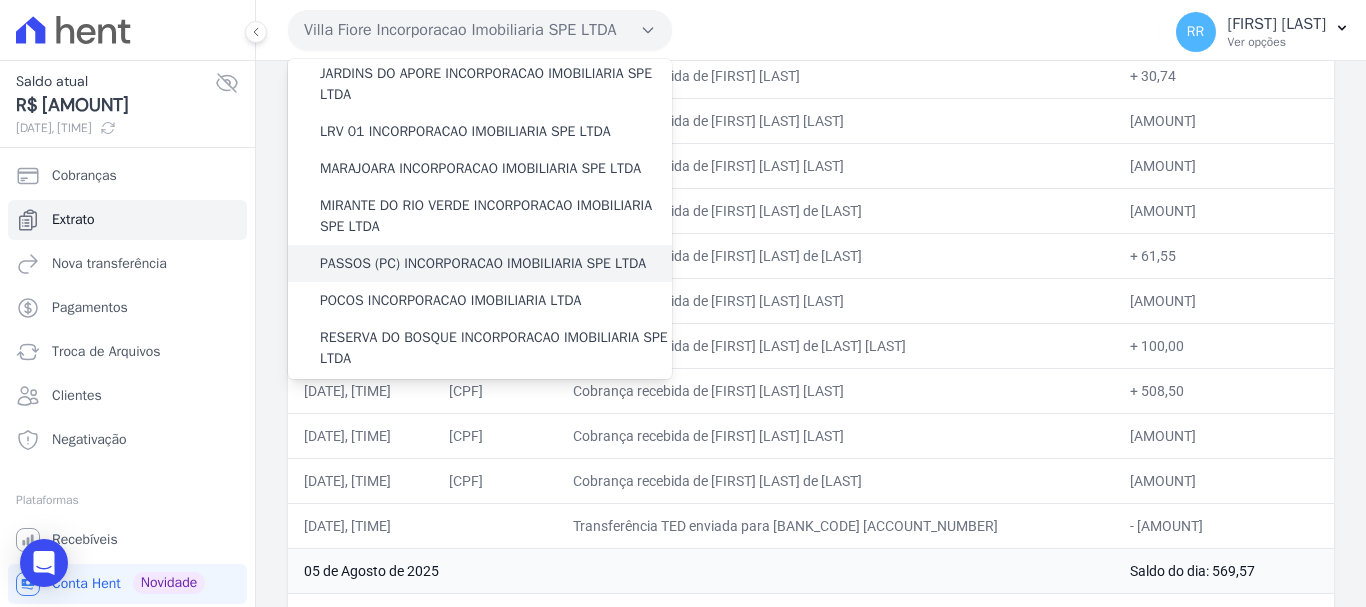 scroll, scrollTop: 600, scrollLeft: 0, axis: vertical 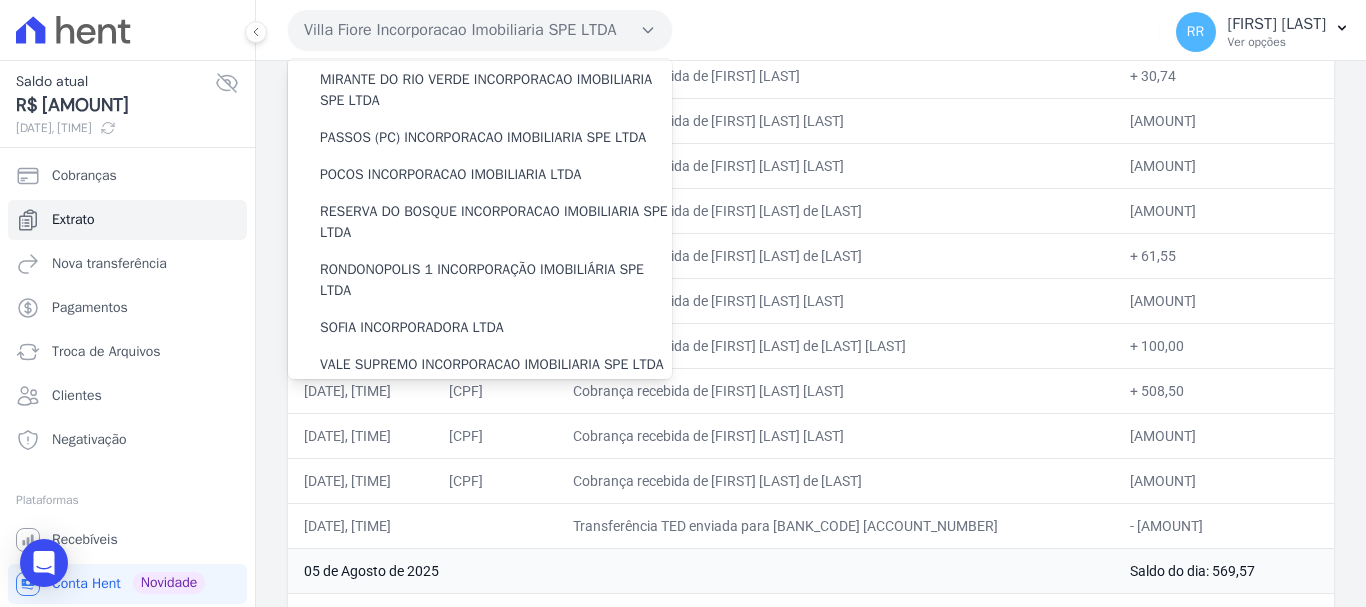 click on "MARAJOARA INCORPORACAO IMOBILIARIA SPE LTDA" at bounding box center (480, 42) 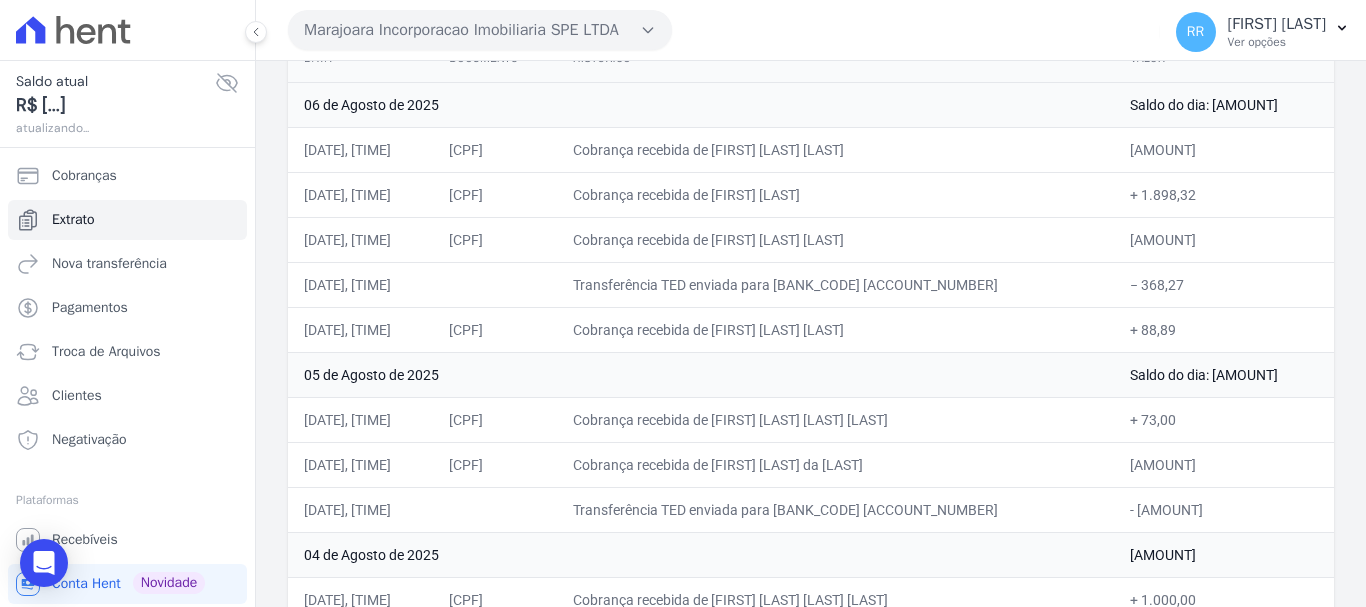 scroll, scrollTop: 200, scrollLeft: 0, axis: vertical 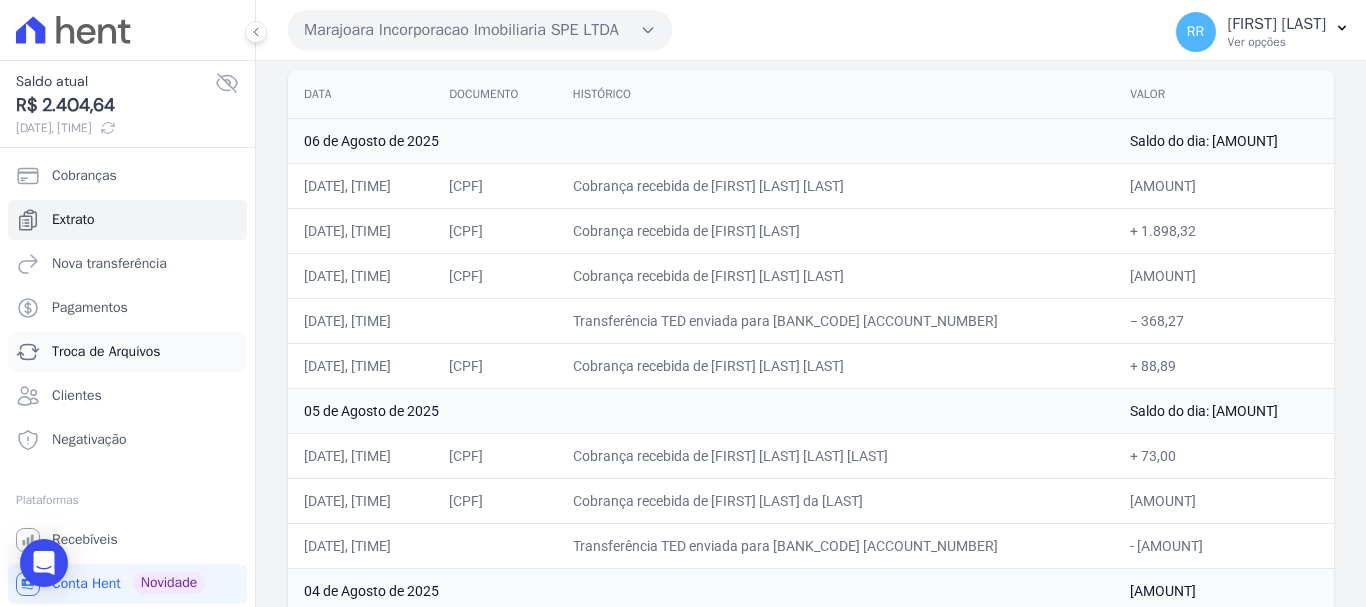 click on "Troca de Arquivos" at bounding box center (127, 352) 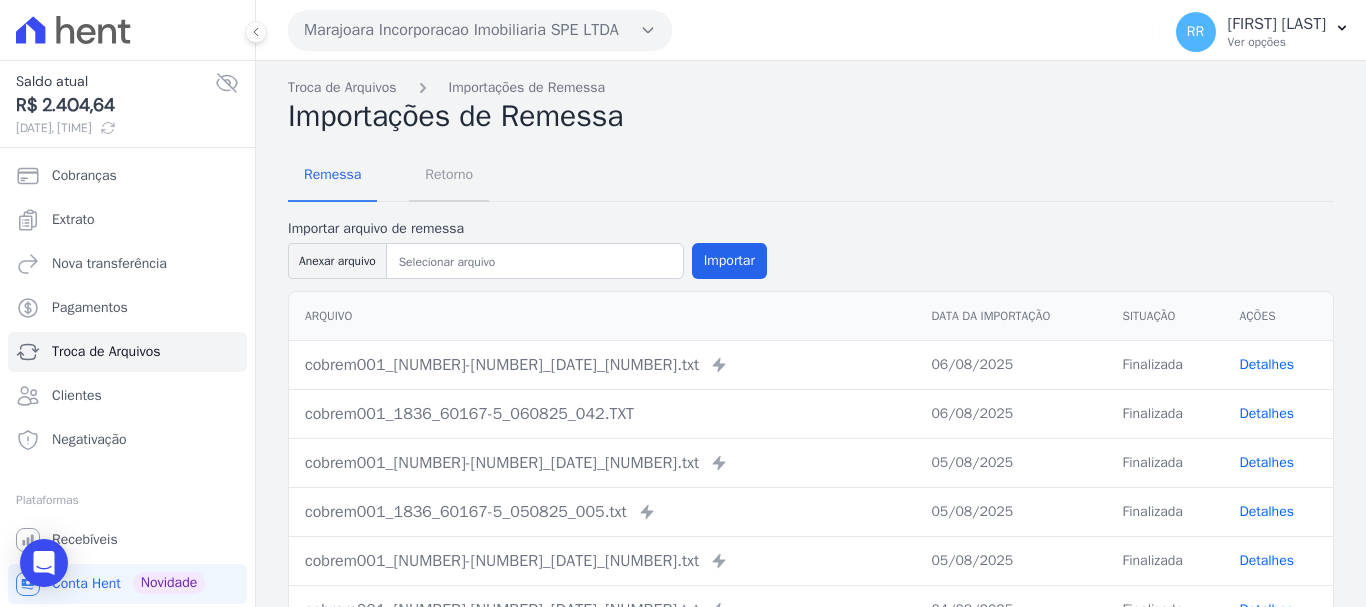 click on "Retorno" at bounding box center [449, 174] 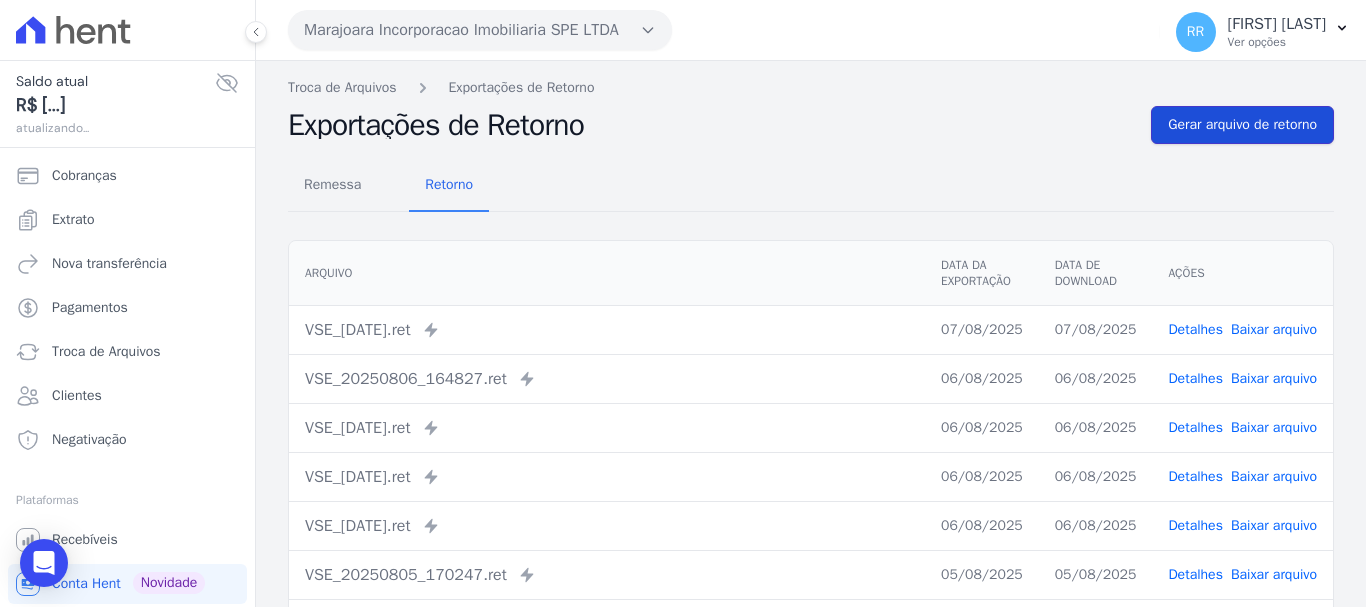 click on "Gerar arquivo de retorno" at bounding box center (1242, 125) 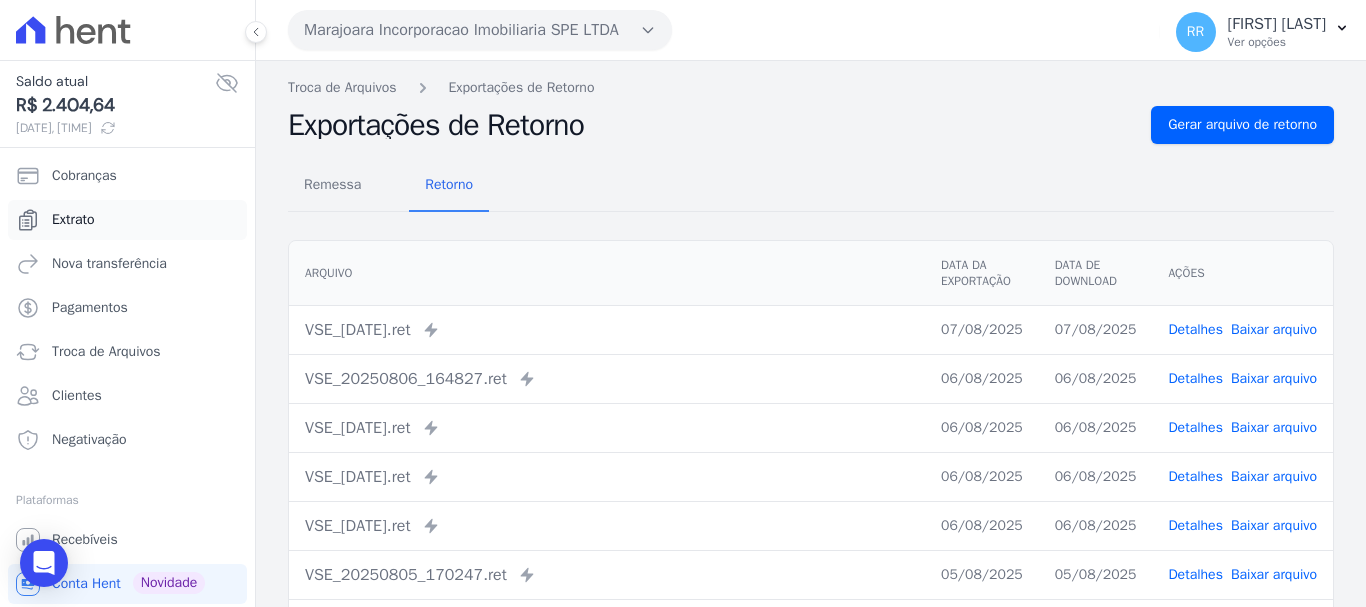 click on "Extrato" at bounding box center (127, 220) 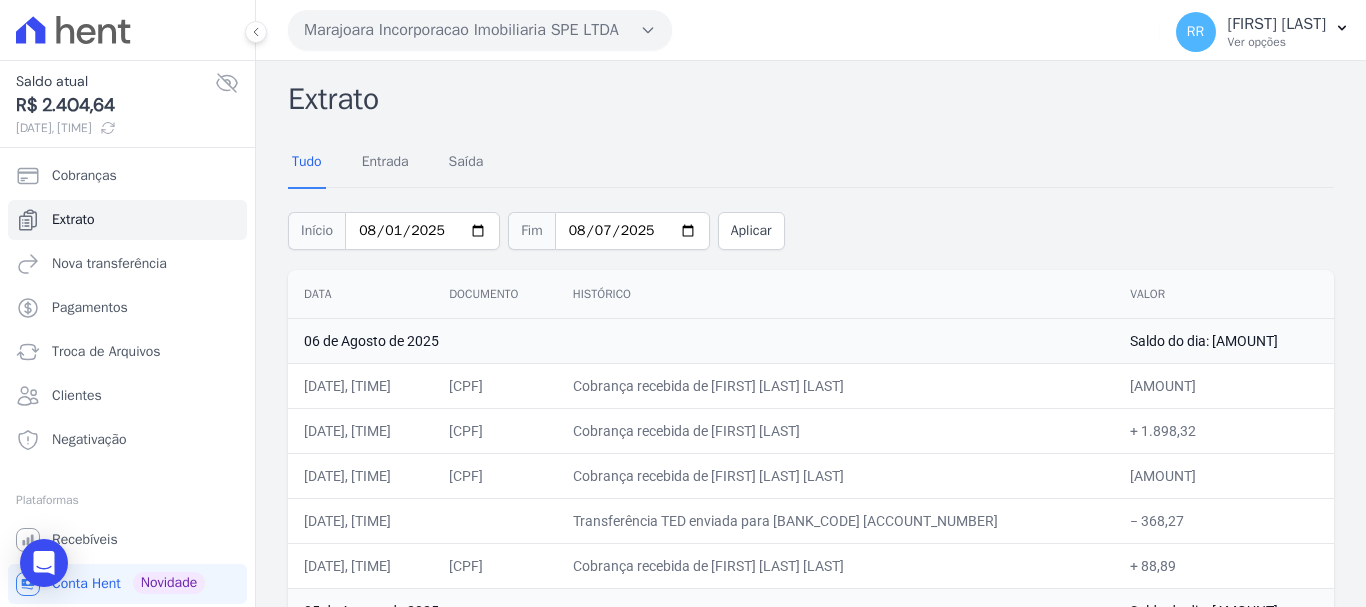 scroll, scrollTop: 100, scrollLeft: 0, axis: vertical 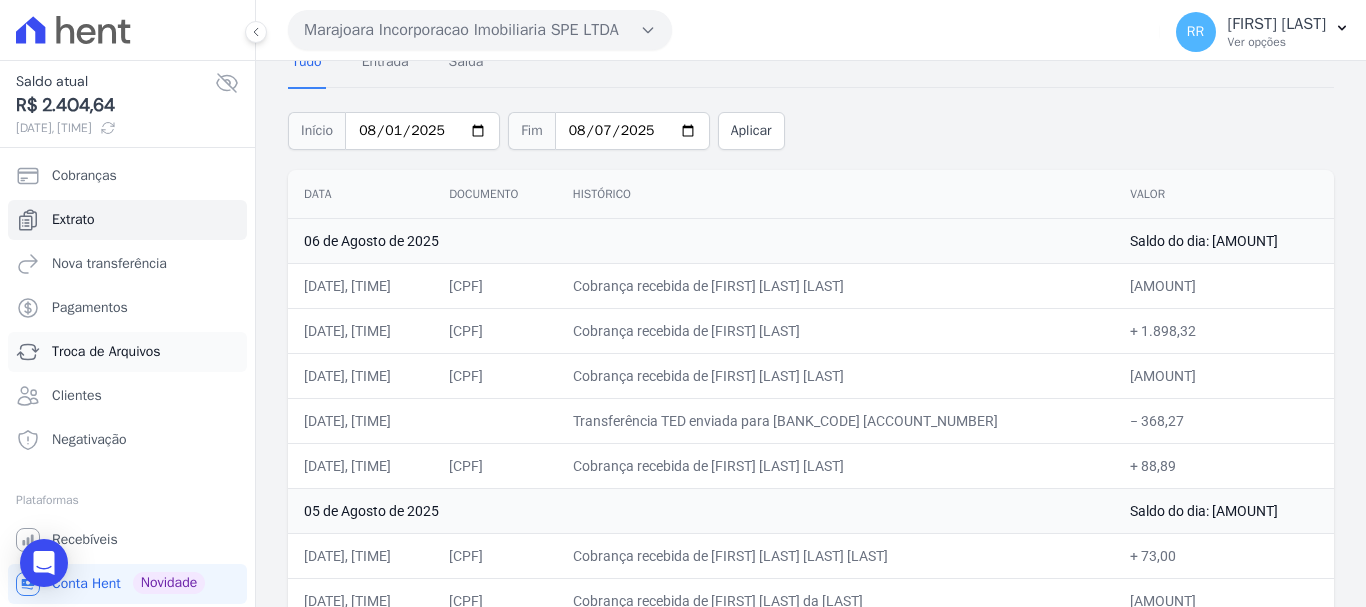 click on "Troca de Arquivos" at bounding box center (106, 352) 